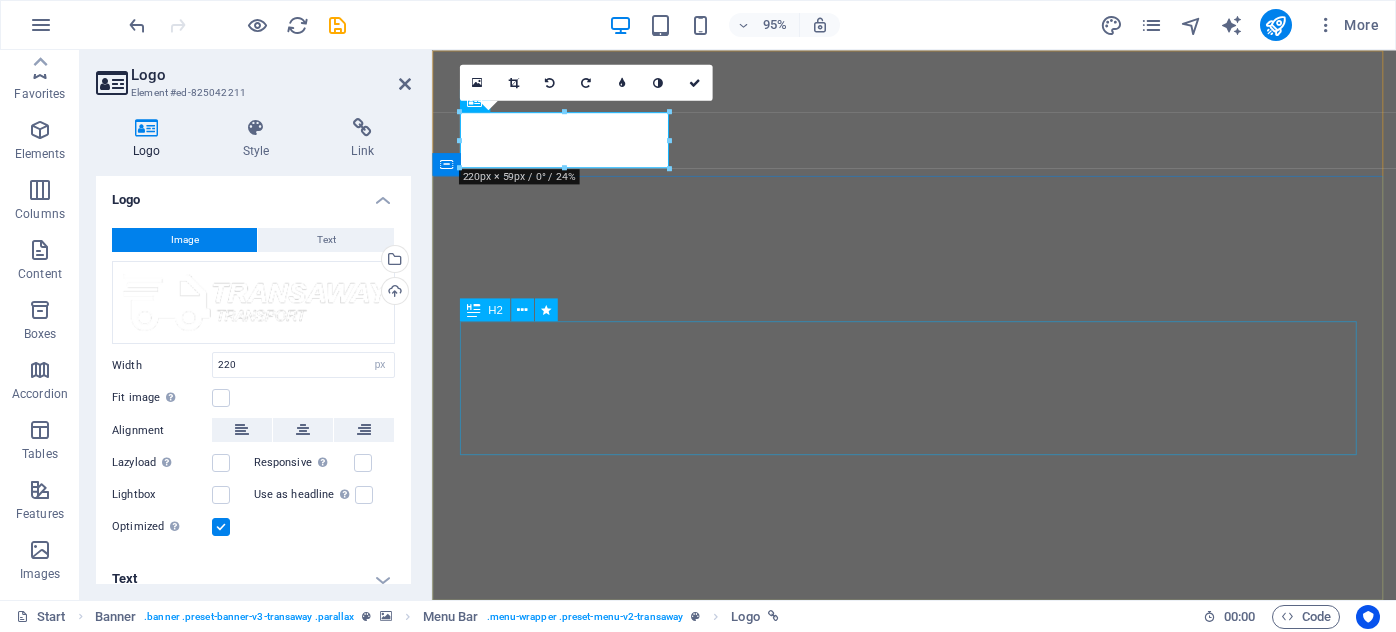 select on "px" 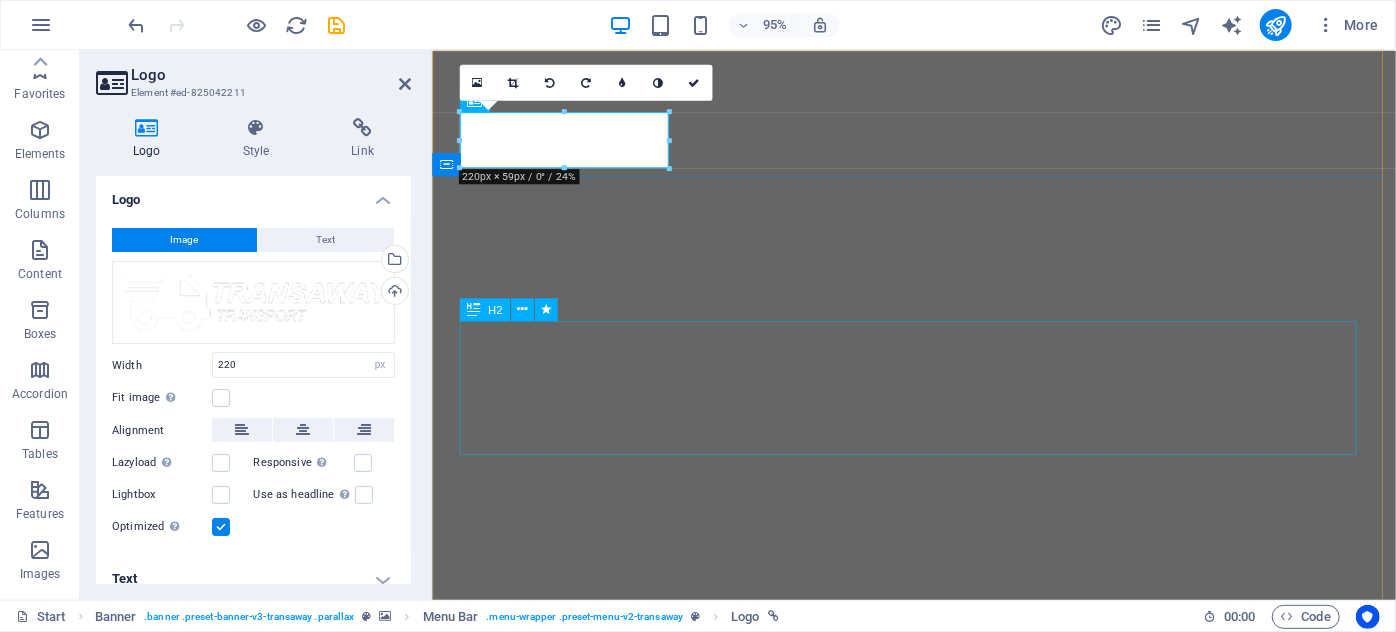 scroll, scrollTop: 0, scrollLeft: 0, axis: both 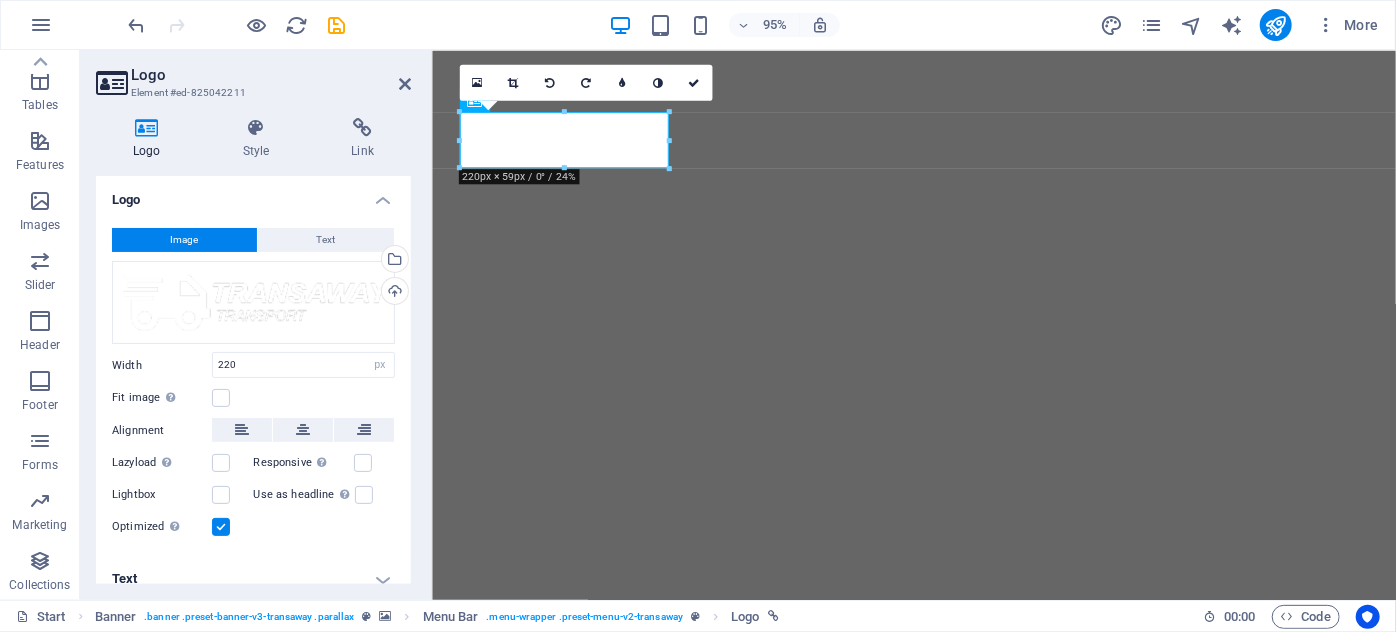 click on "Image" at bounding box center [184, 240] 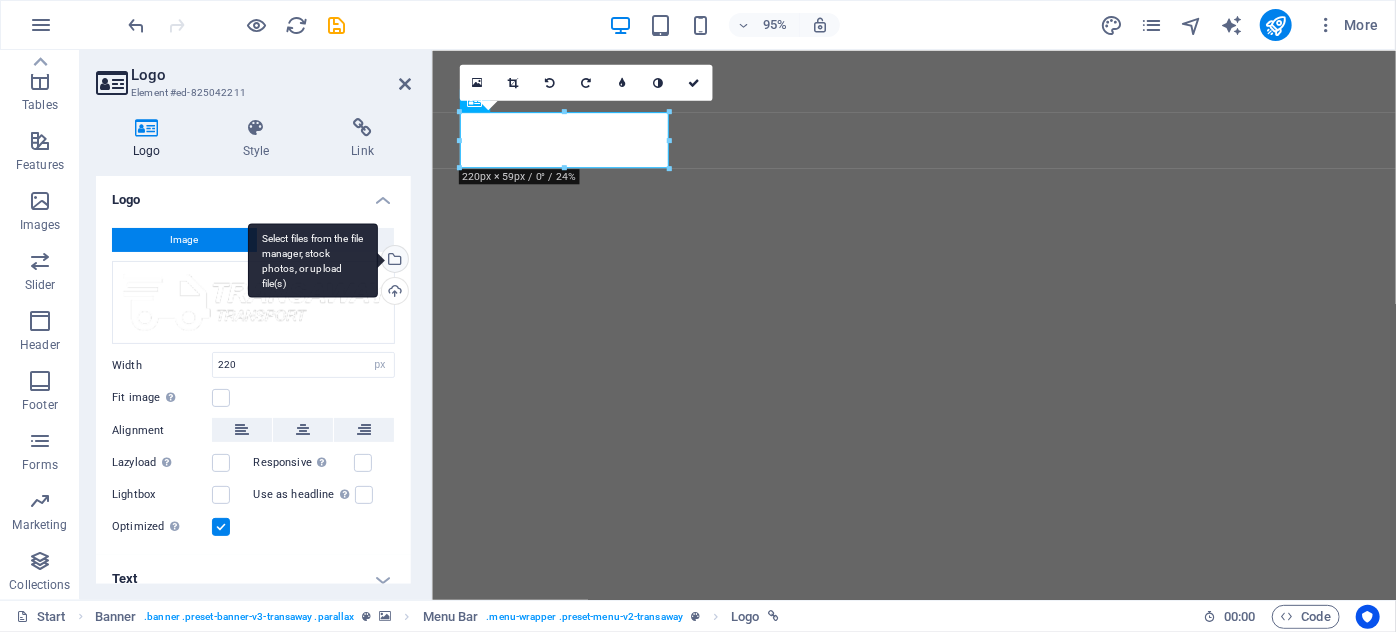 click on "Select files from the file manager, stock photos, or upload file(s)" at bounding box center [393, 261] 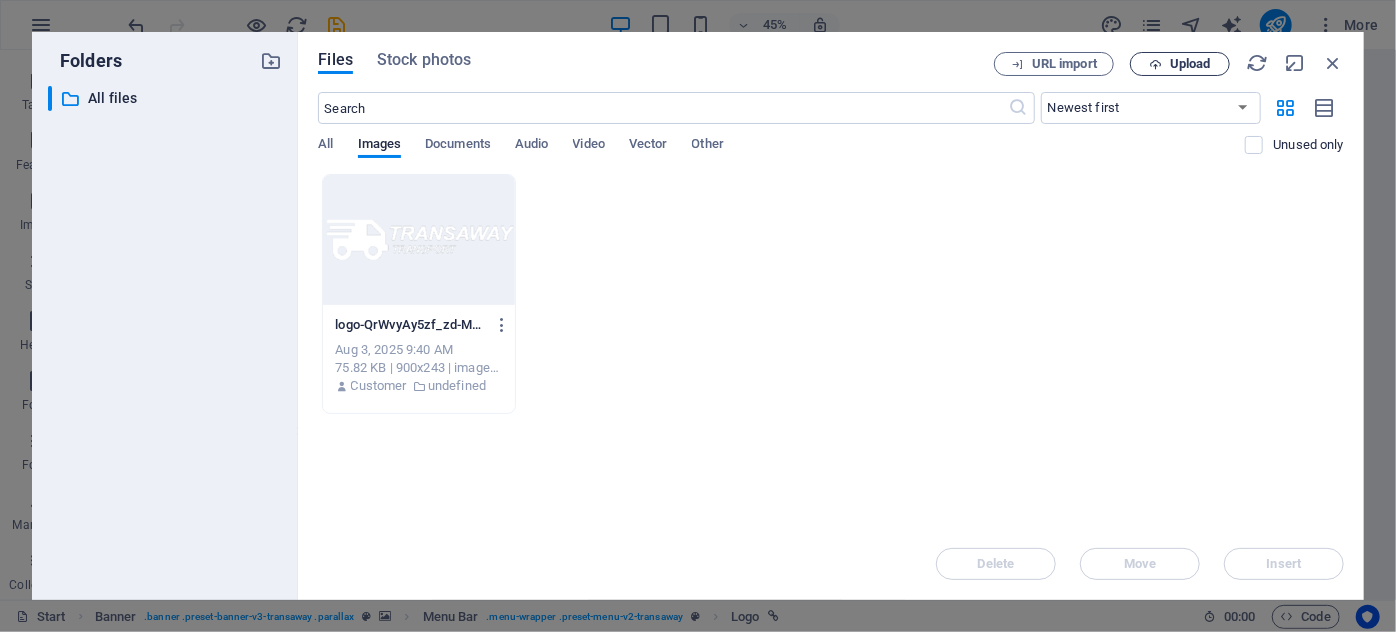 click on "Upload" at bounding box center (1190, 64) 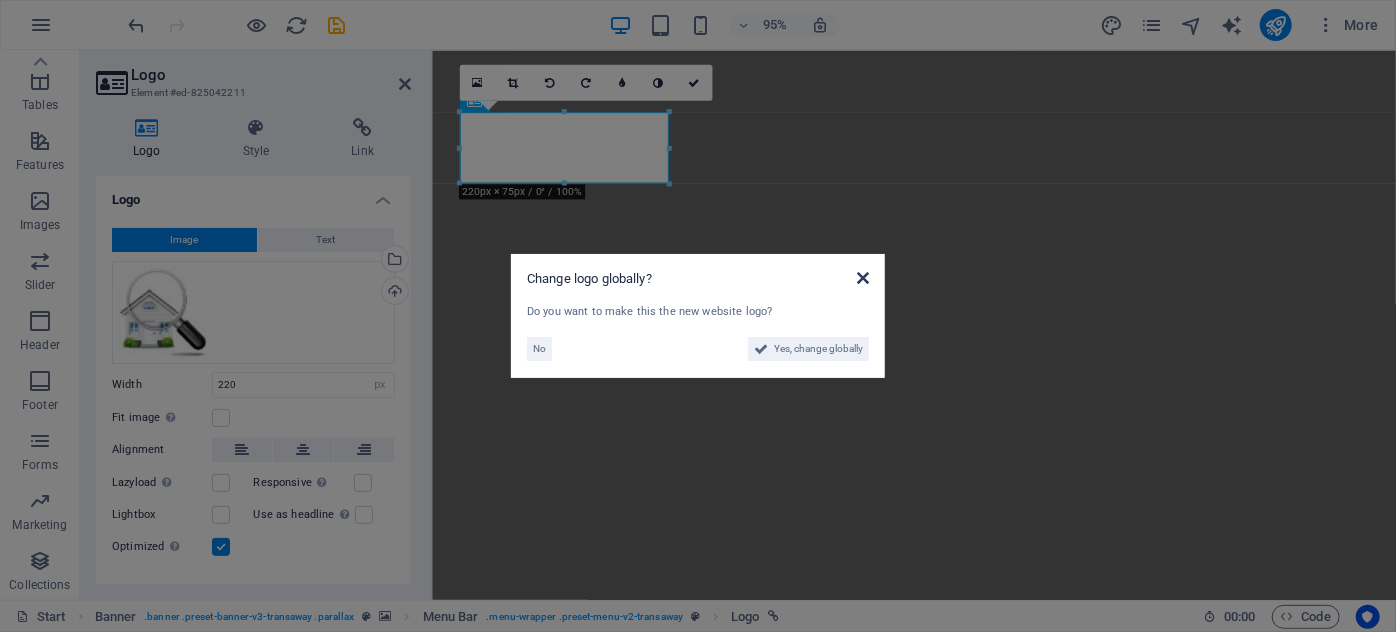 click at bounding box center [863, 278] 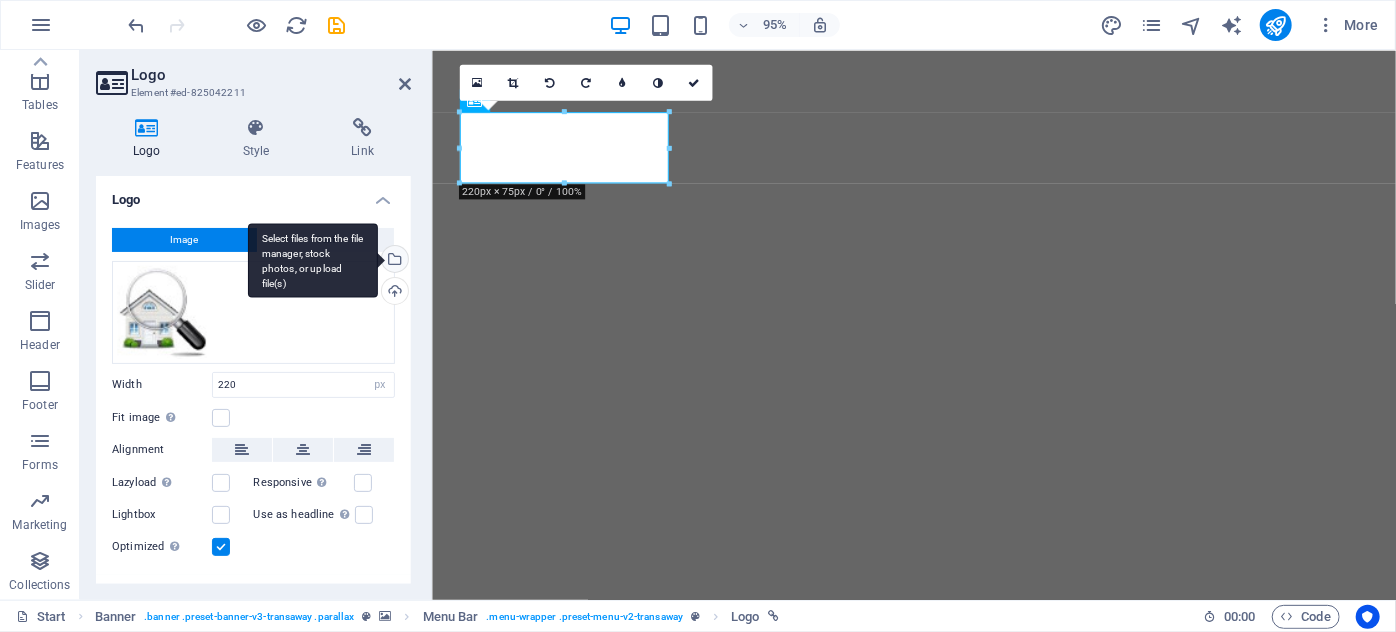 click on "Select files from the file manager, stock photos, or upload file(s)" at bounding box center [393, 261] 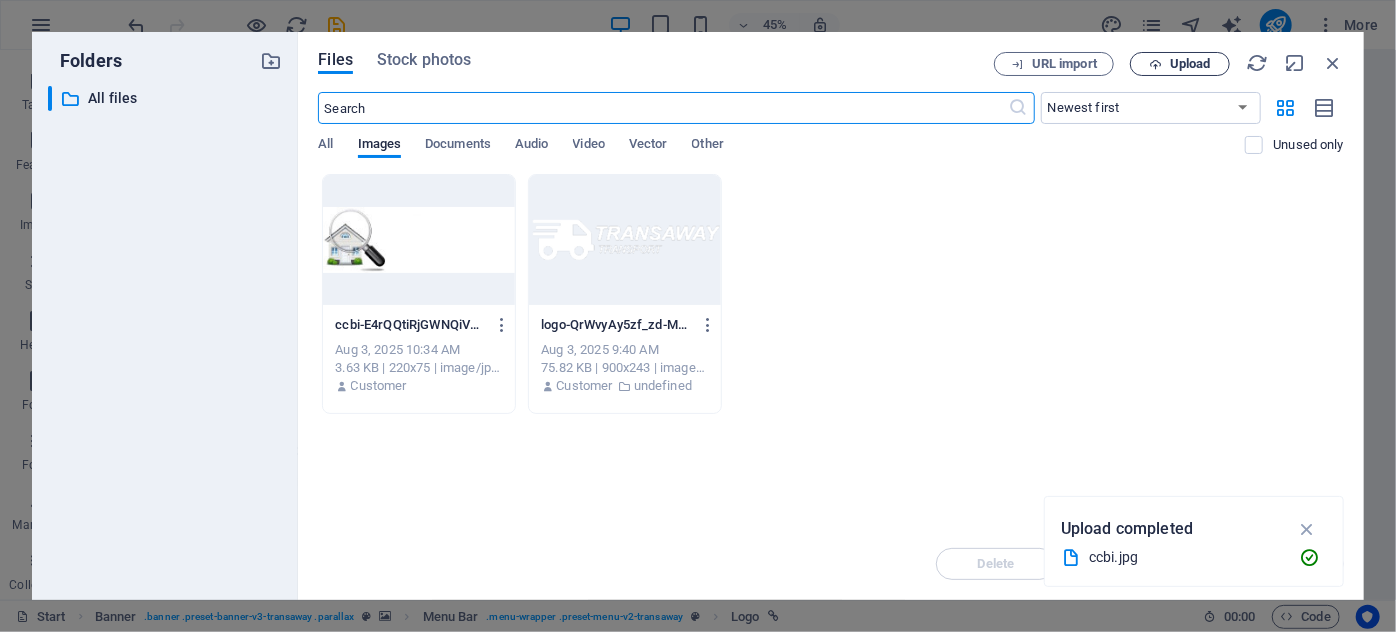 click on "Upload" at bounding box center (1190, 64) 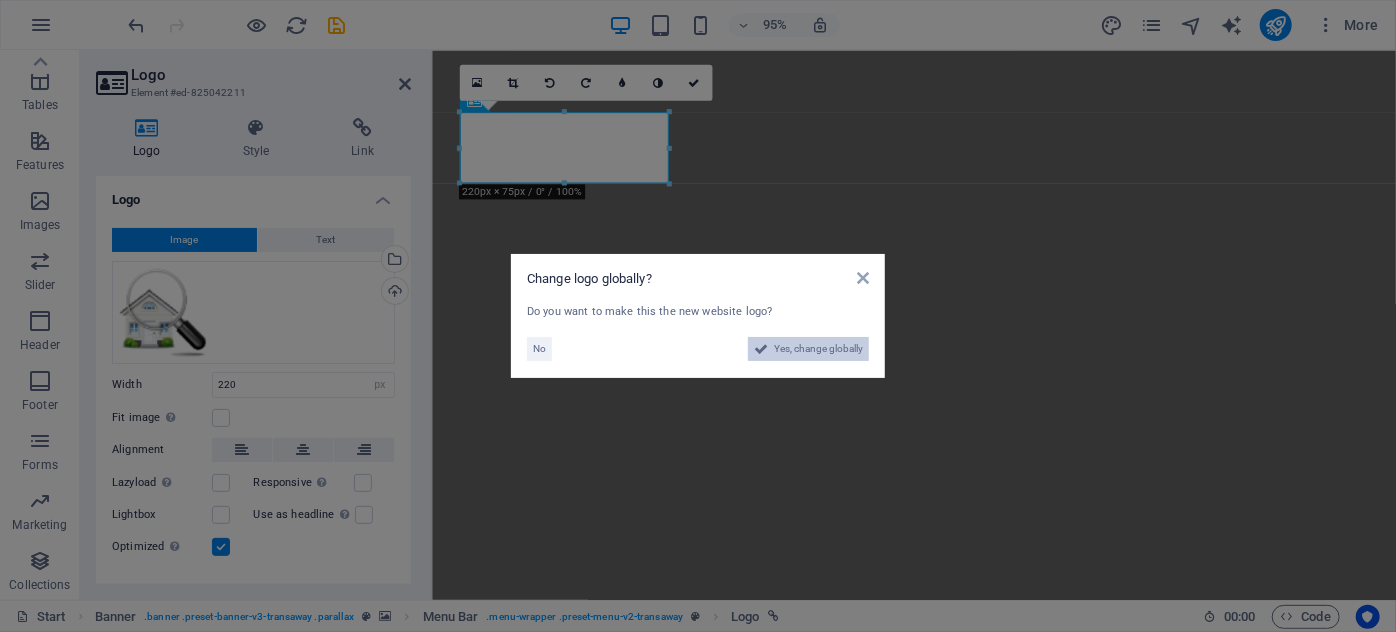 click on "Yes, change globally" at bounding box center [818, 349] 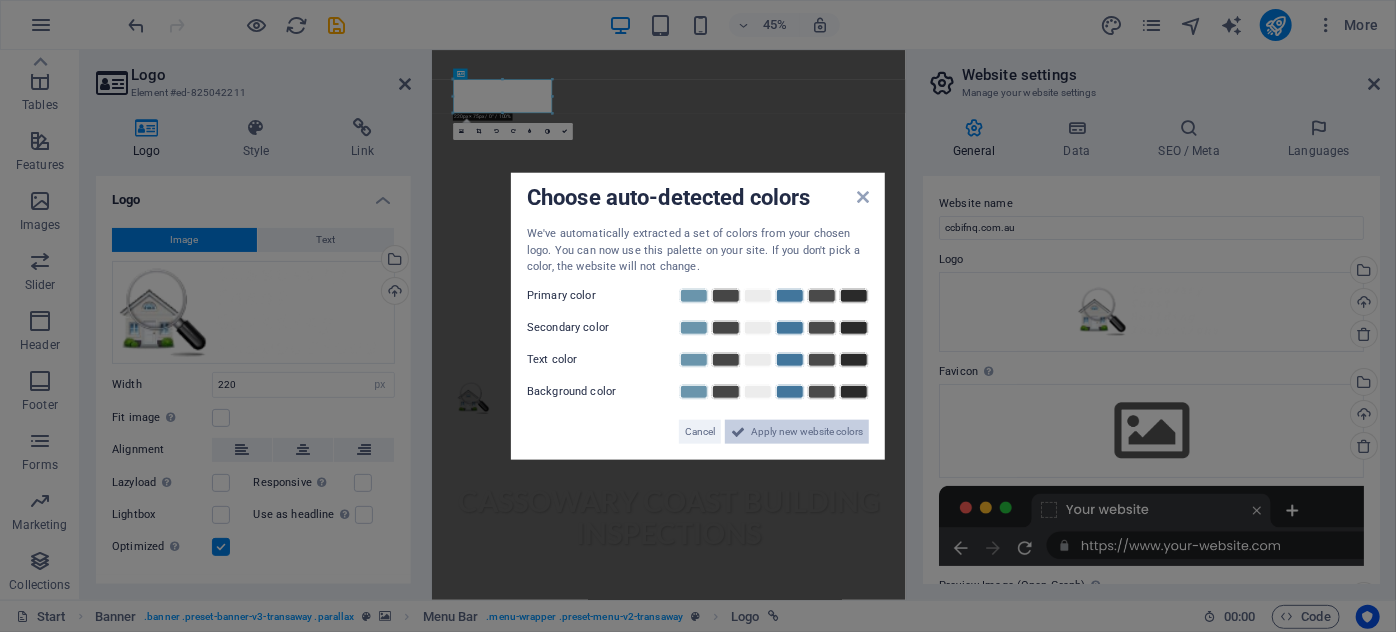 click on "Apply new website colors" at bounding box center (807, 431) 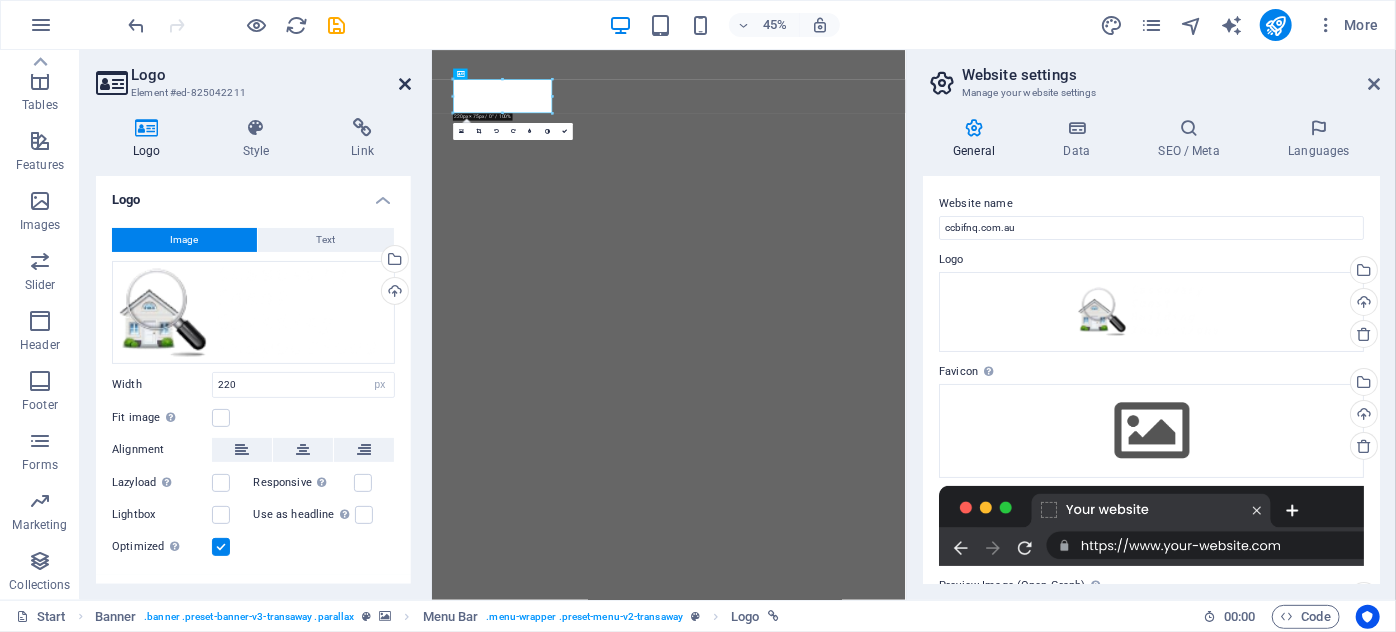 click at bounding box center [405, 84] 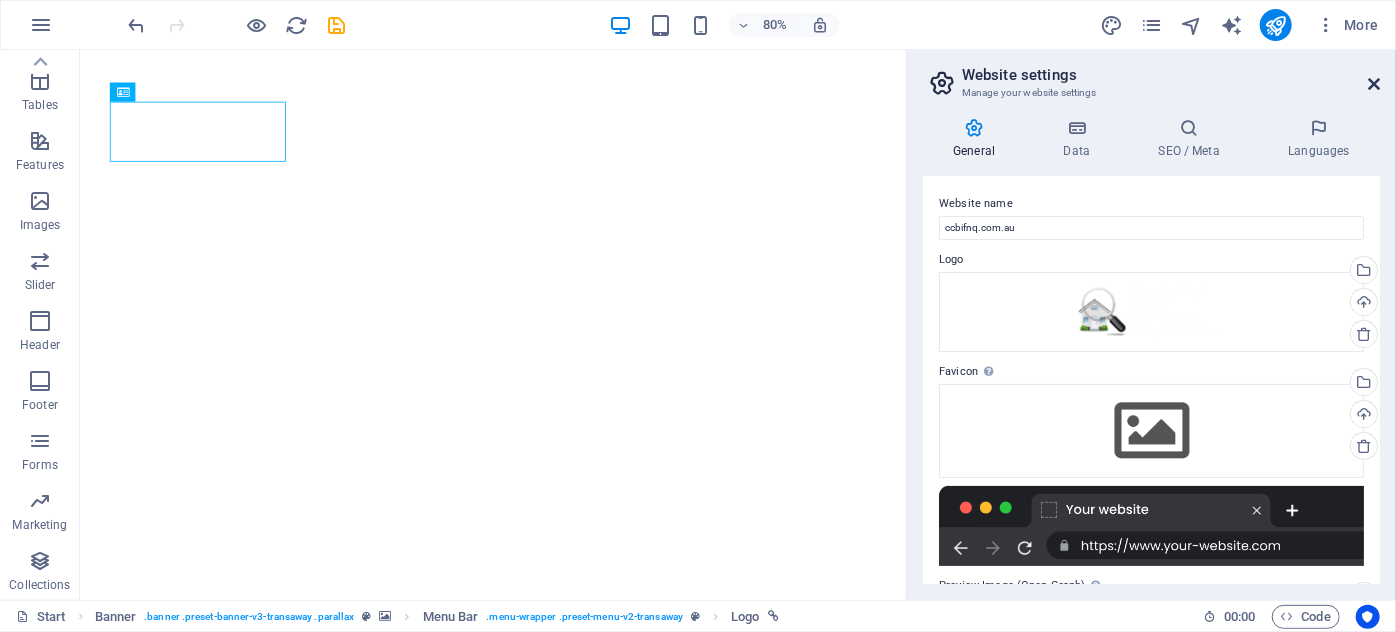click at bounding box center [1374, 84] 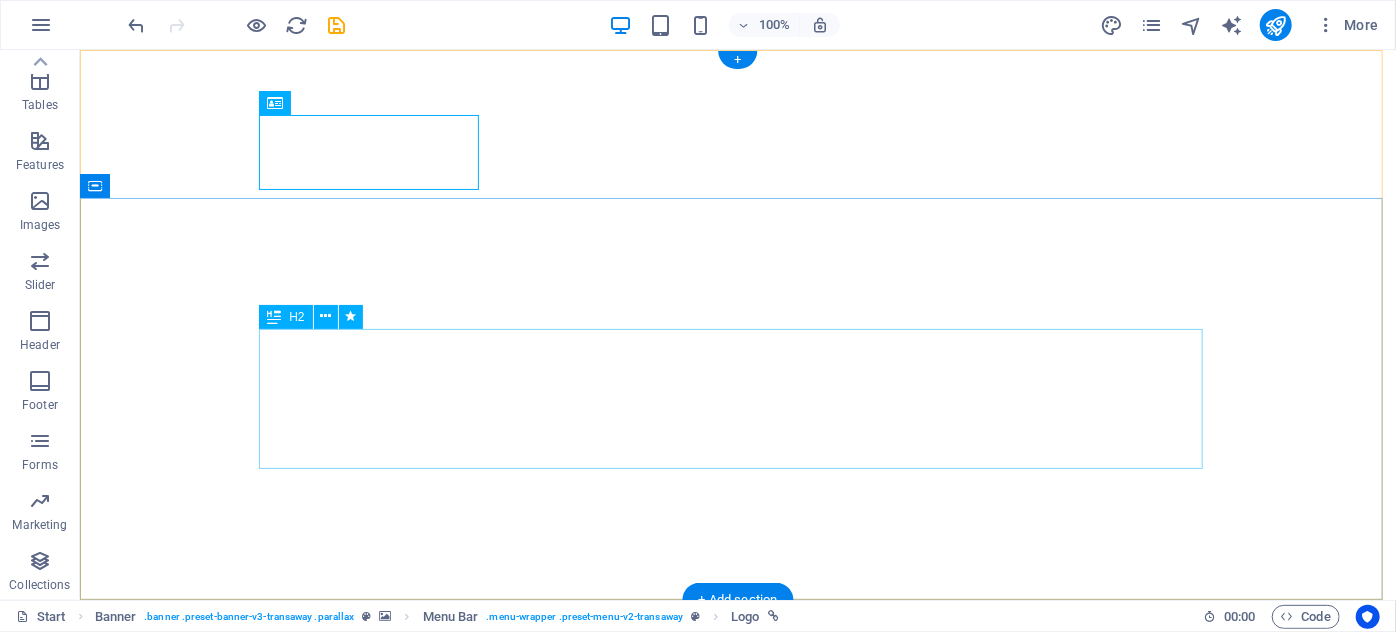 click on "Cassowary Coast Building Inspections" at bounding box center (737, 1732) 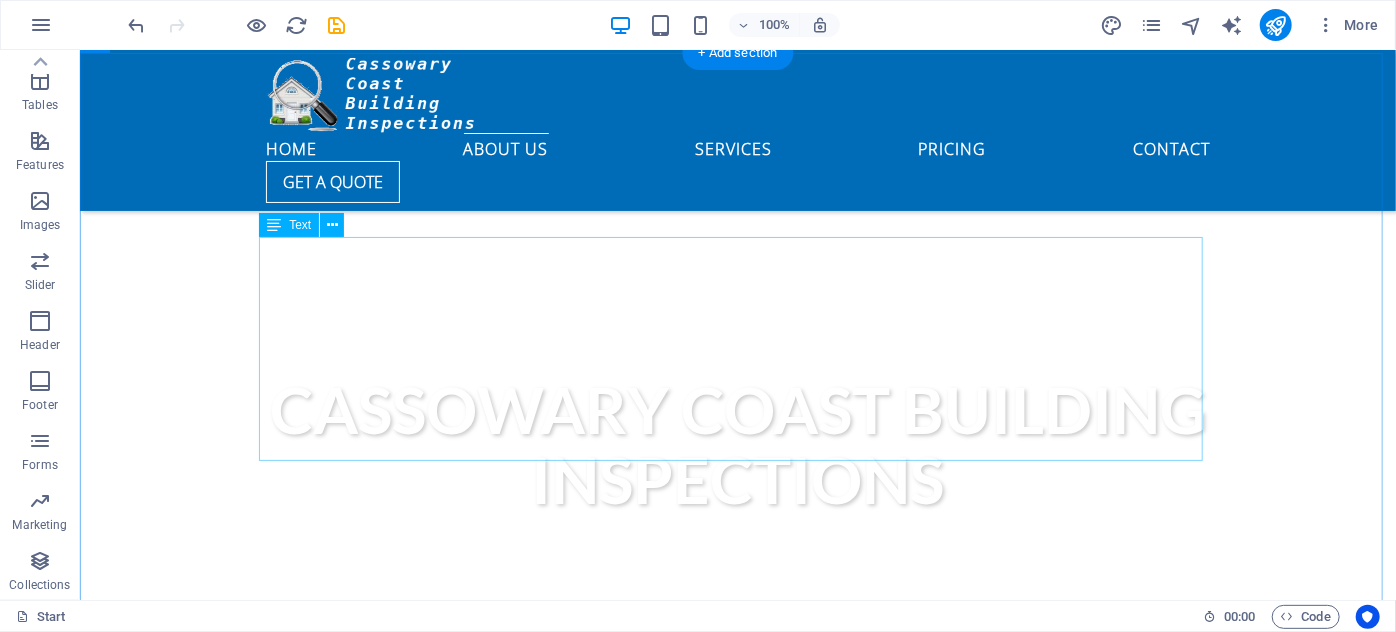 scroll, scrollTop: 818, scrollLeft: 0, axis: vertical 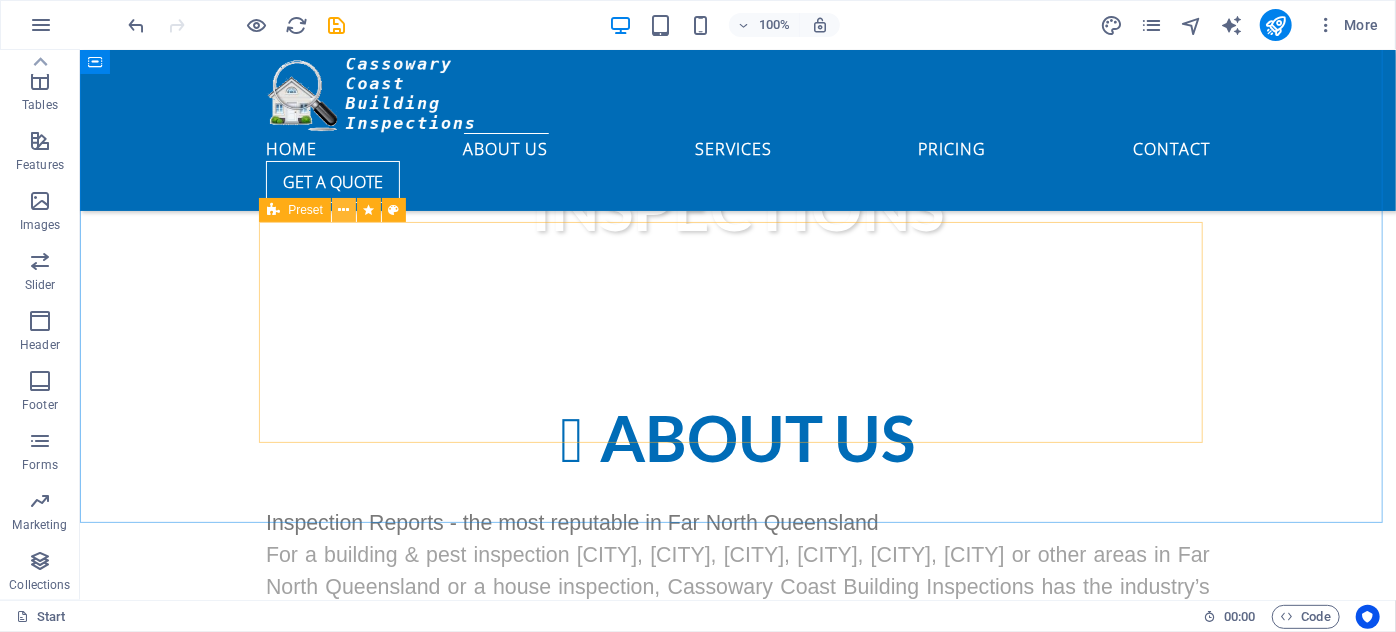 click at bounding box center [343, 210] 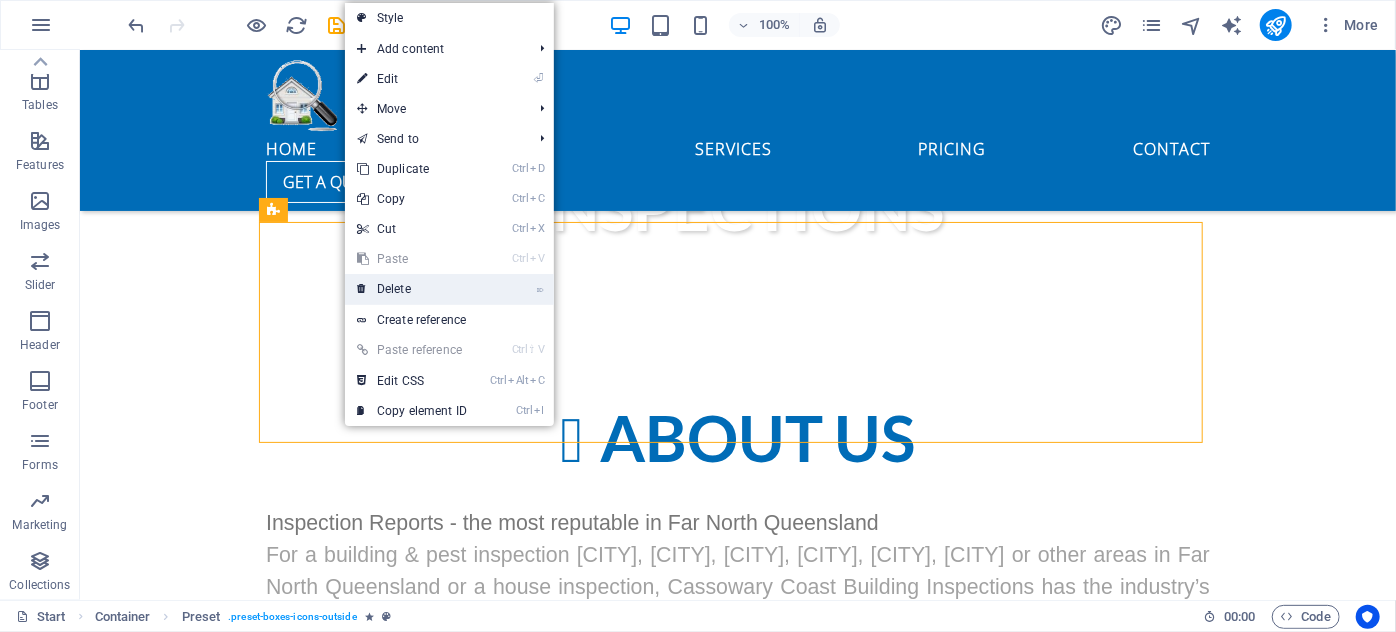 click on "⌦  Delete" at bounding box center (412, 289) 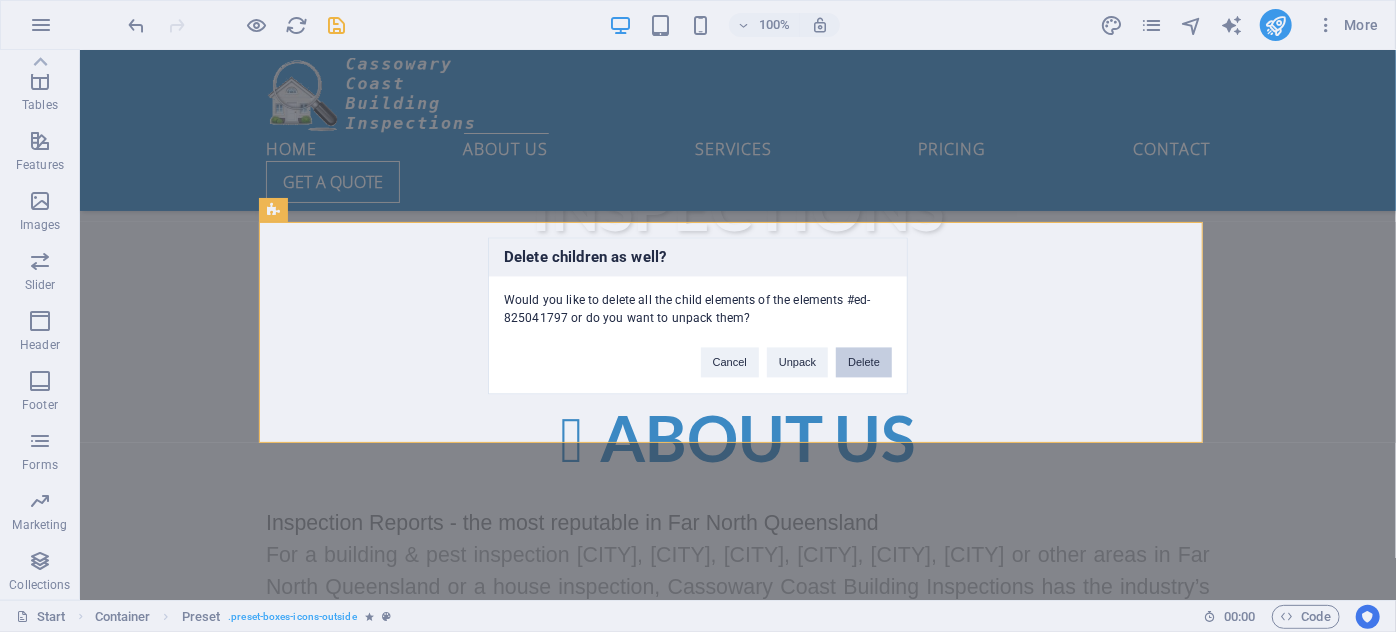 click on "Delete" at bounding box center [864, 363] 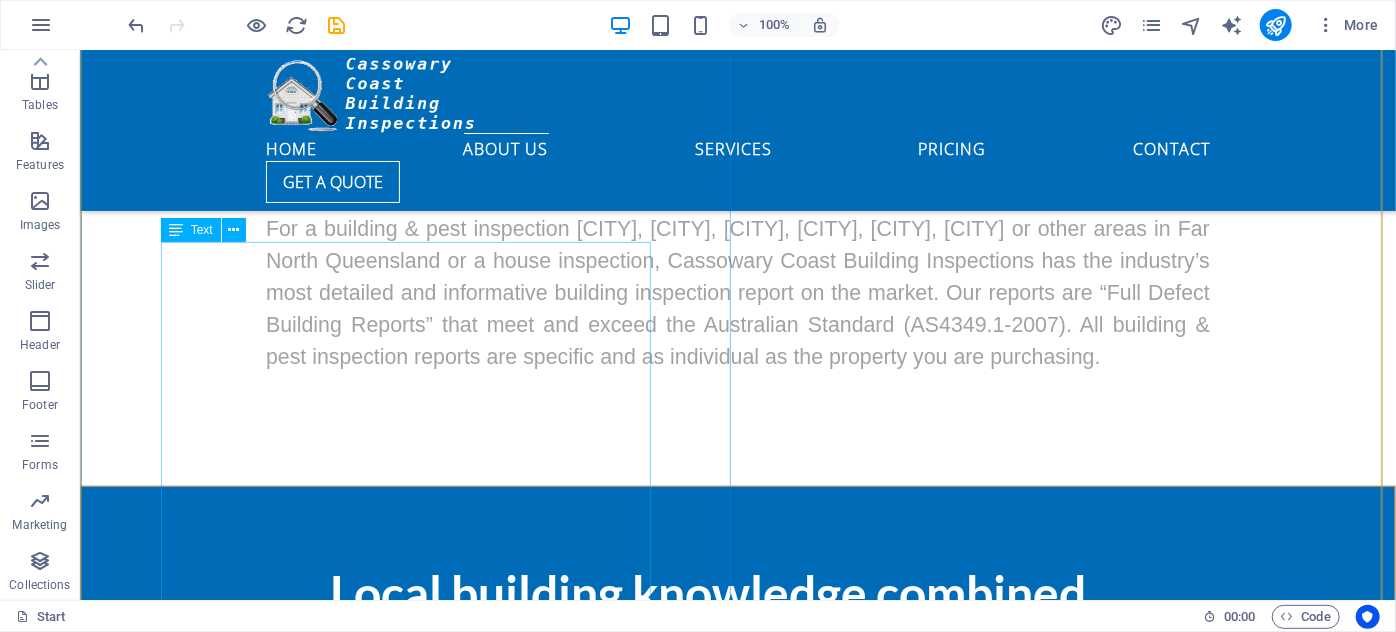 scroll, scrollTop: 1181, scrollLeft: 0, axis: vertical 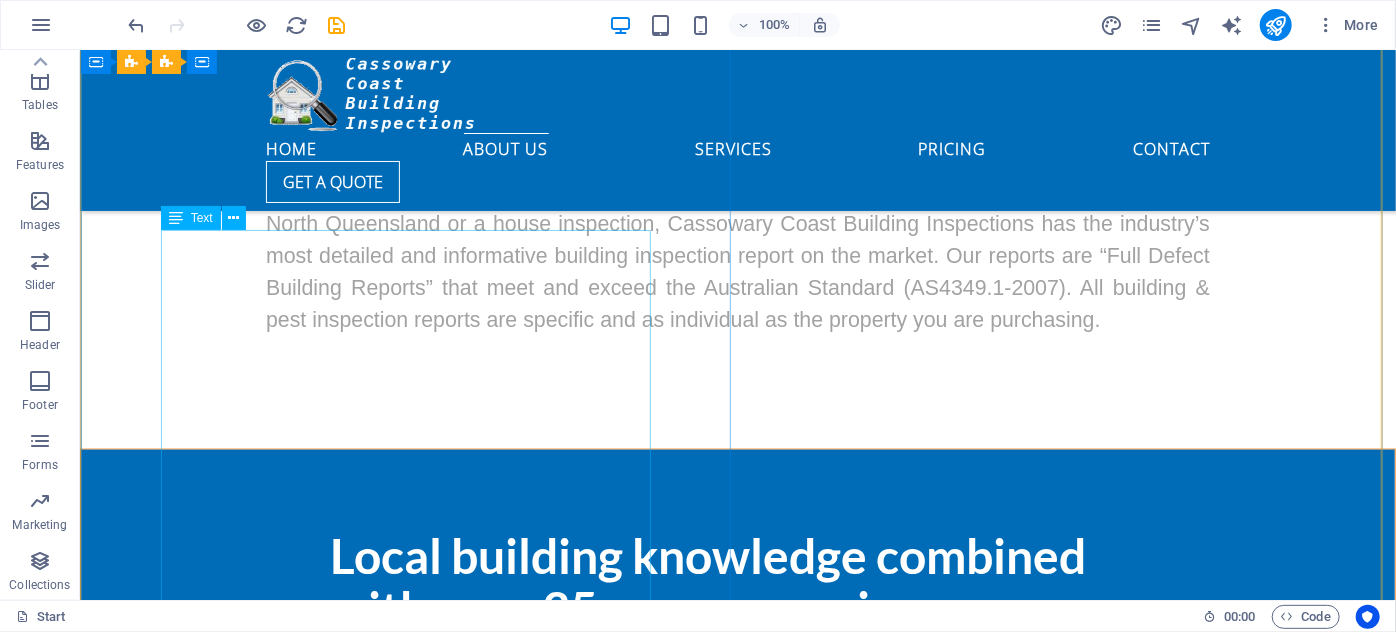 click on "Thorough, reliable and credible Property Inspection Reports A Cassowary Coast Building Inspections report will outline faults accurately and the pest & building inspection report is written in an easy to read (layman’s terms) format. Not only will a Cassowary Coast Building Inspections report tell you what the fault is, the report will also tell you how to go about repairing the fault and will provide you with the time frames that the faults should ideally be repaired within, so that you can plan your future maintenance. A Cassowary Coast Building Inspections report will also tell you the severity of the fault as well as which items were inspected and found to be satisfactory." at bounding box center (737, 779) 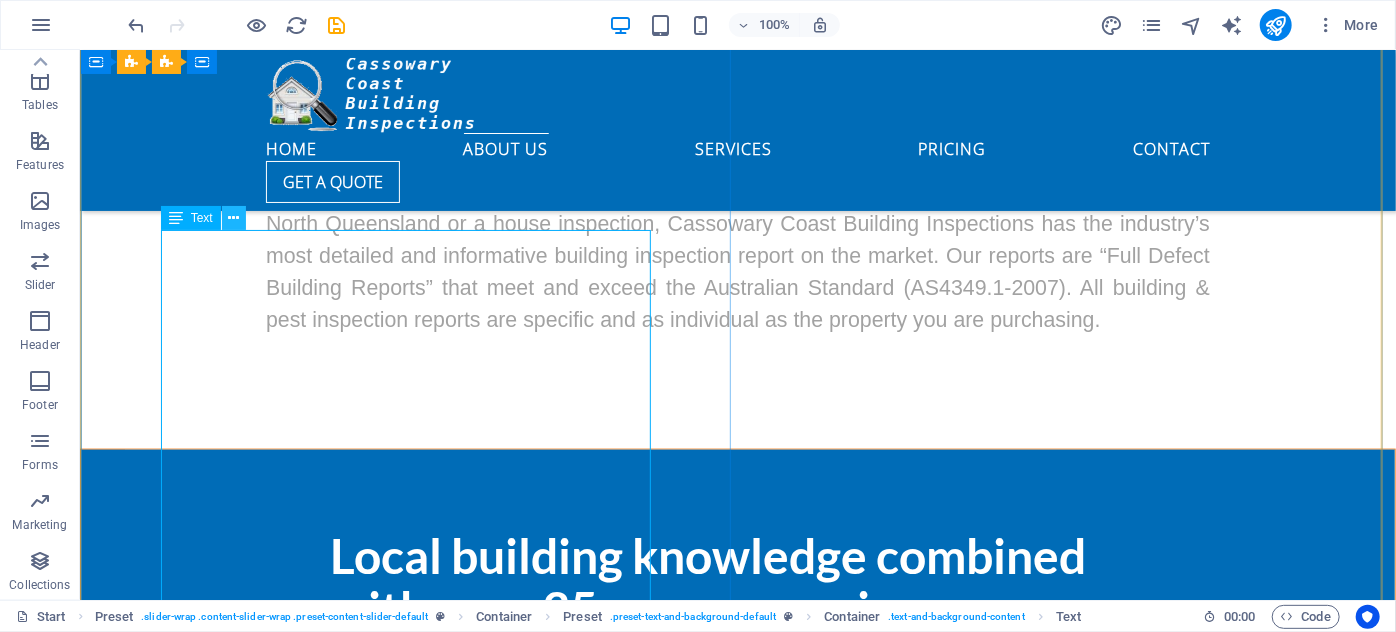 click at bounding box center [233, 218] 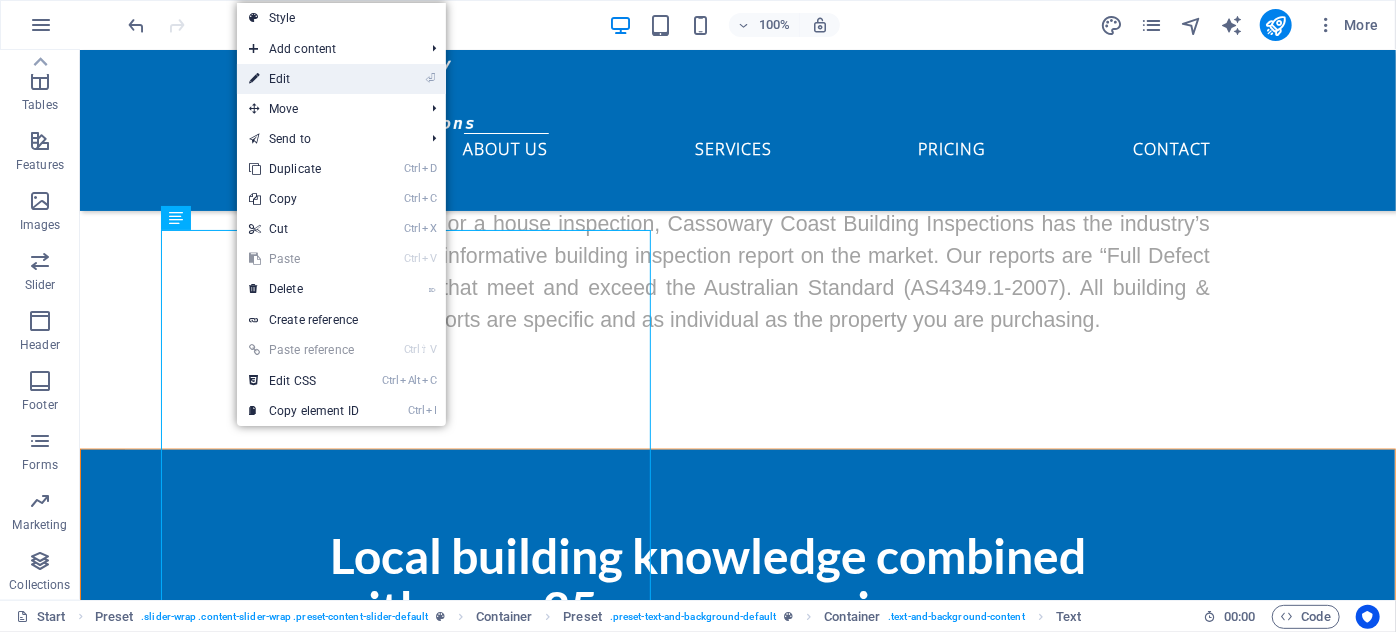 click on "⏎  Edit" at bounding box center [304, 79] 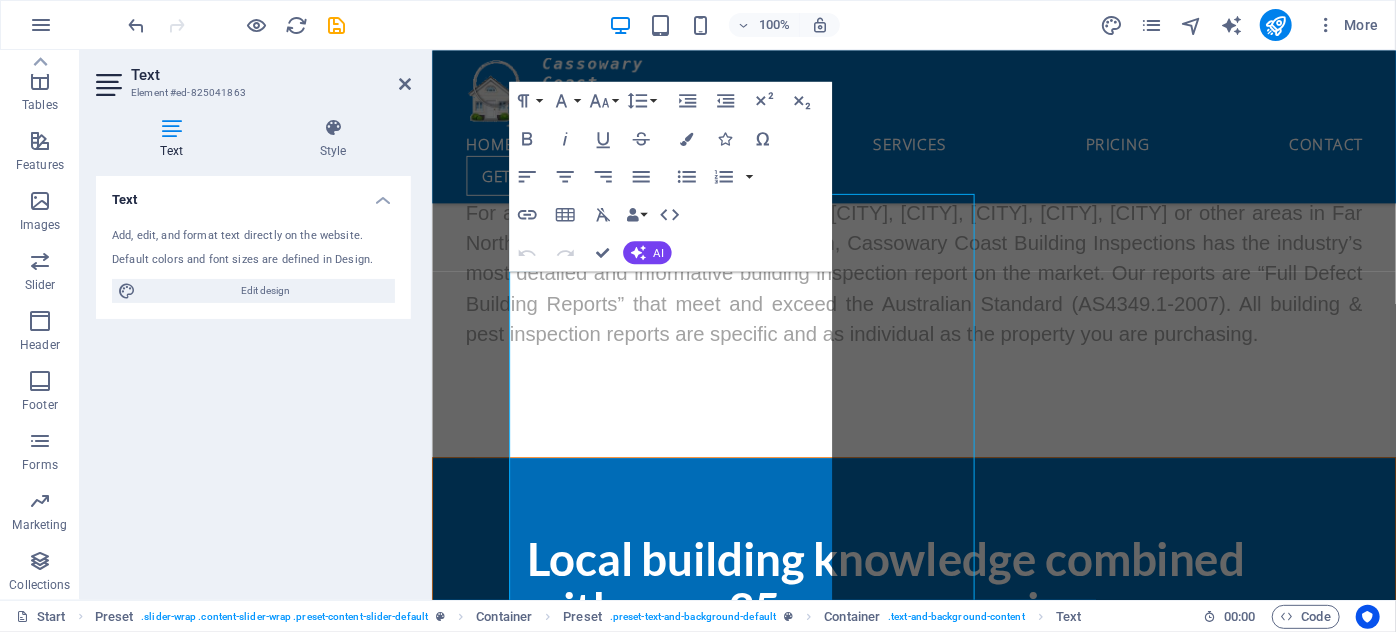 scroll, scrollTop: 1210, scrollLeft: 0, axis: vertical 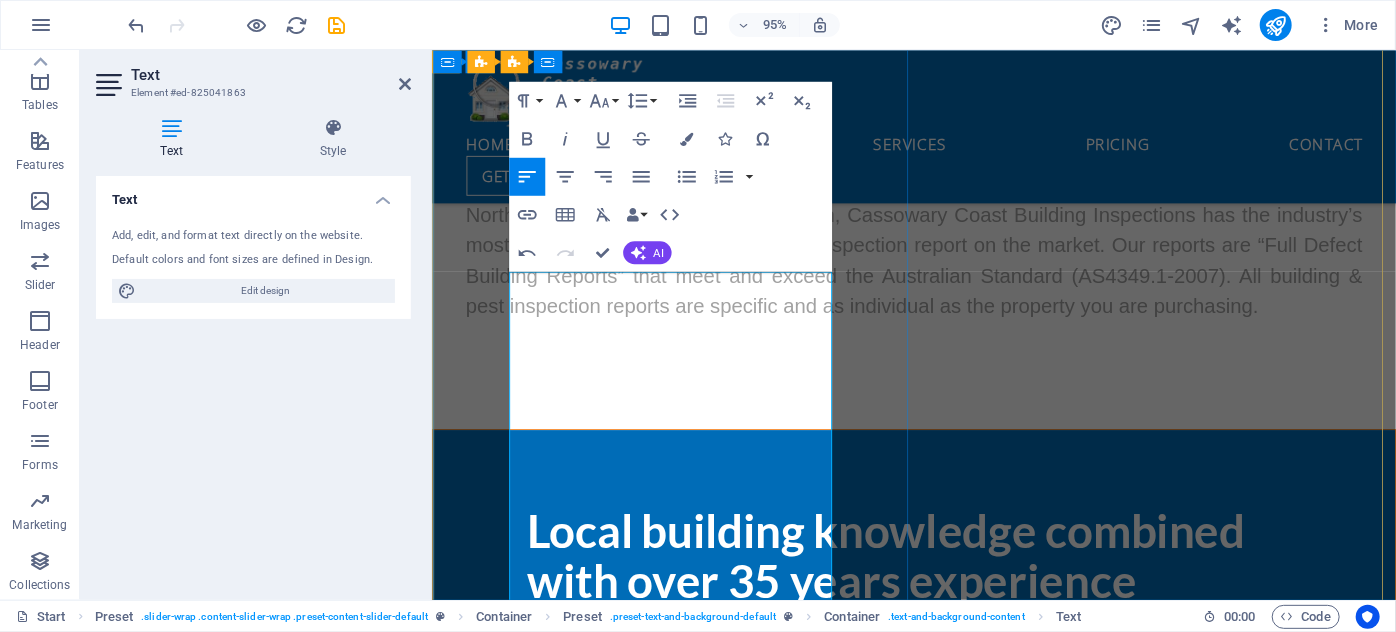 click on "<strong>Thorough, reliable and credible Property Inspection Reports</strong><br>" at bounding box center (939, 647) 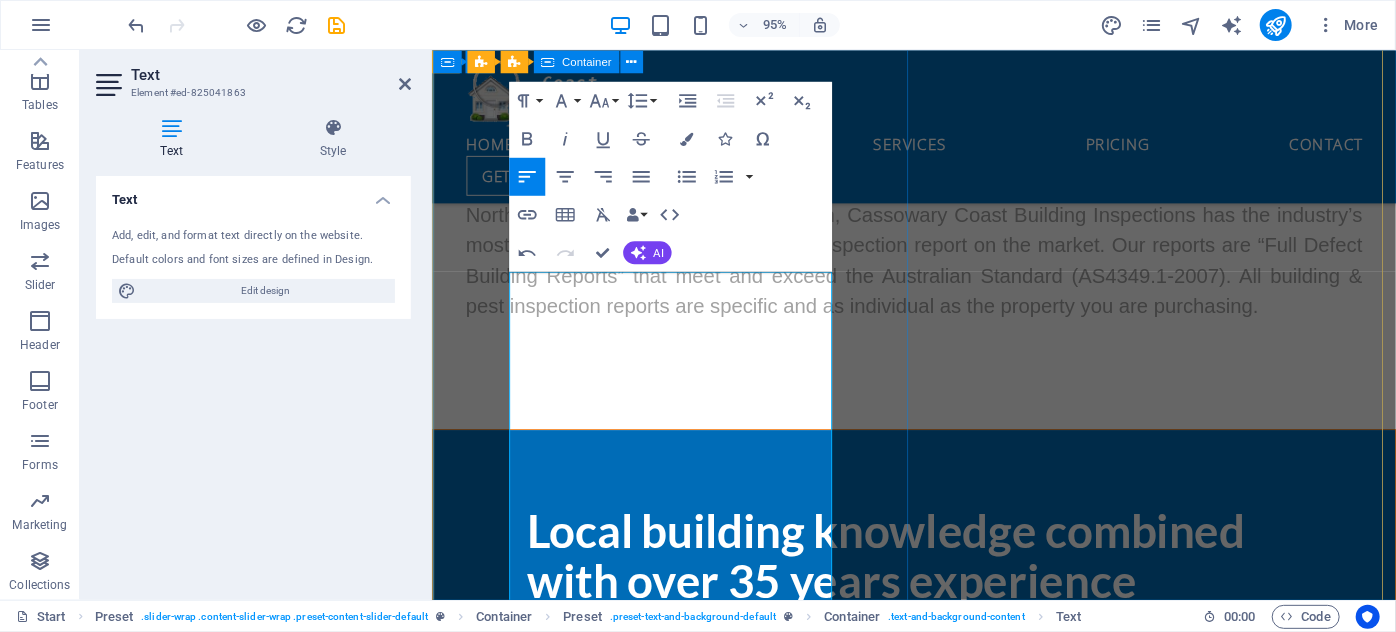 drag, startPoint x: 644, startPoint y: 321, endPoint x: 509, endPoint y: 289, distance: 138.74077 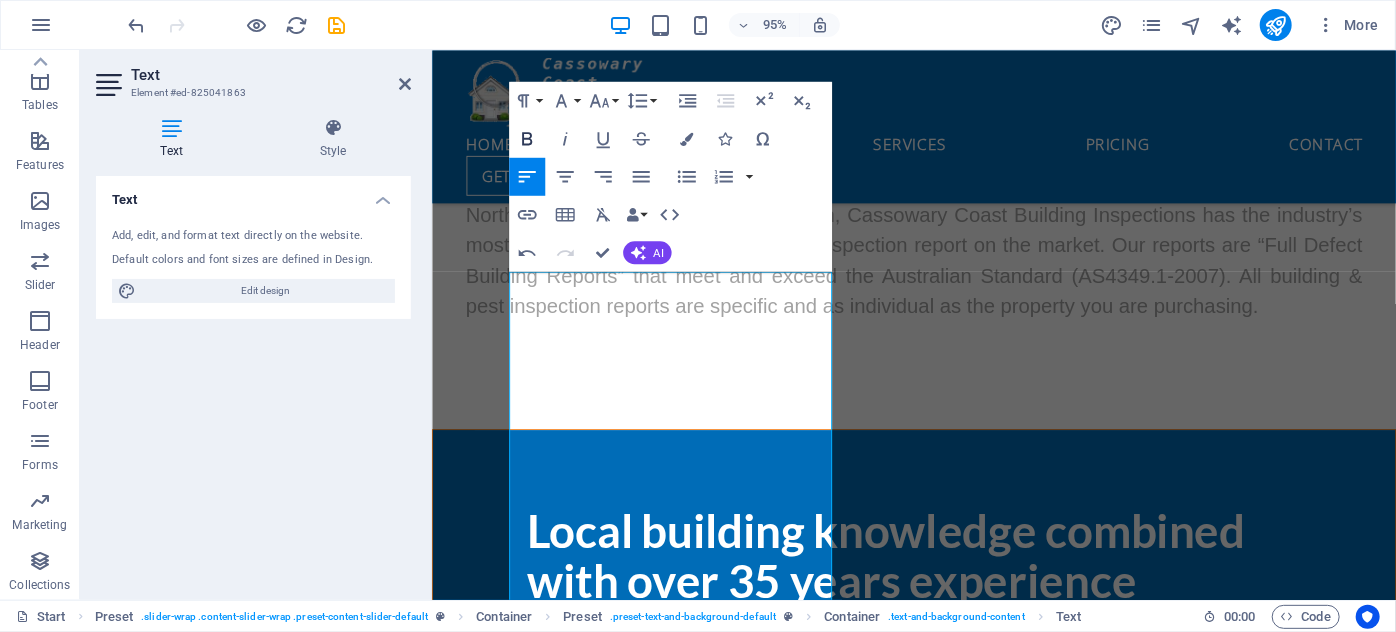 click 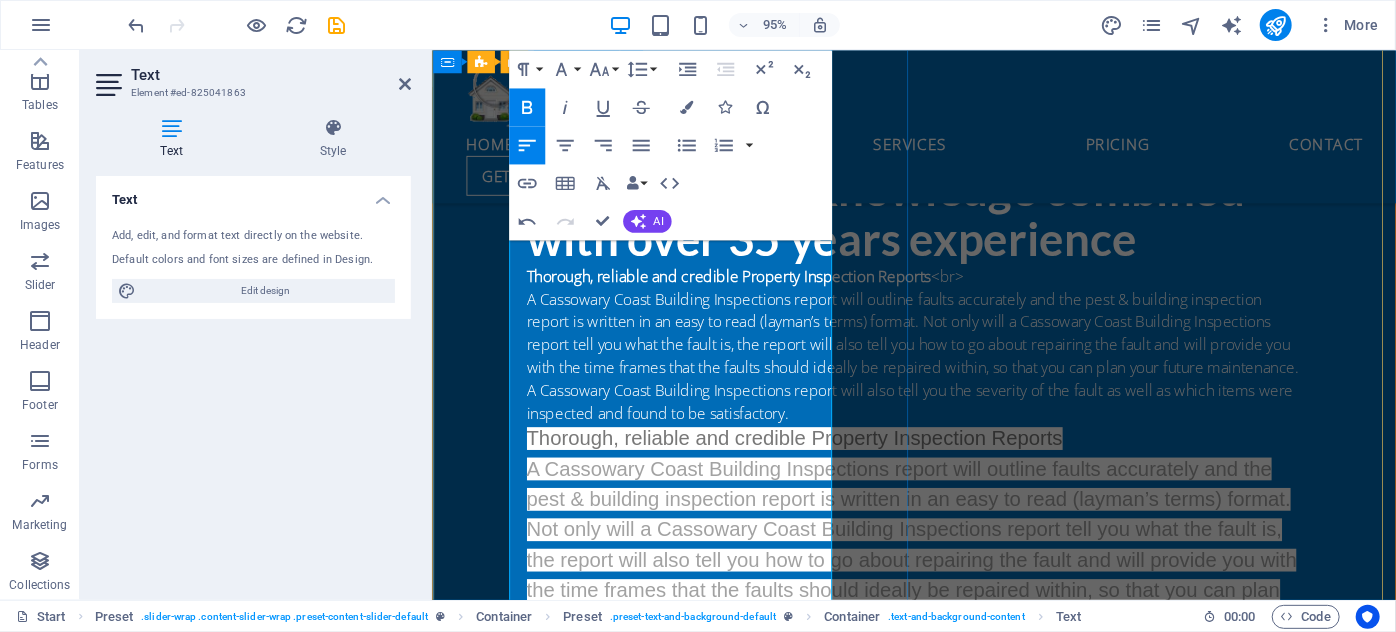 scroll, scrollTop: 1574, scrollLeft: 0, axis: vertical 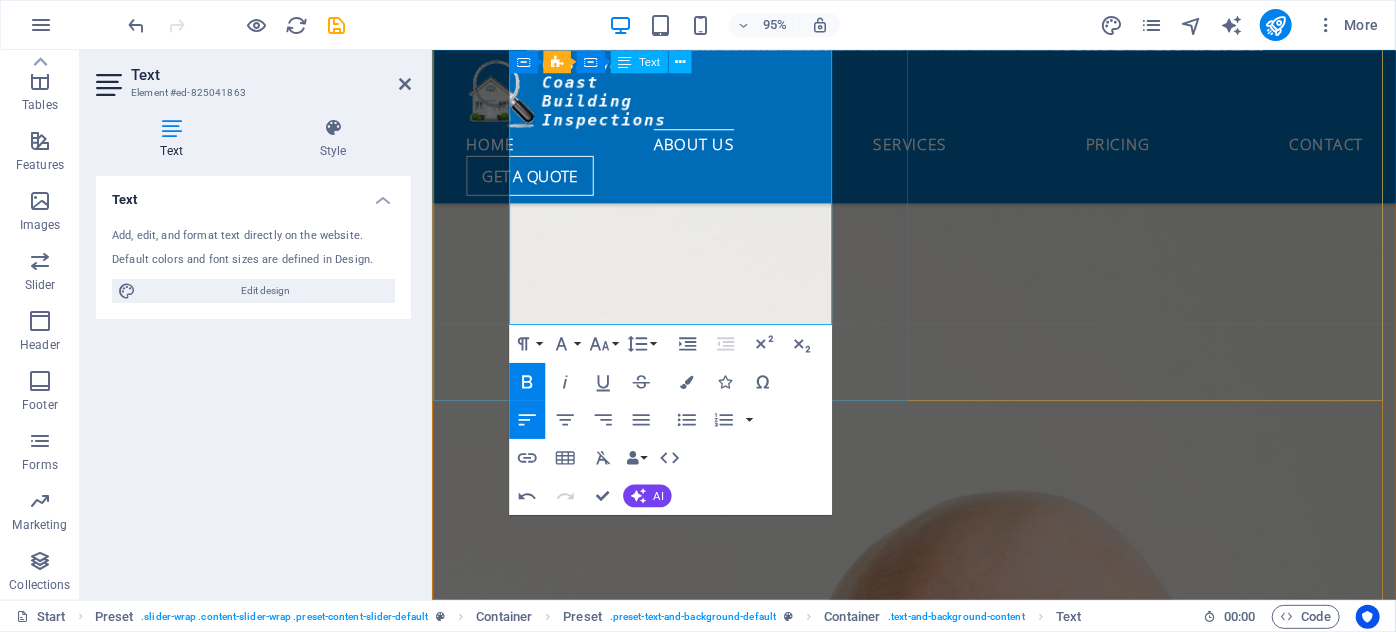 drag, startPoint x: 615, startPoint y: 287, endPoint x: 534, endPoint y: 275, distance: 81.88406 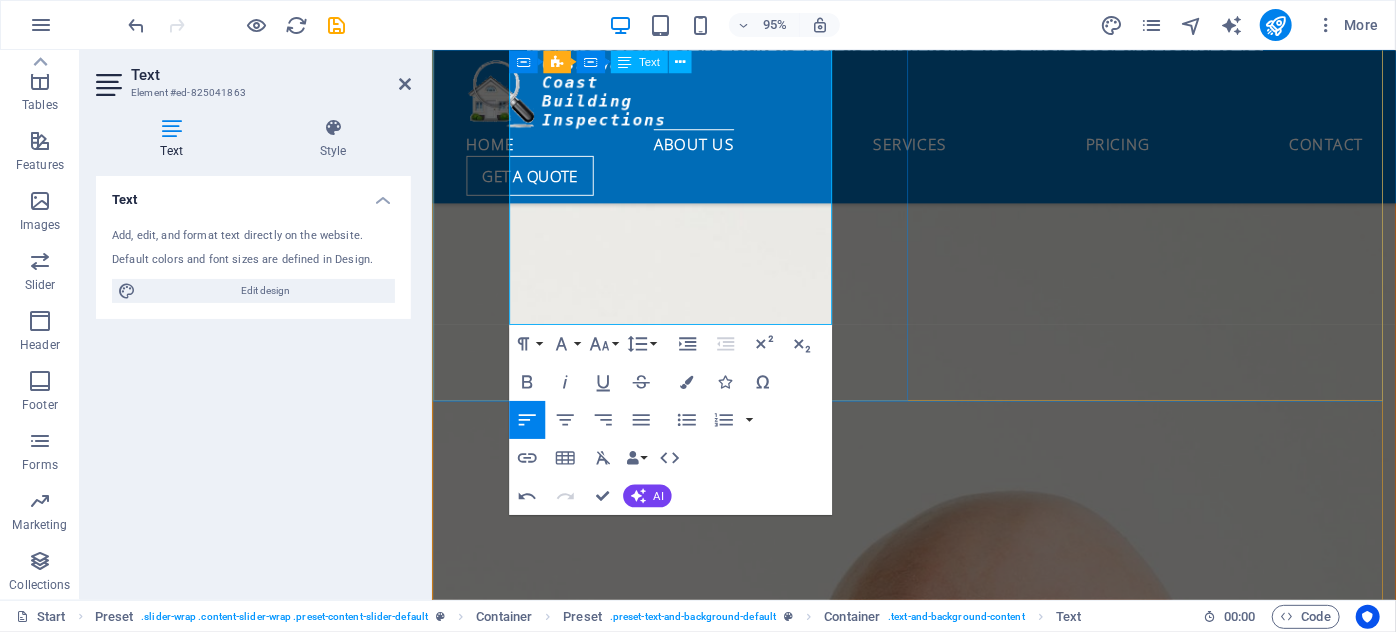 click on "Thorough, reliable and credible Property Inspection Reports A Cassowary Coast Building Inspections report will outline faults accurately and the pest & building inspection report is written in an easy to read (layman’s terms) format. Not only will a Cassowary Coast Building Inspections report tell you what the fault is, the report will also tell you how to go about repairing the fault and will provide you with the time frames that the faults should ideally be repaired within, so that you can plan your future maintenance. A Cassowary Coast Building Inspections report will also tell you the severity of the fault as well as which items were inspected and found to be satisfactory." at bounding box center [939, -53] 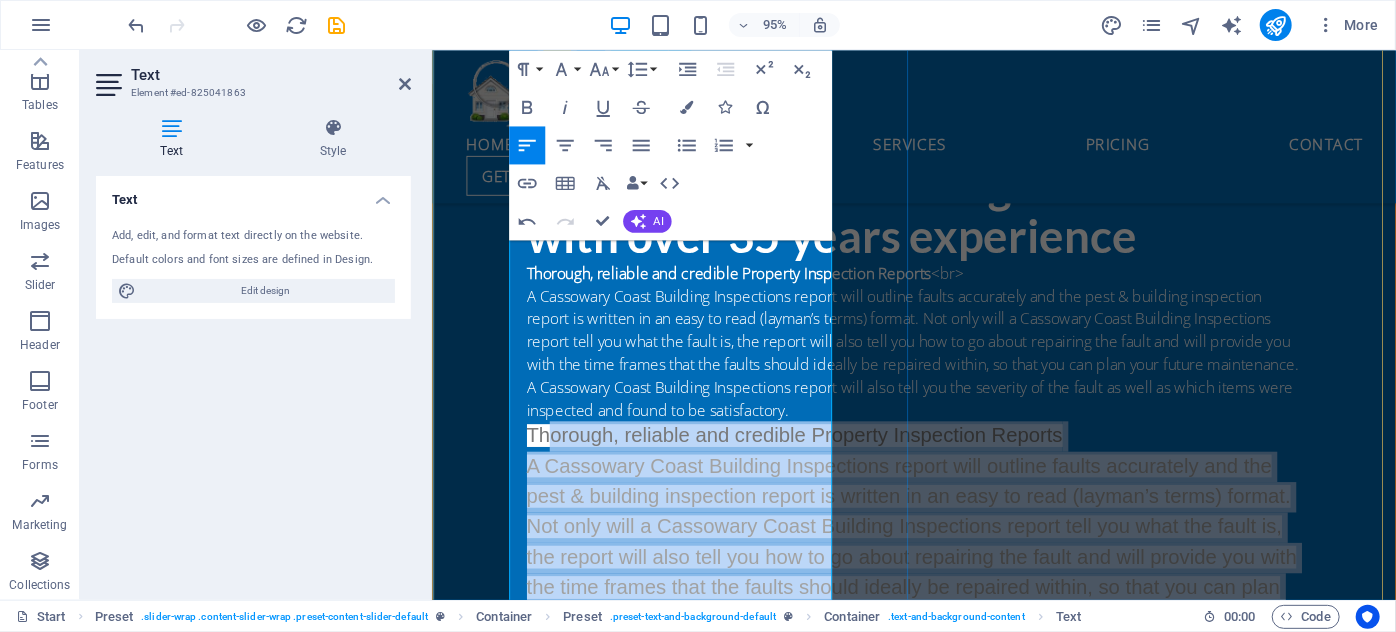 scroll, scrollTop: 1483, scrollLeft: 0, axis: vertical 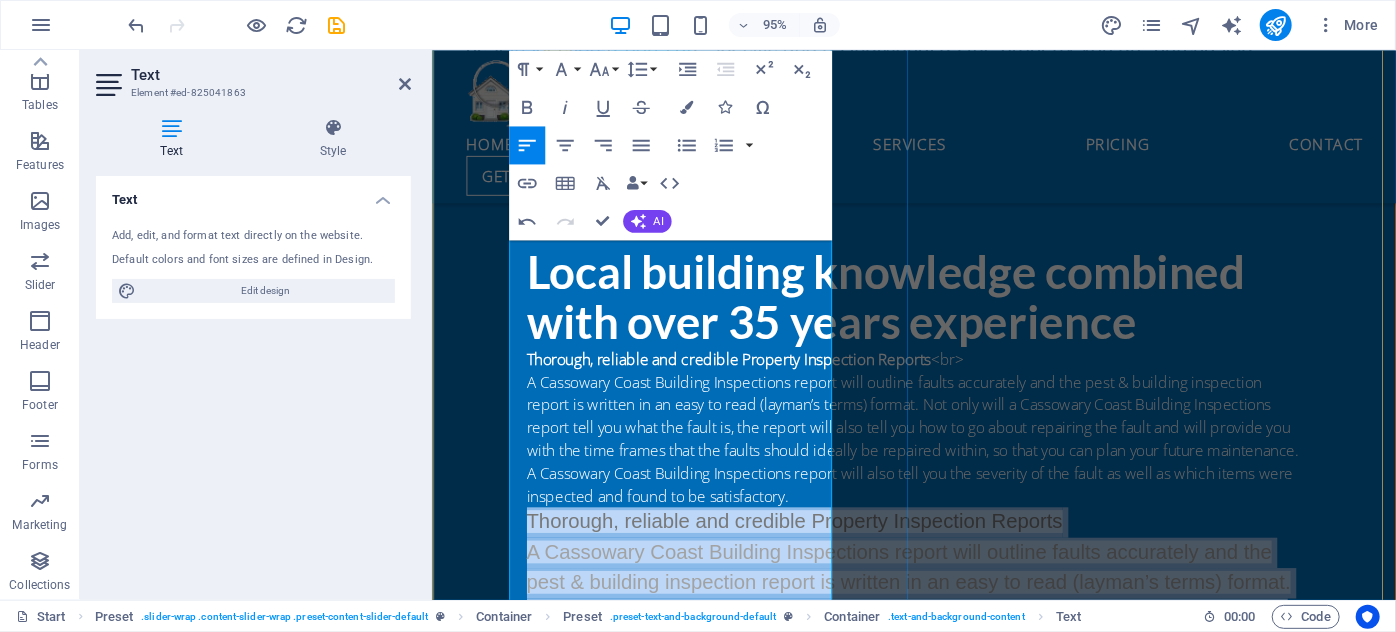 drag, startPoint x: 637, startPoint y: 319, endPoint x: 613, endPoint y: 374, distance: 60.00833 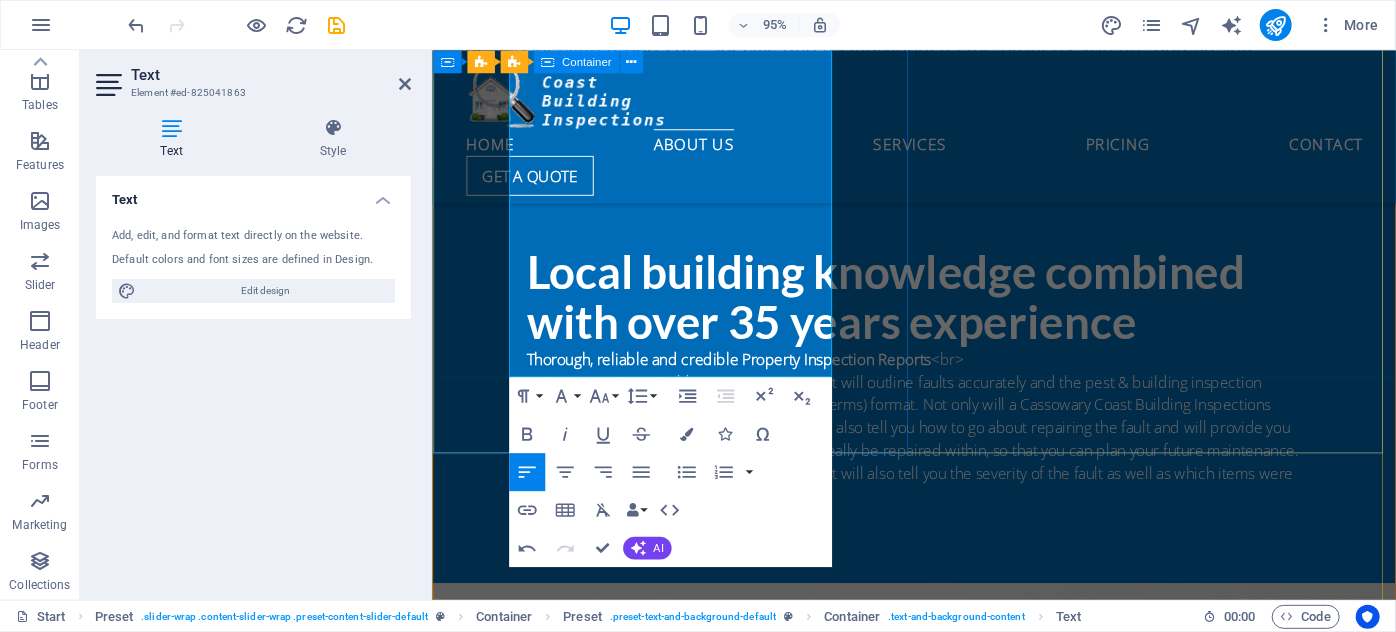 click on "Local building knowledge combined with over 35 years experience Thorough, reliable and credible Property Inspection Reports <br> A Cassowary Coast Building Inspections report will outline faults accurately and the pest & building inspection report is written in an easy to read (layman’s terms) format. Not only will a Cassowary Coast Building Inspections report tell you what the fault is, the report will also tell you how to go about repairing the fault and will provide you with the time frames that the faults should ideally be repaired within, so that you can plan your future maintenance. A Cassowary Coast Building Inspections report will also tell you the severity of the fault as well as which items were inspected and found to be satisfactory. <strong>Thorough, reliable and credible Property Inspection Reports</strong><br>" at bounding box center (938, 393) 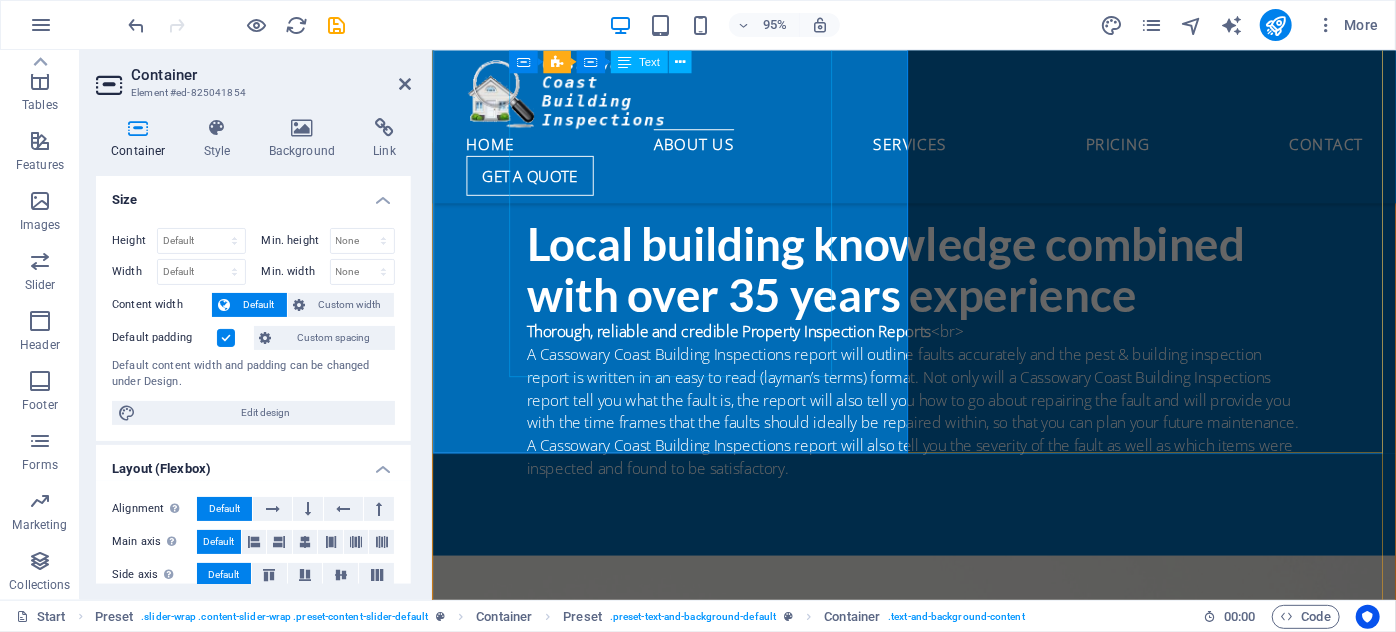 click on "Thorough, reliable and credible Property Inspection Reports <br> A Cassowary Coast Building Inspections report will outline faults accurately and the pest & building inspection report is written in an easy to read (layman’s terms) format. Not only will a Cassowary Coast Building Inspections report tell you what the fault is, the report will also tell you how to go about repairing the fault and will provide you with the time frames that the faults should ideally be repaired within, so that you can plan your future maintenance. A Cassowary Coast Building Inspections report will also tell you the severity of the fault as well as which items were inspected and found to be satisfactory." at bounding box center [939, 417] 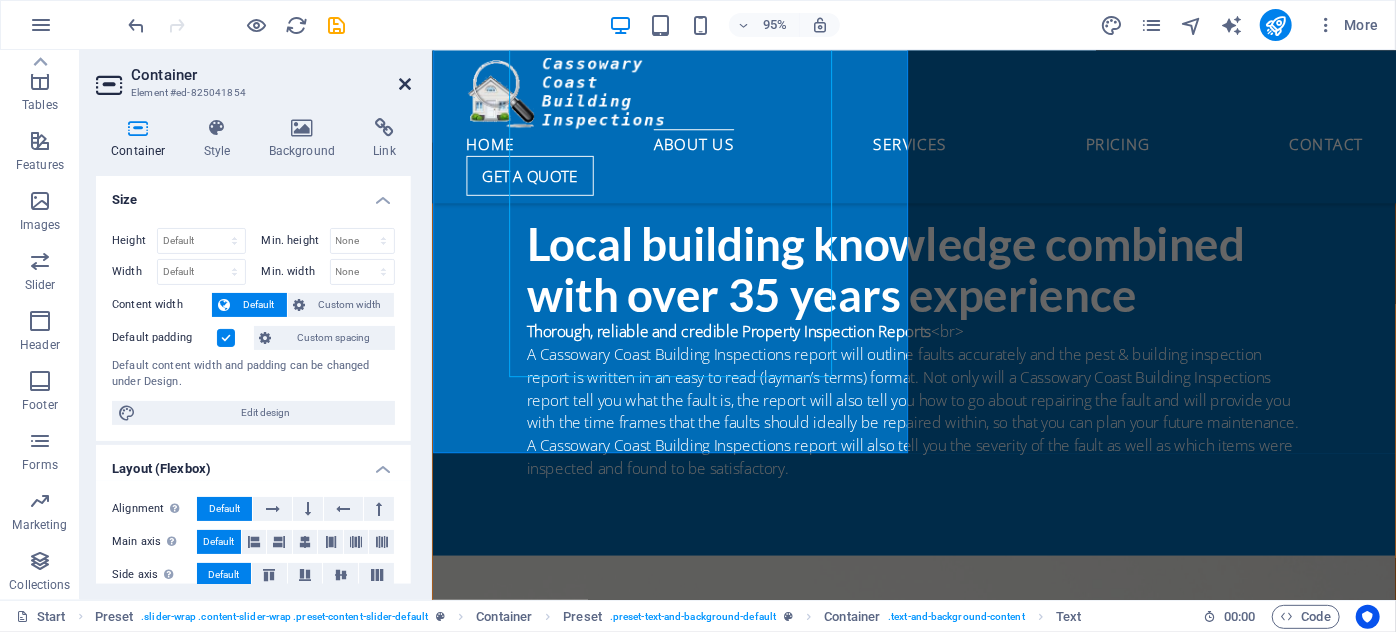 click at bounding box center [405, 84] 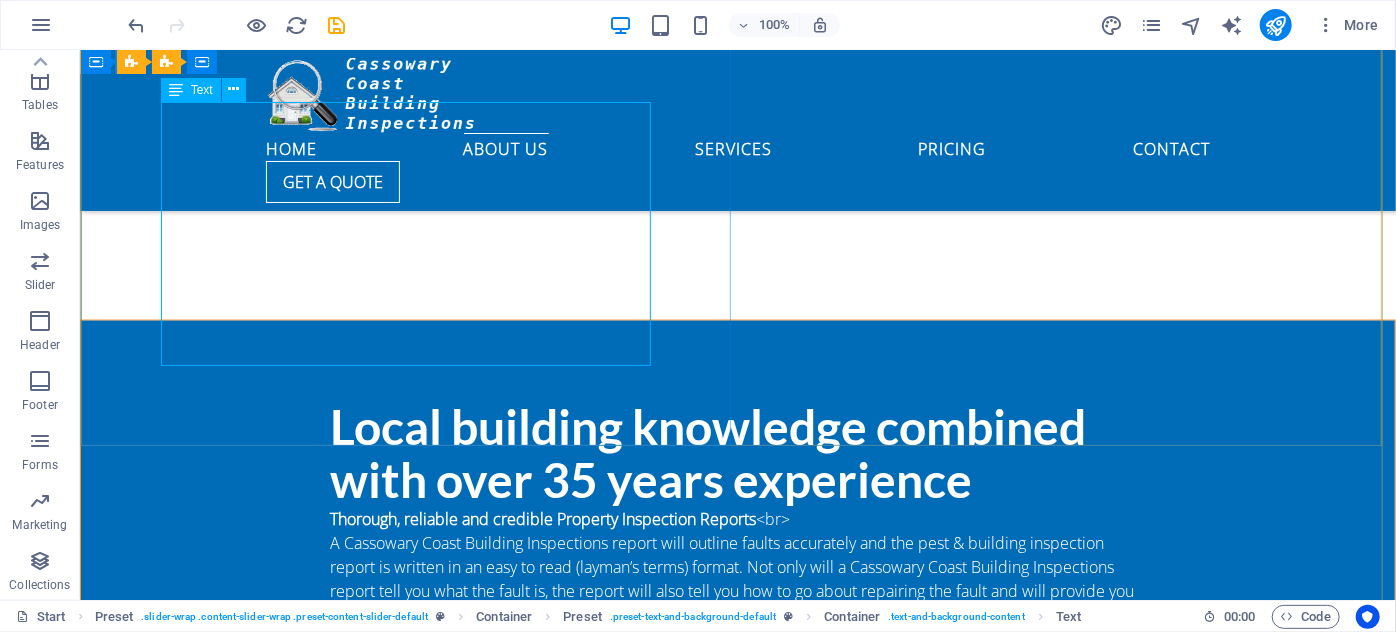 scroll, scrollTop: 1128, scrollLeft: 0, axis: vertical 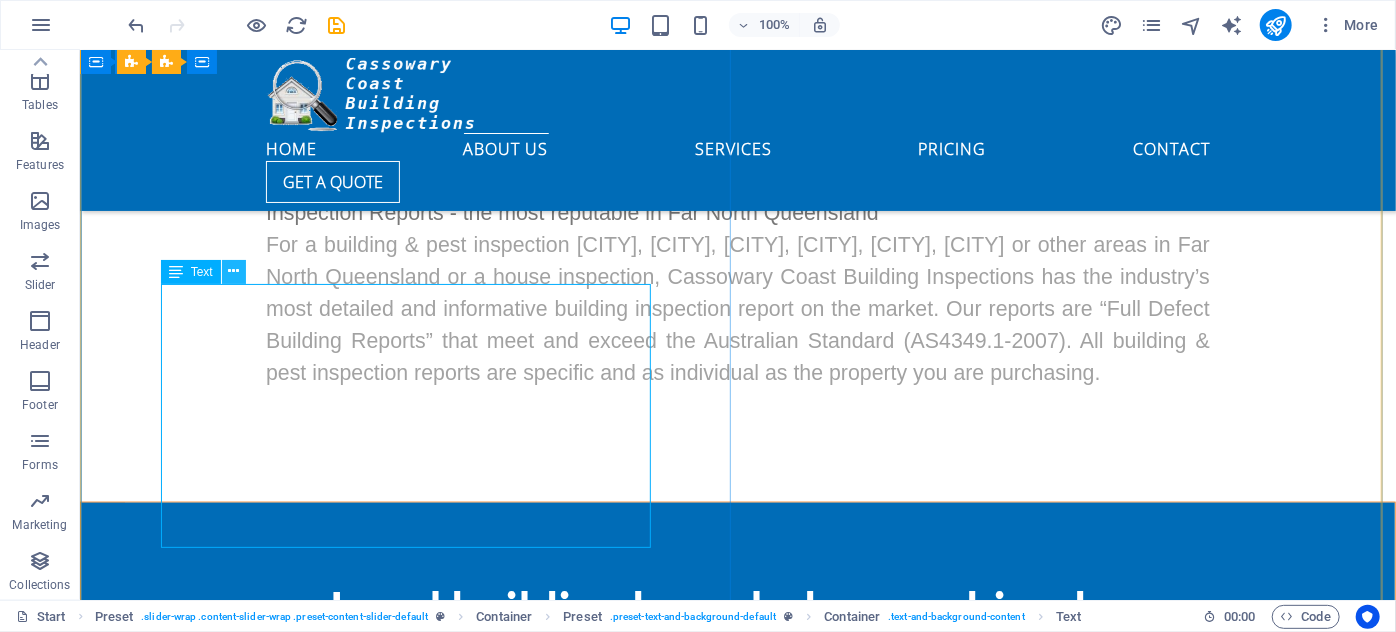 click at bounding box center (233, 271) 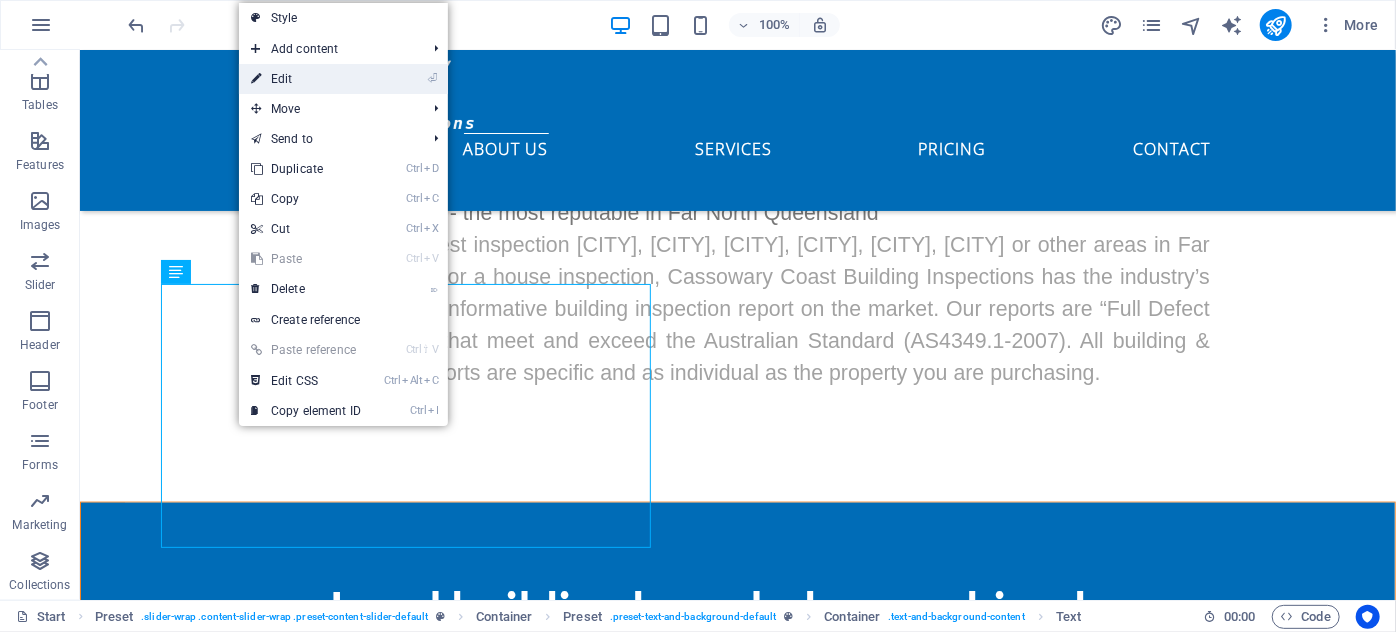 click on "⏎  Edit" at bounding box center (306, 79) 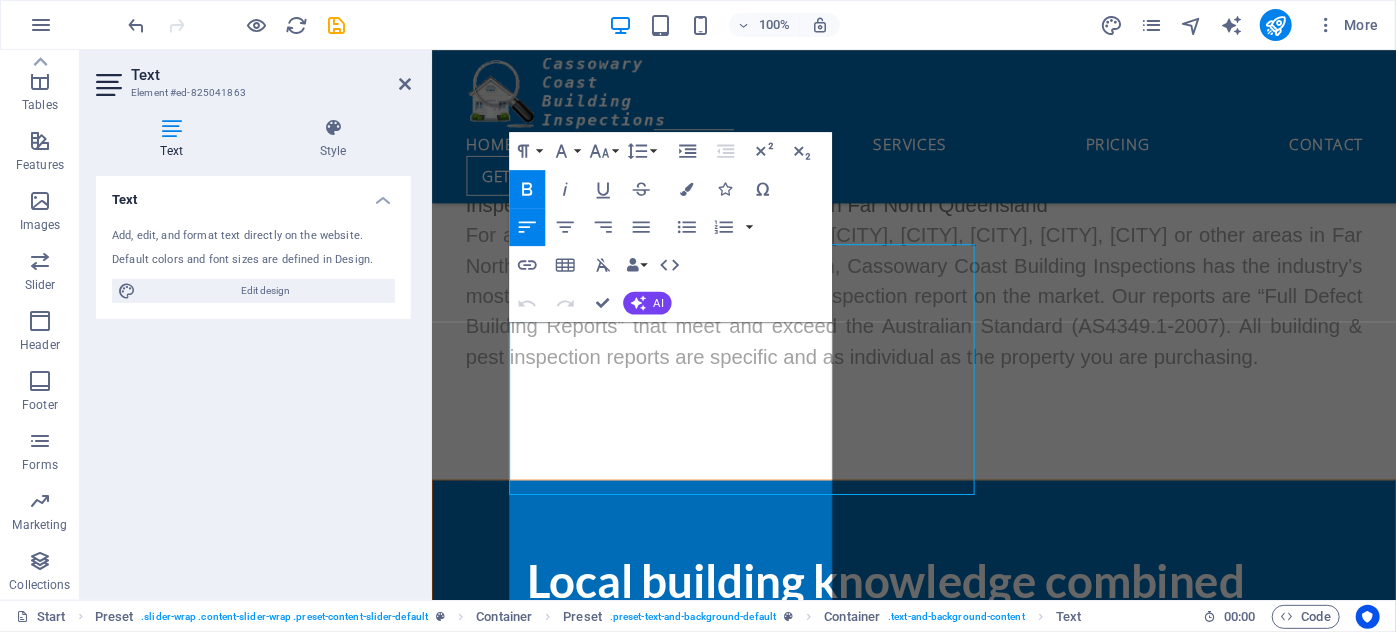scroll, scrollTop: 1157, scrollLeft: 0, axis: vertical 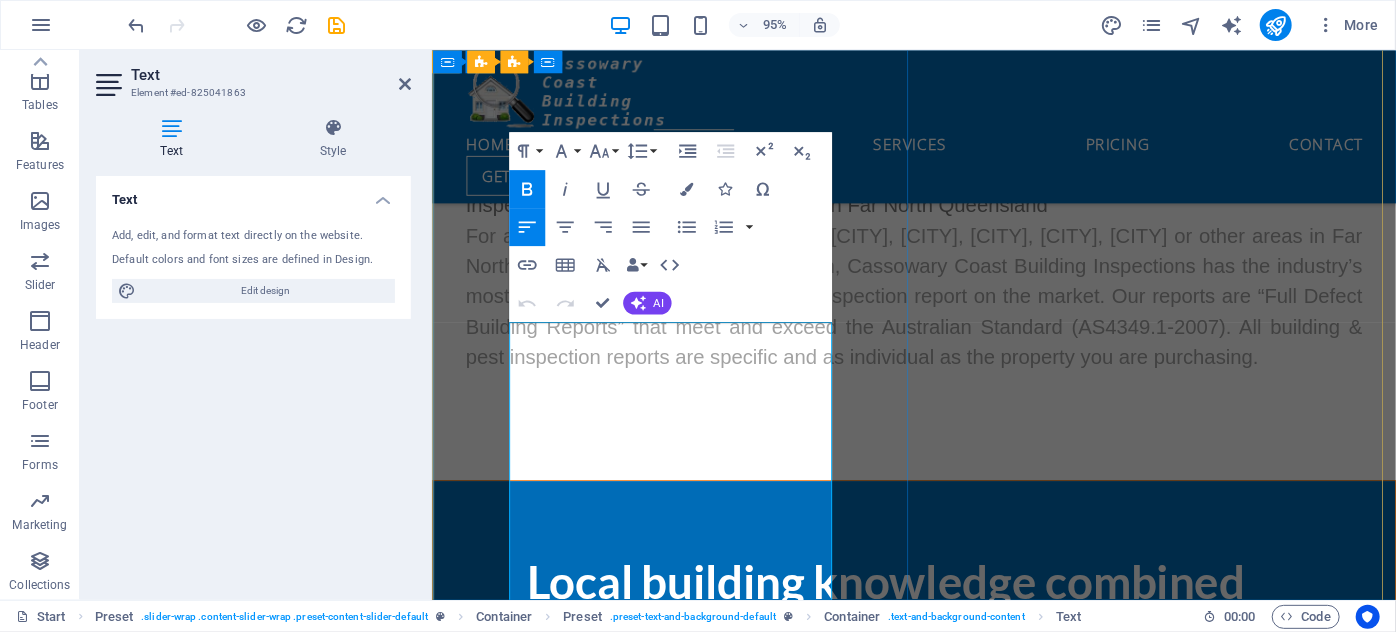 click on "Thorough, reliable and credible Property Inspection Reports <br>" at bounding box center [939, 700] 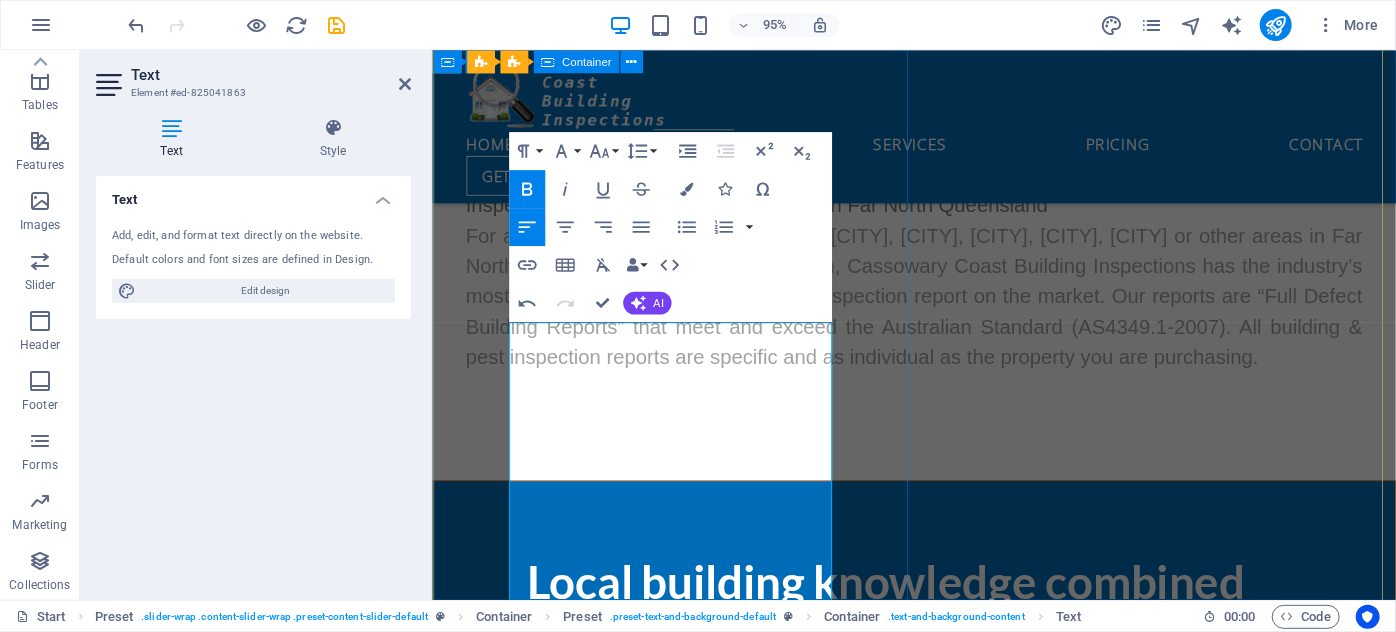 click on "Local building knowledge combined with over 35 years experience Thorough, reliable and credible Property Inspection Reports A Cassowary Coast Building Inspections report will outline faults accurately and the pest & building inspection report is written in an easy to read (layman’s terms) format. Not only will a Cassowary Coast Building Inspections report tell you what the fault is, the report will also tell you how to go about repairing the fault and will provide you with the time frames that the faults should ideally be repaired within, so that you can plan your future maintenance. A Cassowary Coast Building Inspections report will also tell you the severity of the fault as well as which items were inspected and found to be satisfactory." at bounding box center (938, 719) 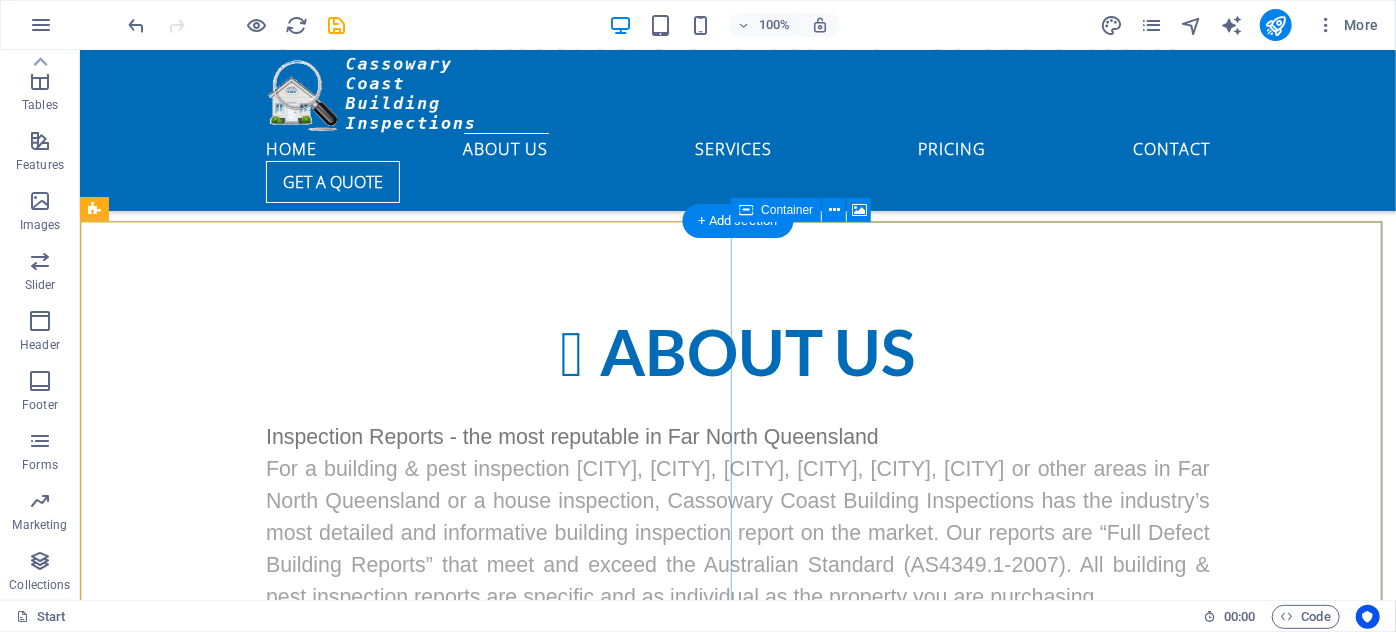 scroll, scrollTop: 909, scrollLeft: 0, axis: vertical 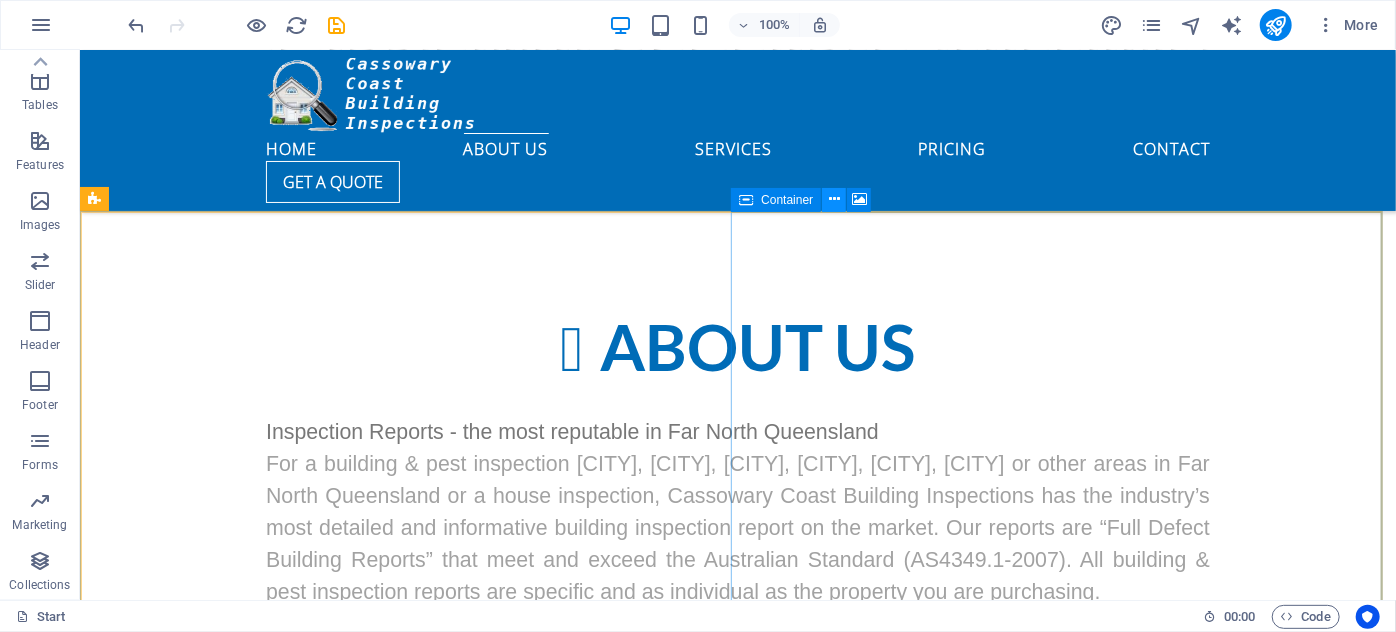 click at bounding box center (834, 199) 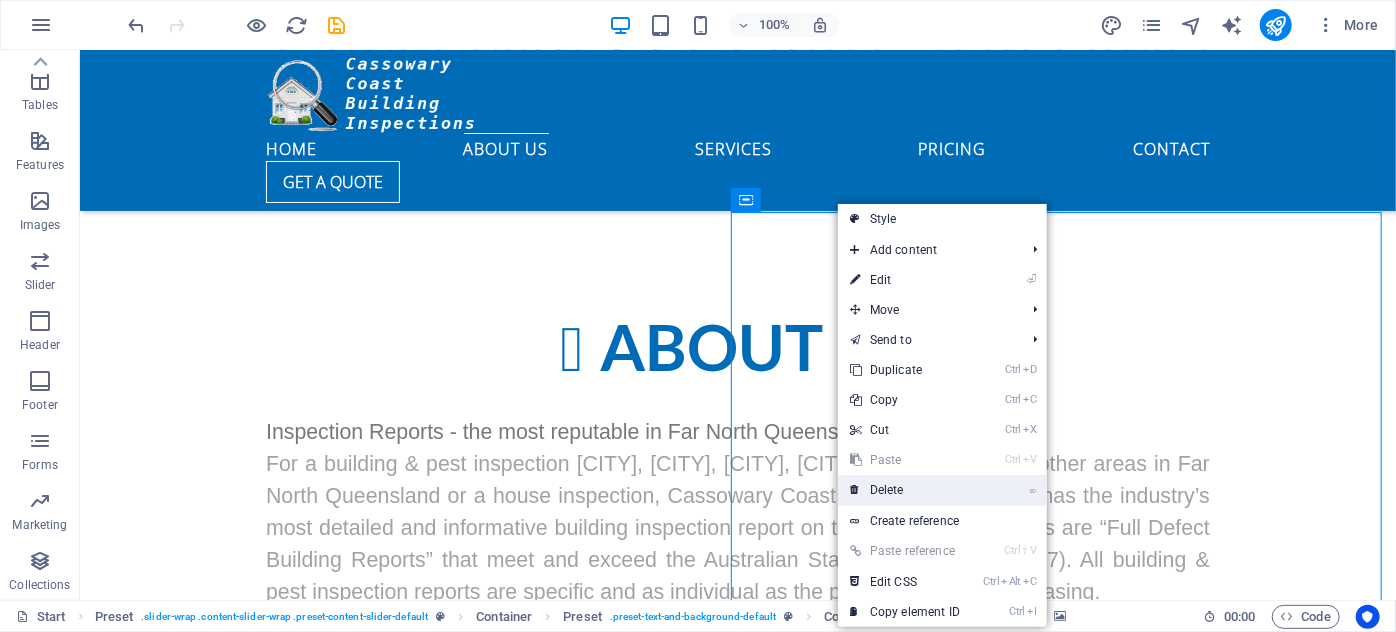 click on "⌦  Delete" at bounding box center (905, 490) 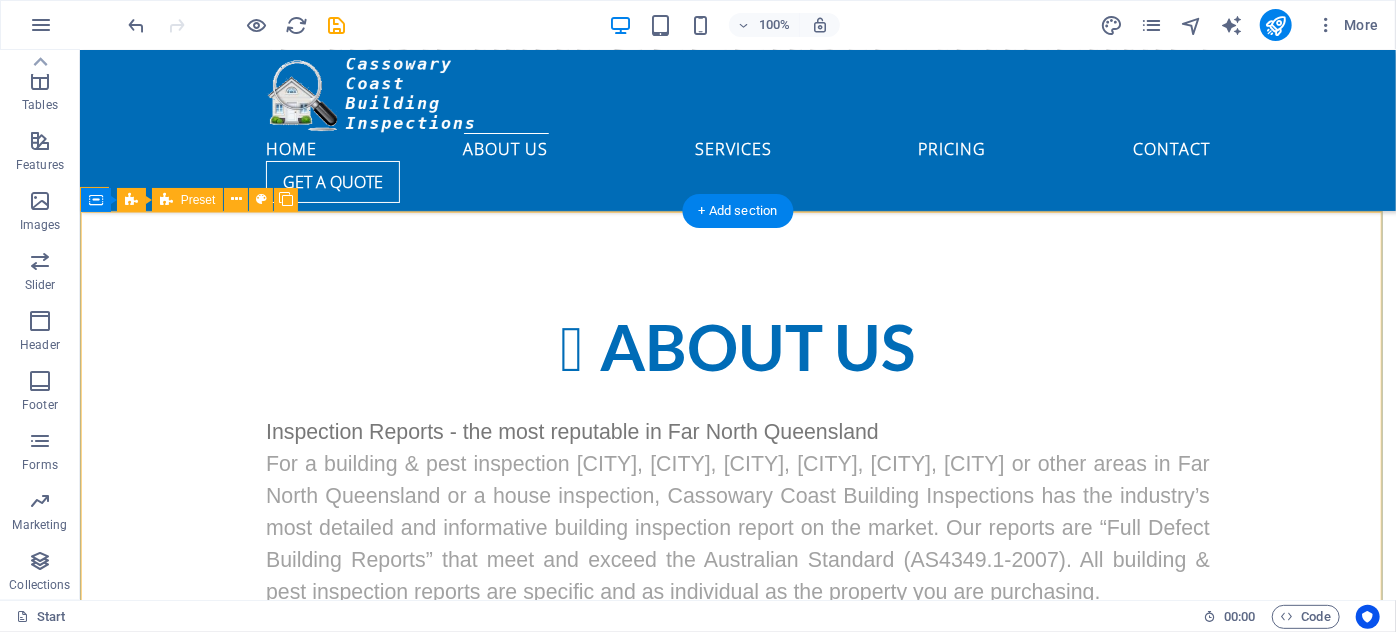 click on "Local building knowledge combined with over 35 years experience Thorough, reliable and credible Property Inspection Reports A Cassowary Coast Building Inspections report will outline faults accurately and the pest & building inspection report is written in an easy to read (layman’s terms) format. Not only will a Cassowary Coast Building Inspections report tell you what the fault is, the report will also tell you how to go about repairing the fault and will provide you with the time frames that the faults should ideally be repaired within, so that you can plan your future maintenance. A Cassowary Coast Building Inspections report will also tell you the severity of the fault as well as which items were inspected and found to be satisfactory." at bounding box center (737, 938) 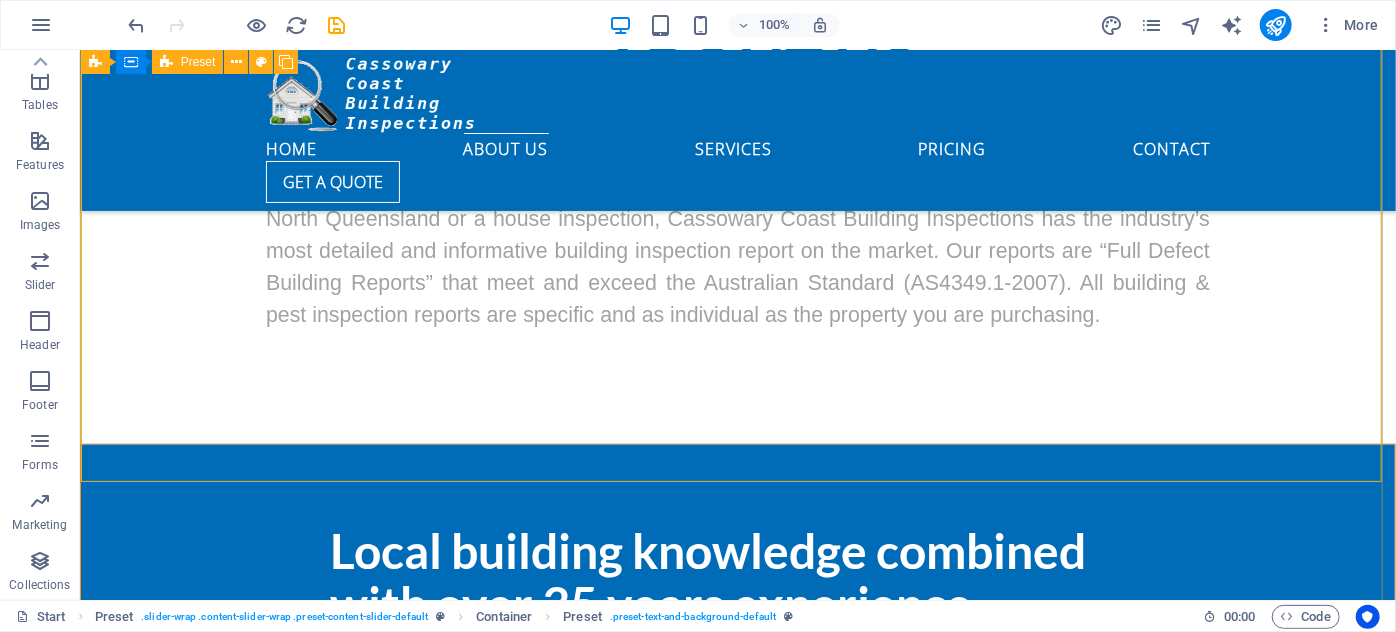 scroll, scrollTop: 1181, scrollLeft: 0, axis: vertical 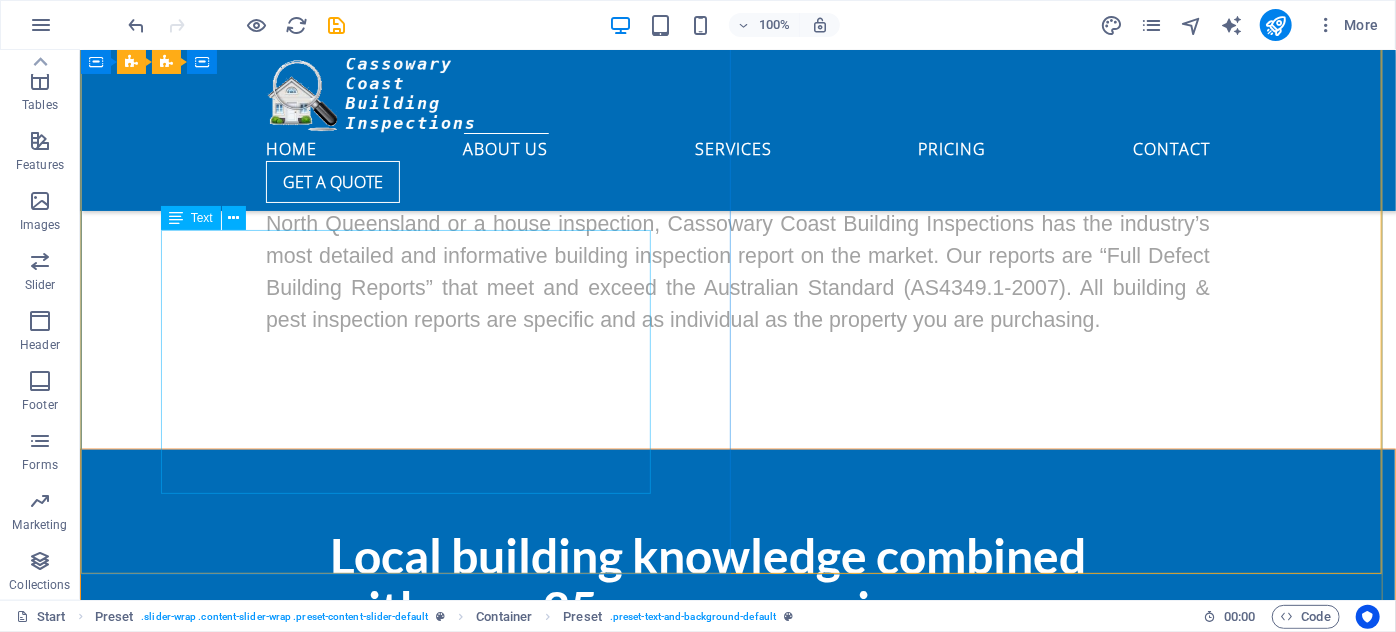 click on "Thorough, reliable and credible Property Inspection Reports A Cassowary Coast Building Inspections report will outline faults accurately and the pest & building inspection report is written in an easy to read (layman’s terms) format. Not only will a Cassowary Coast Building Inspections report tell you what the fault is, the report will also tell you how to go about repairing the fault and will provide you with the time frames that the faults should ideally be repaired within, so that you can plan your future maintenance. A Cassowary Coast Building Inspections report will also tell you the severity of the fault as well as which items were inspected and found to be satisfactory." at bounding box center (737, 719) 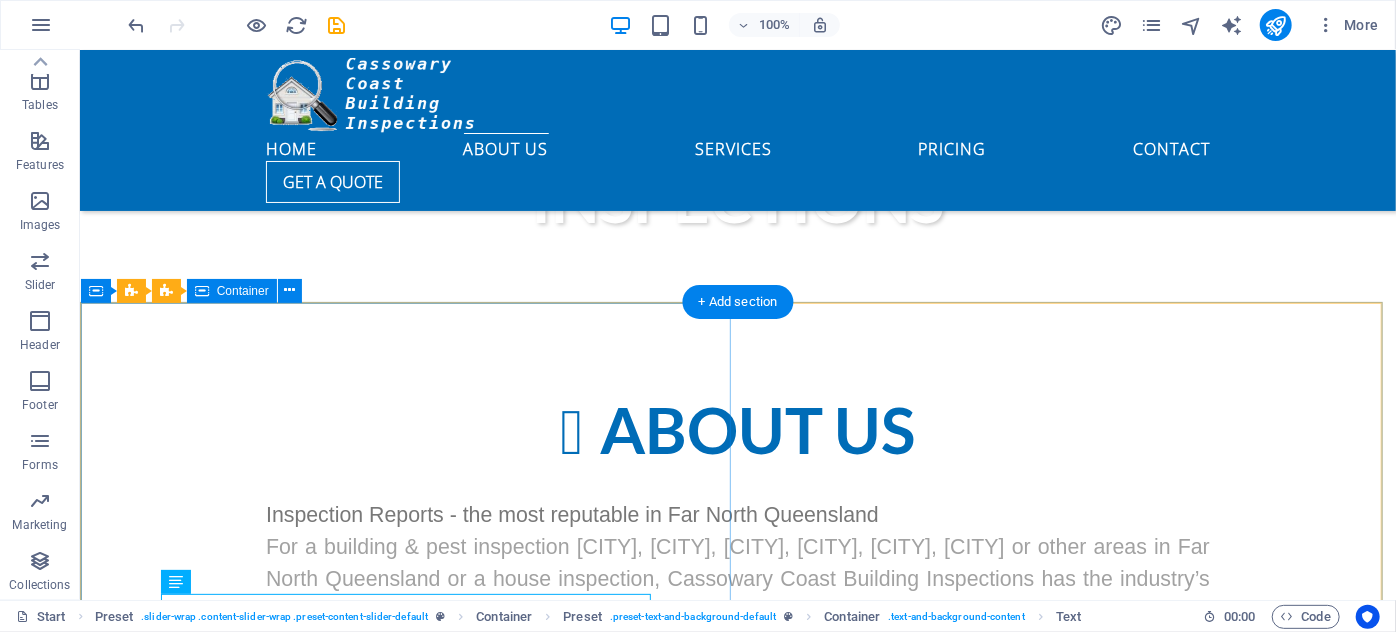 scroll, scrollTop: 818, scrollLeft: 0, axis: vertical 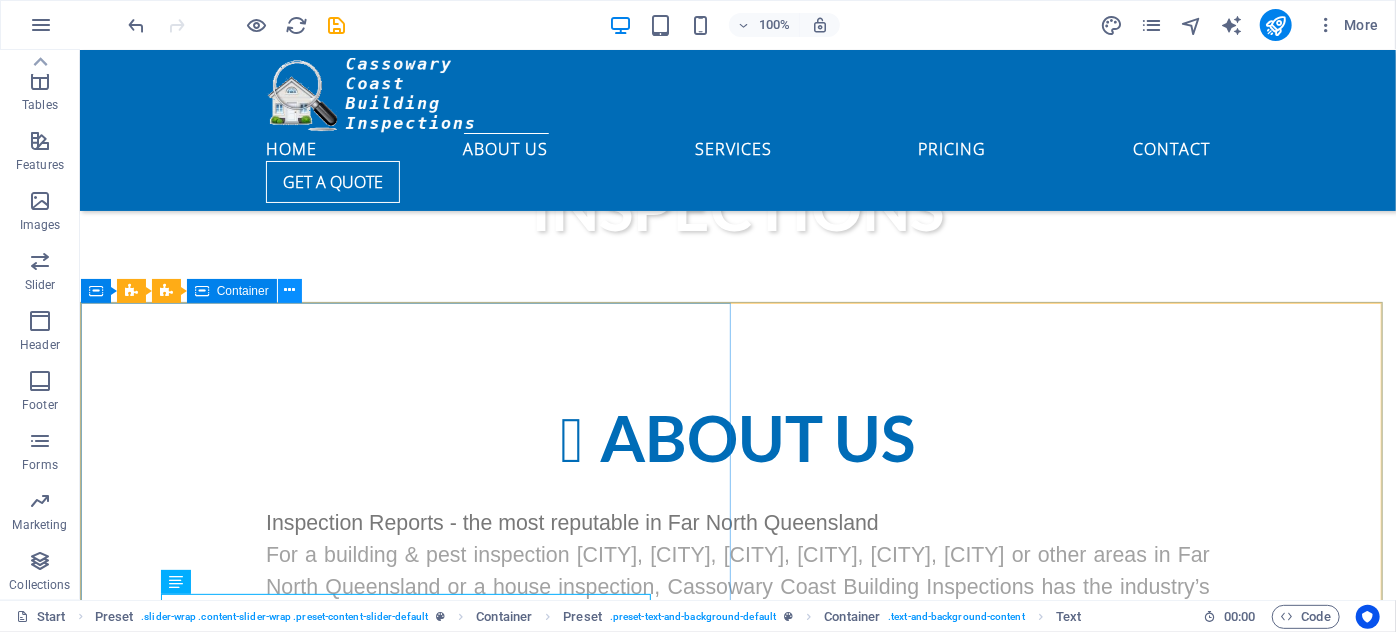 click at bounding box center (289, 290) 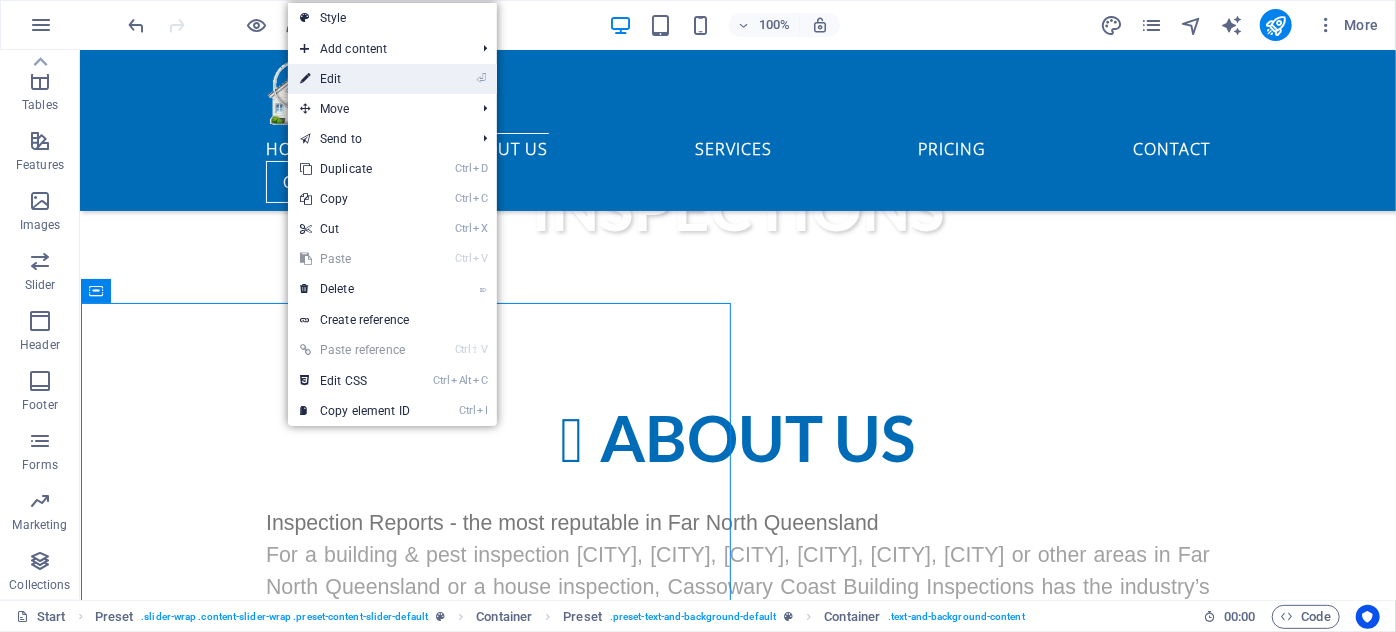 click on "⏎  Edit" at bounding box center [355, 79] 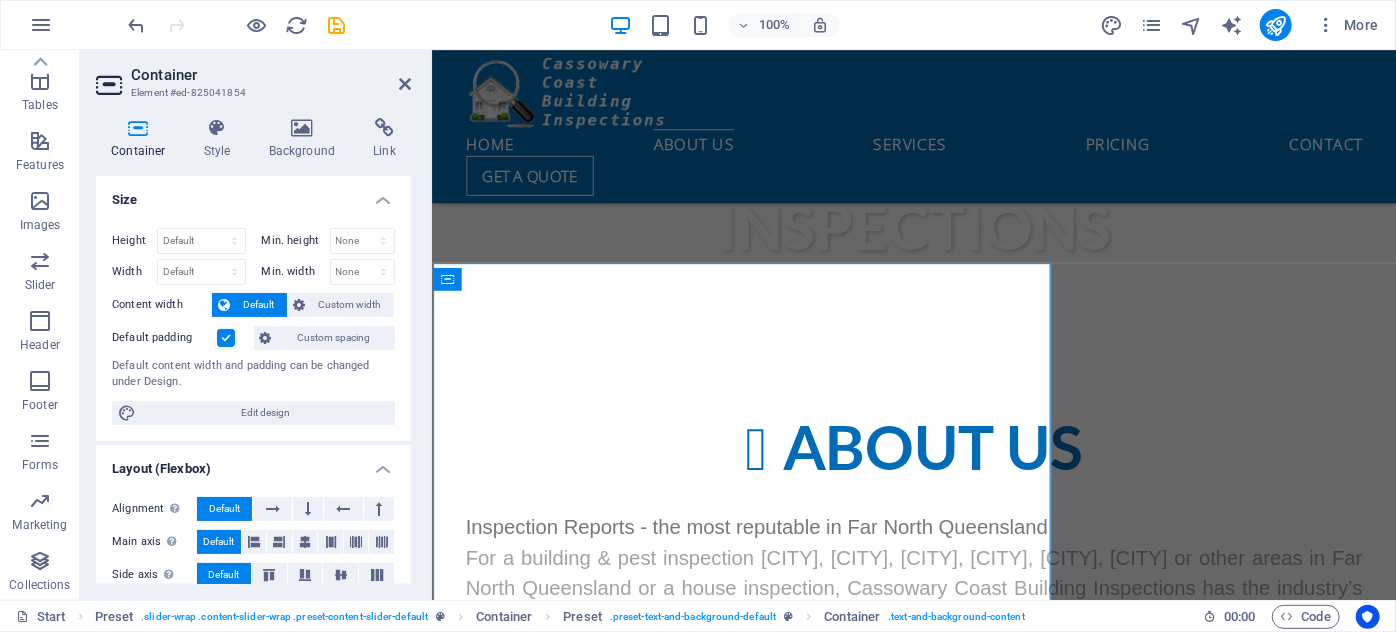 scroll, scrollTop: 847, scrollLeft: 0, axis: vertical 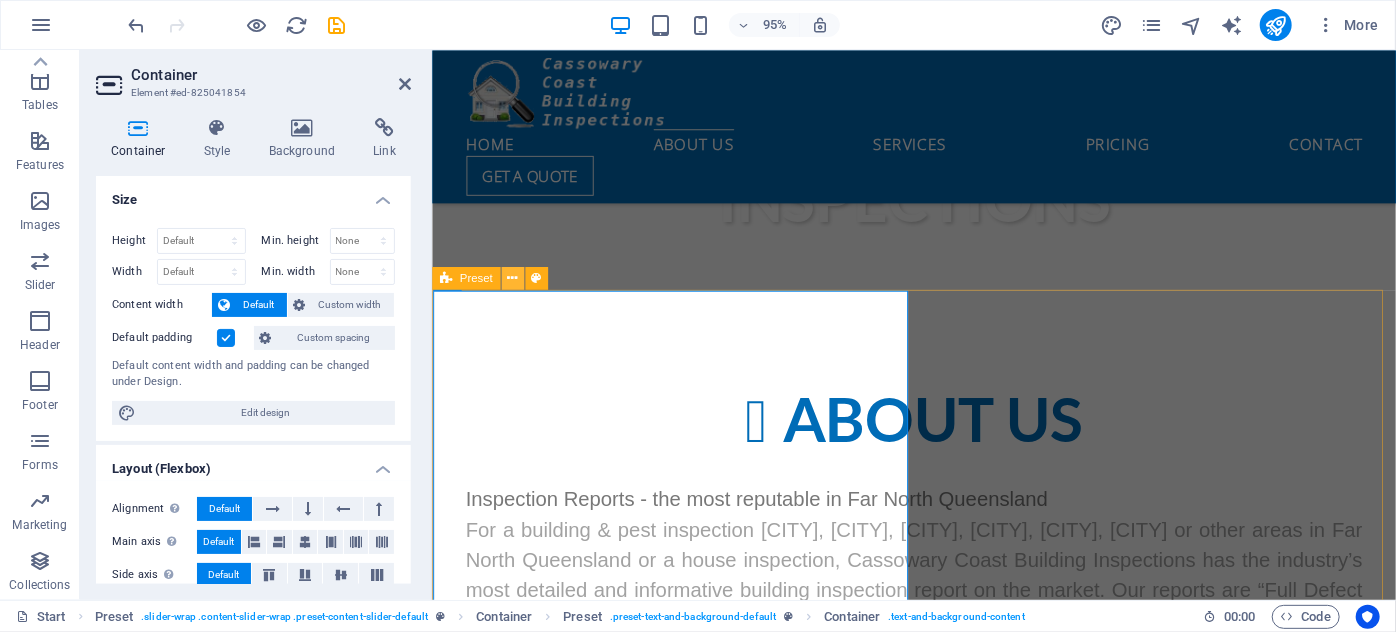 click at bounding box center (512, 278) 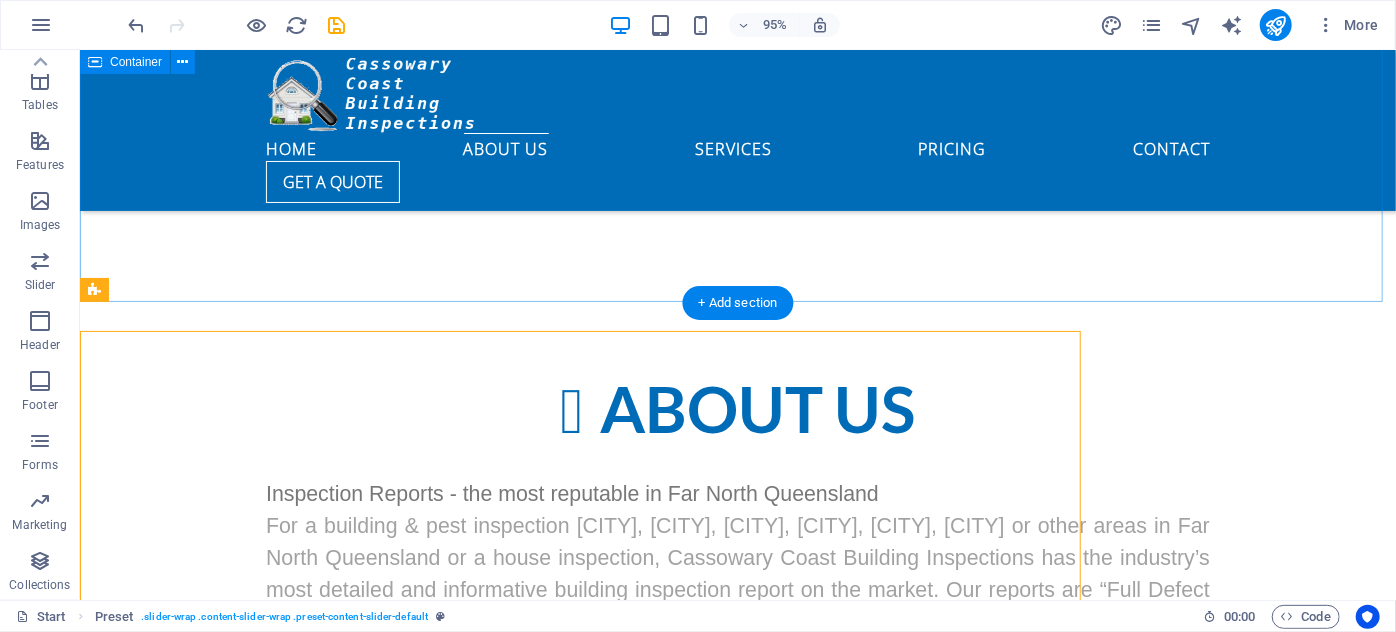 scroll, scrollTop: 818, scrollLeft: 0, axis: vertical 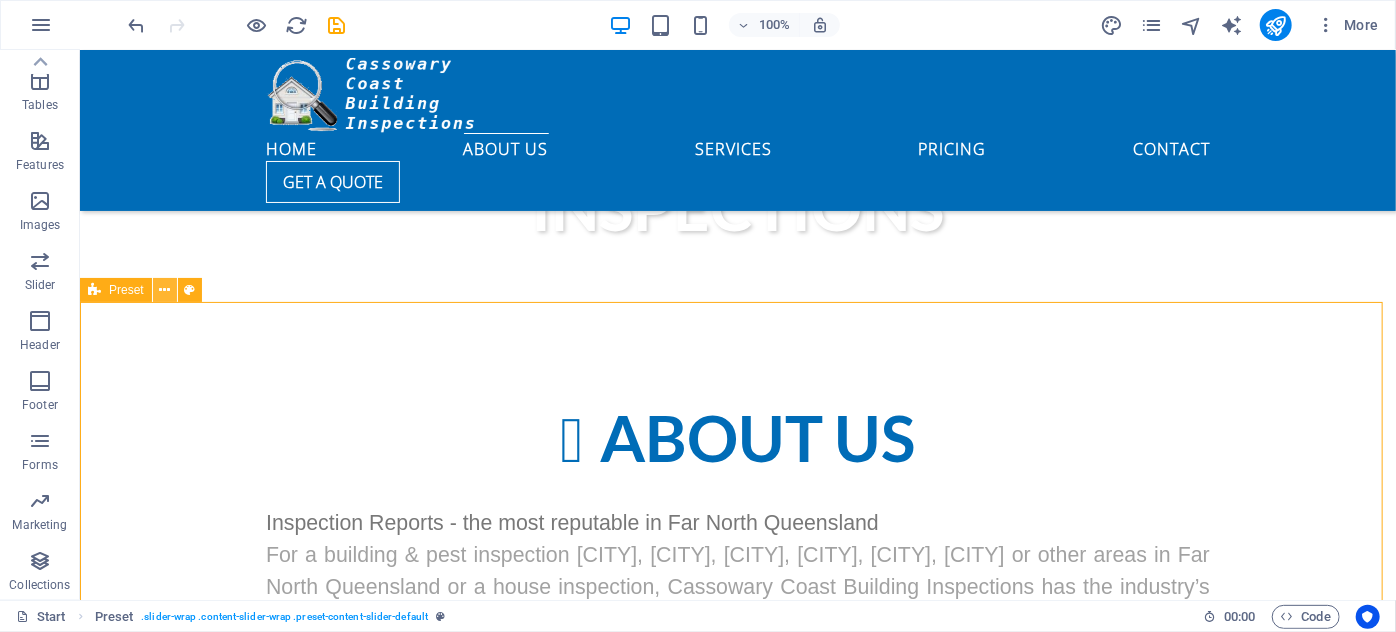 click at bounding box center (164, 290) 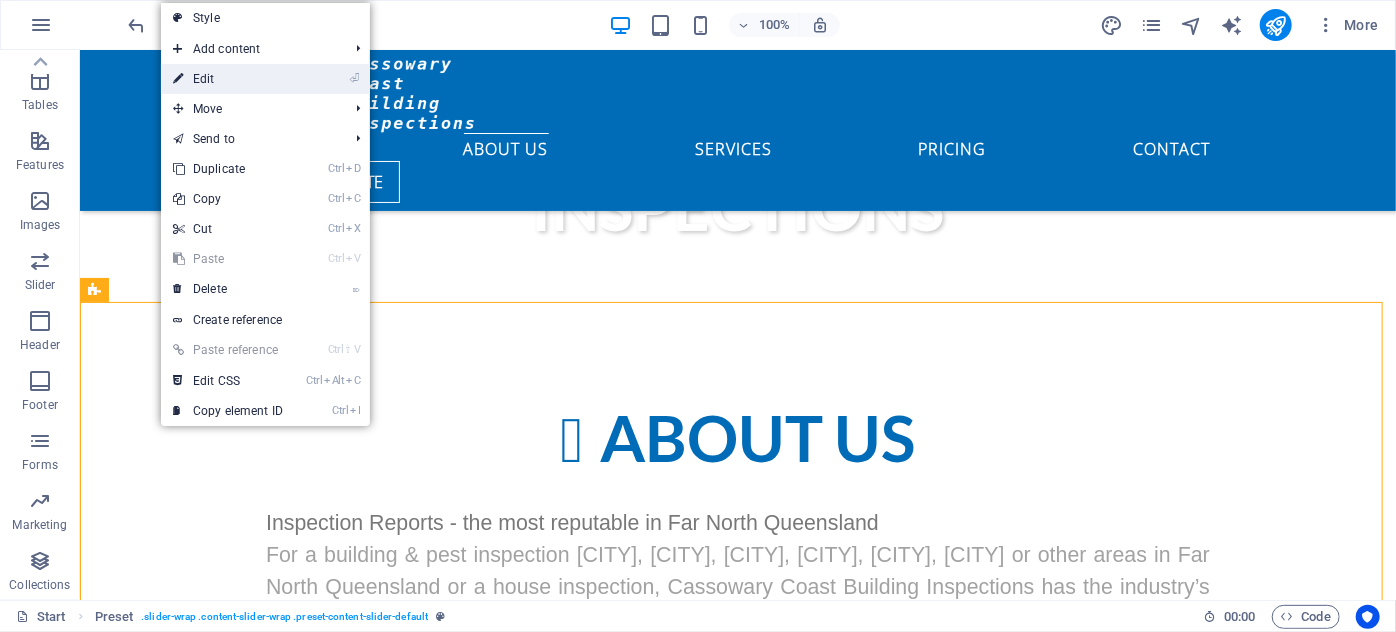click on "⏎  Edit" at bounding box center (228, 79) 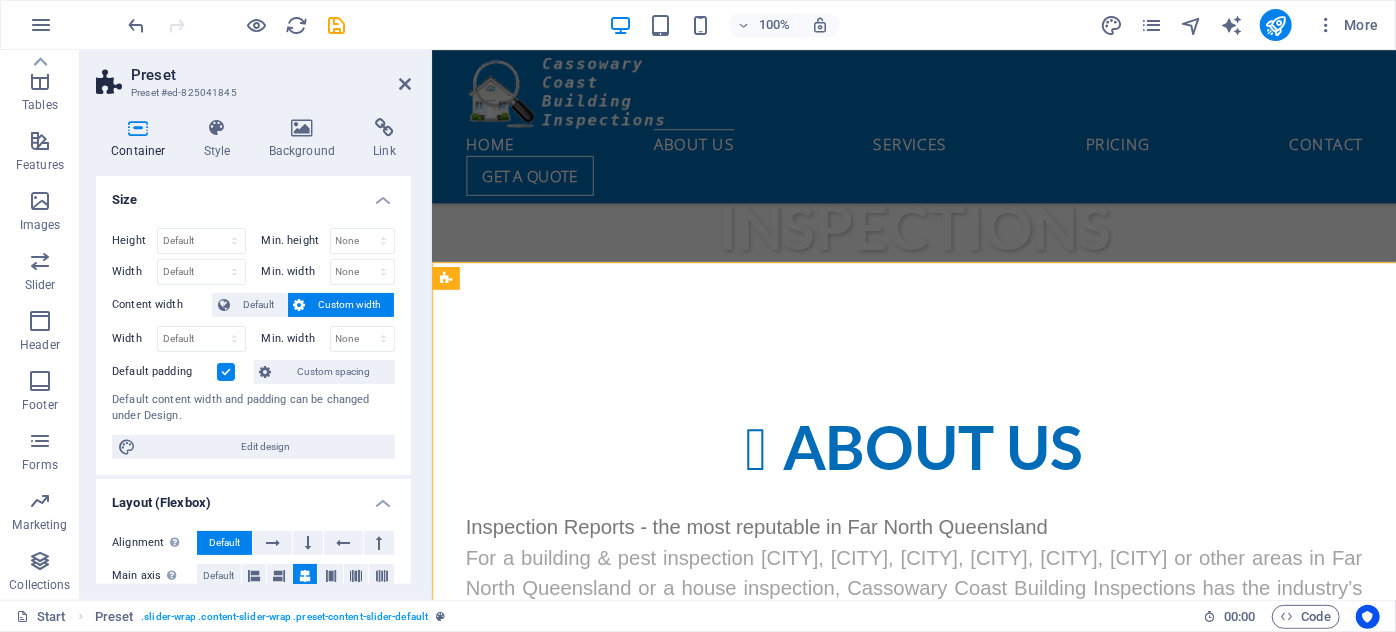scroll, scrollTop: 847, scrollLeft: 0, axis: vertical 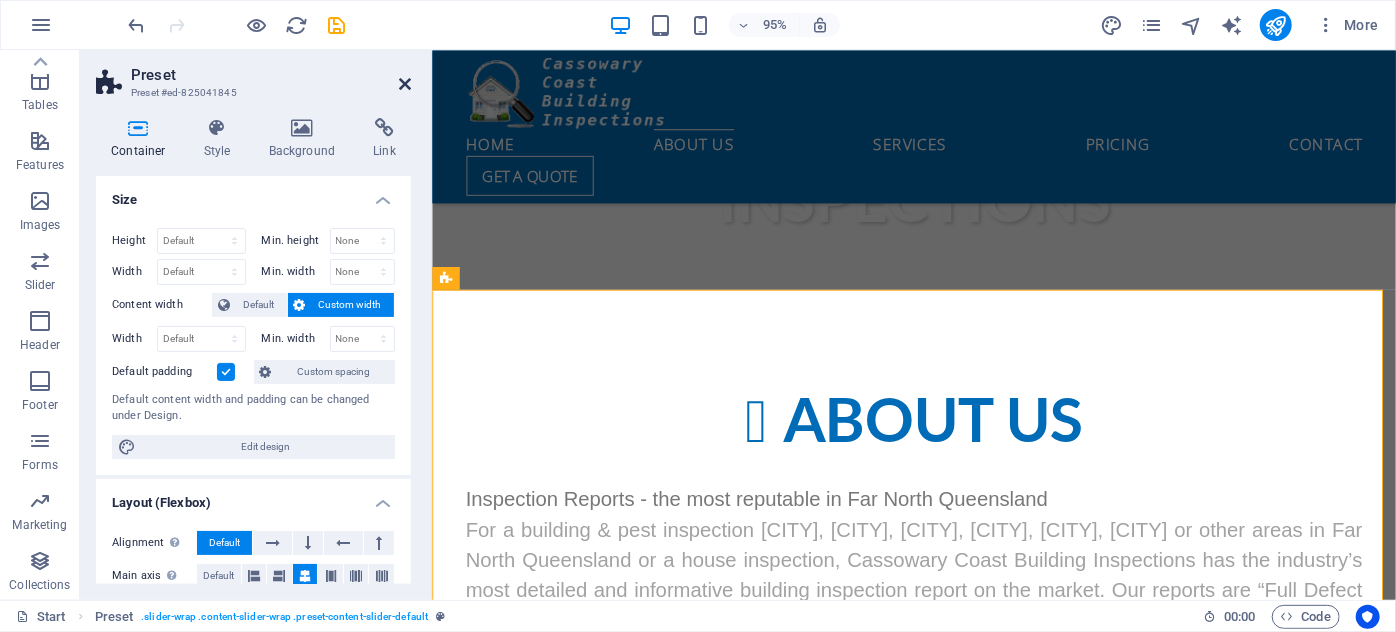 click at bounding box center [405, 84] 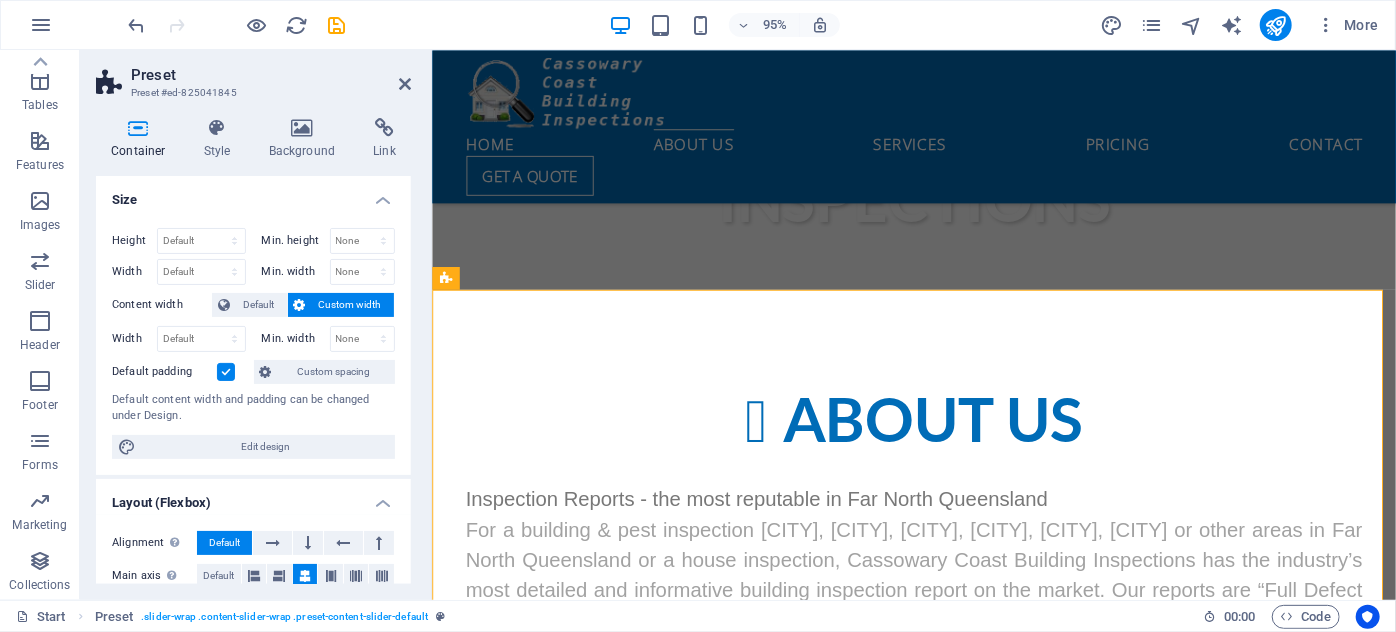 scroll, scrollTop: 818, scrollLeft: 0, axis: vertical 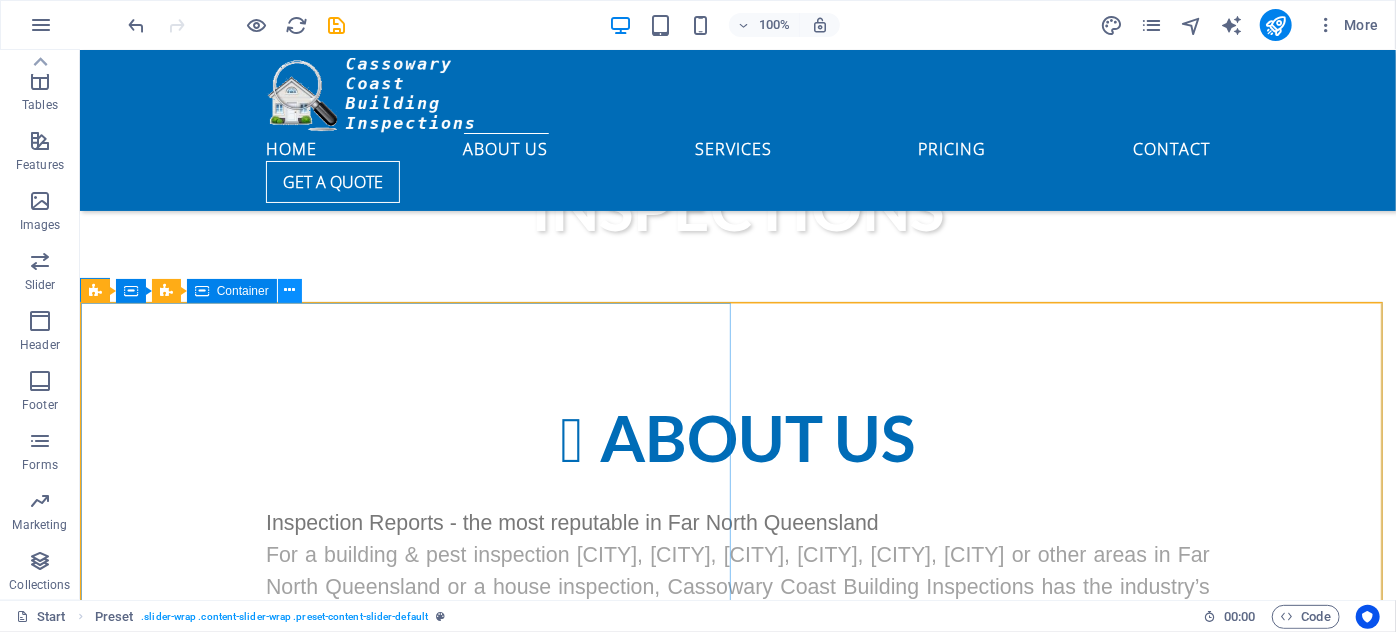 click at bounding box center [289, 290] 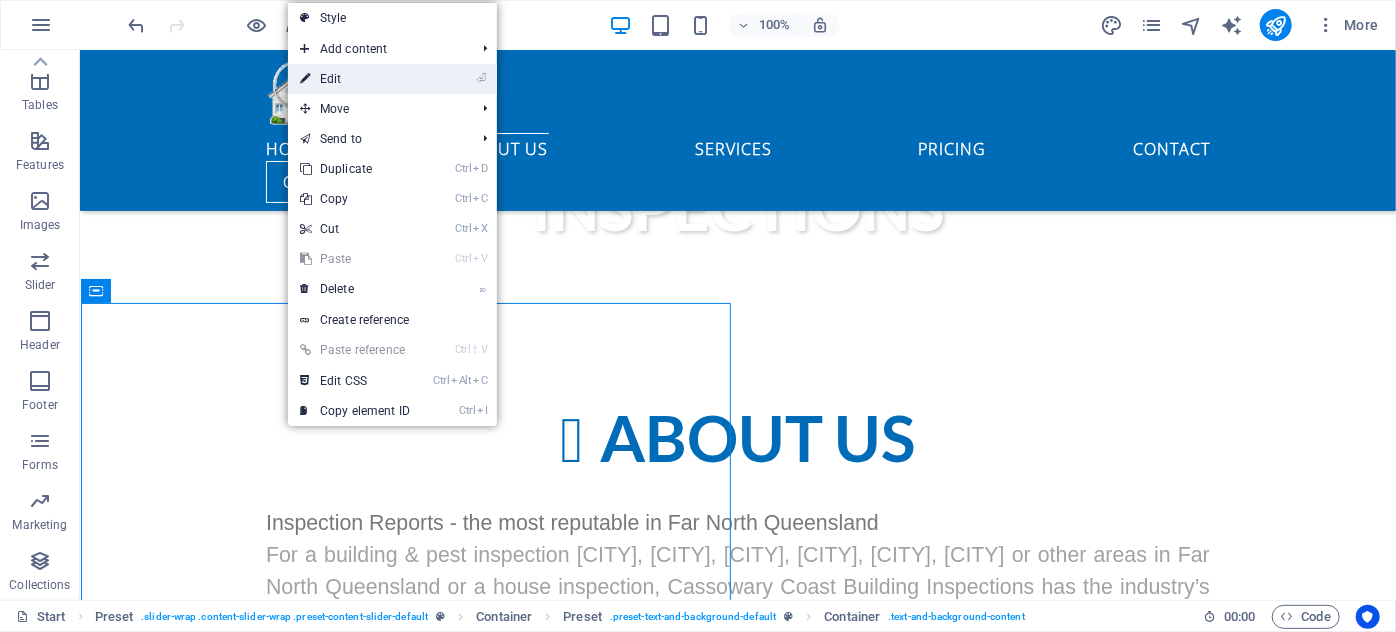 click on "⏎  Edit" at bounding box center [355, 79] 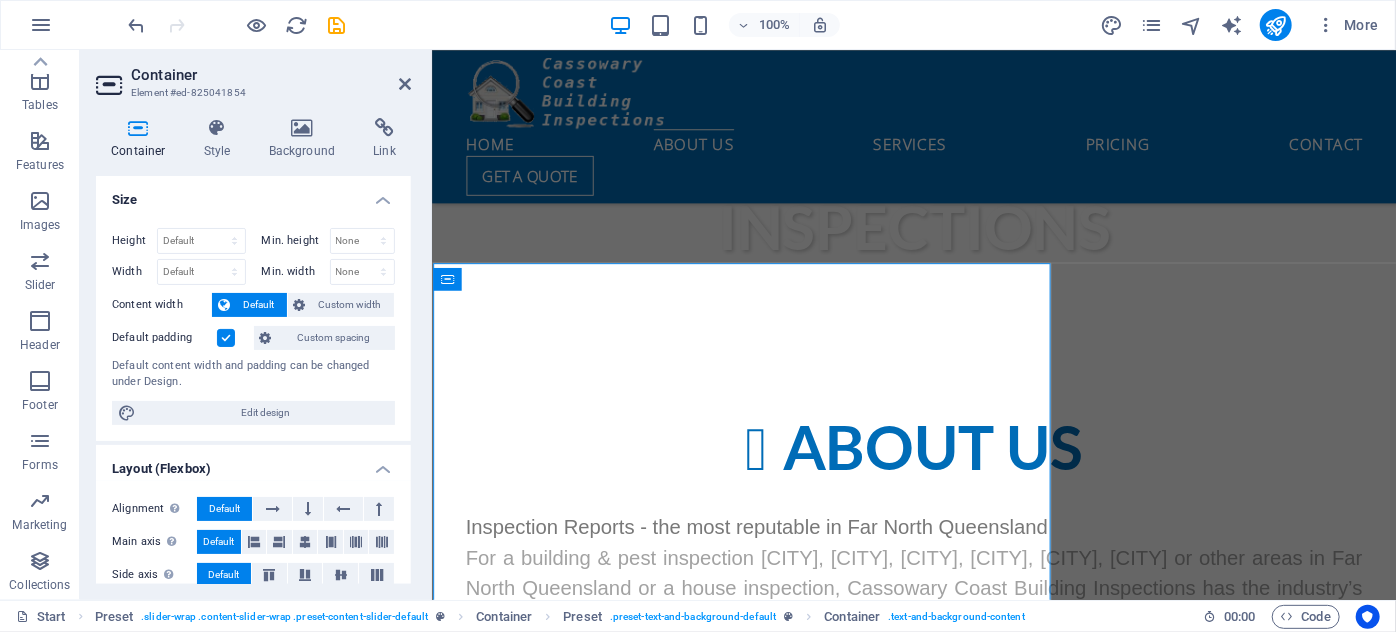 scroll, scrollTop: 847, scrollLeft: 0, axis: vertical 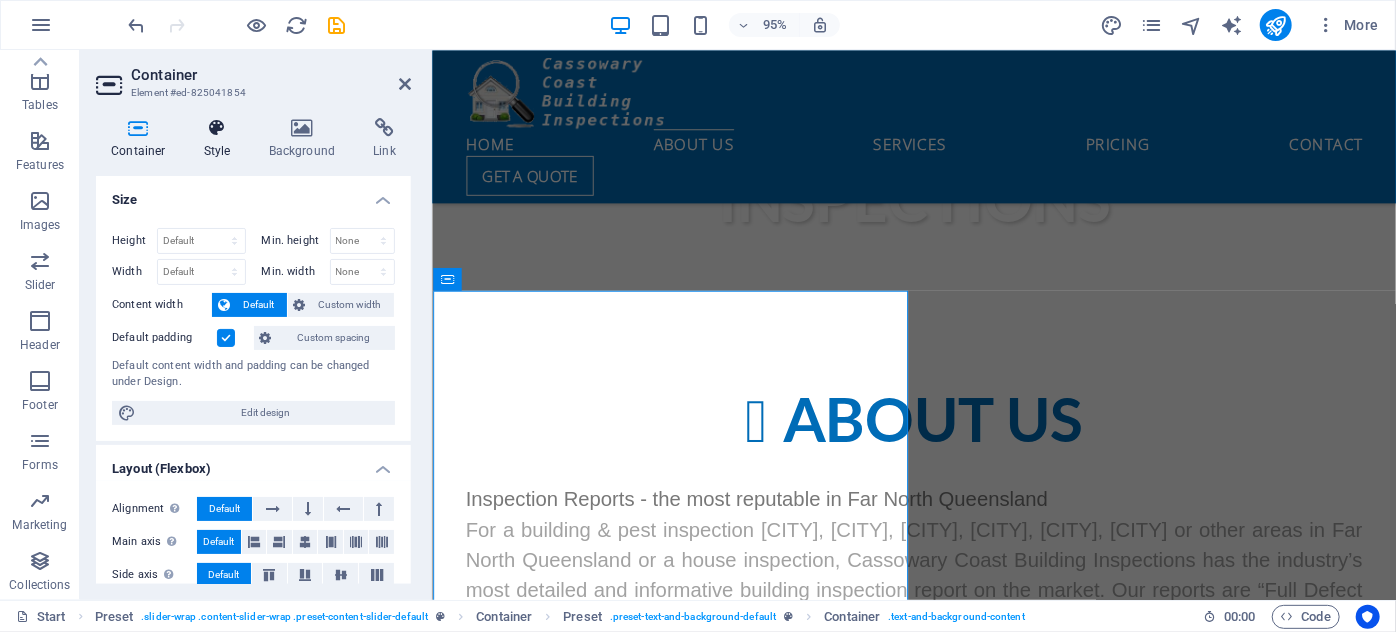 click at bounding box center (217, 128) 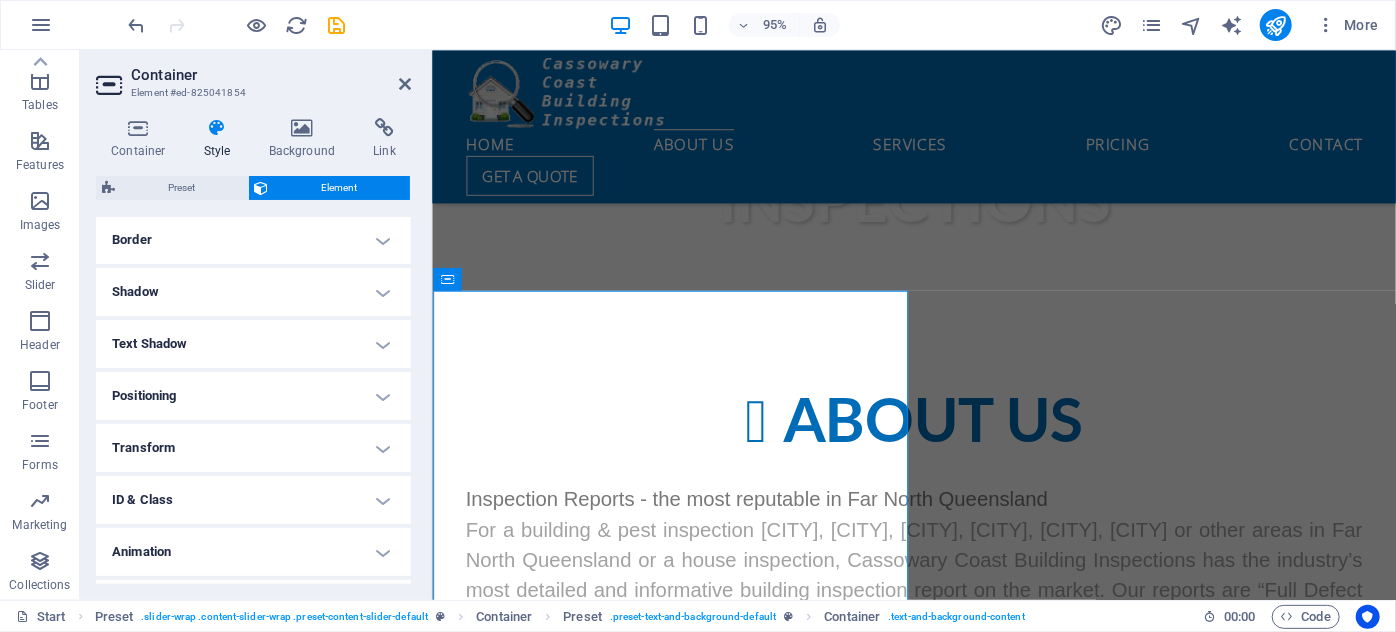 scroll, scrollTop: 477, scrollLeft: 0, axis: vertical 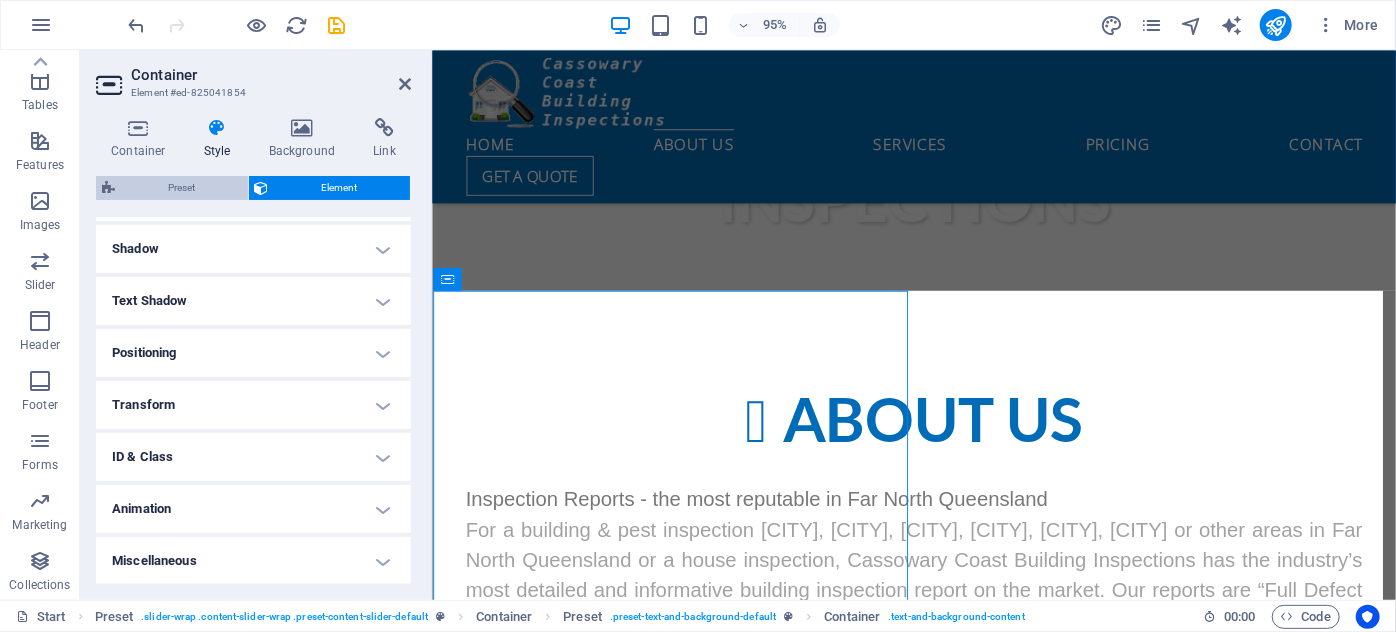 click on "Preset" at bounding box center [181, 188] 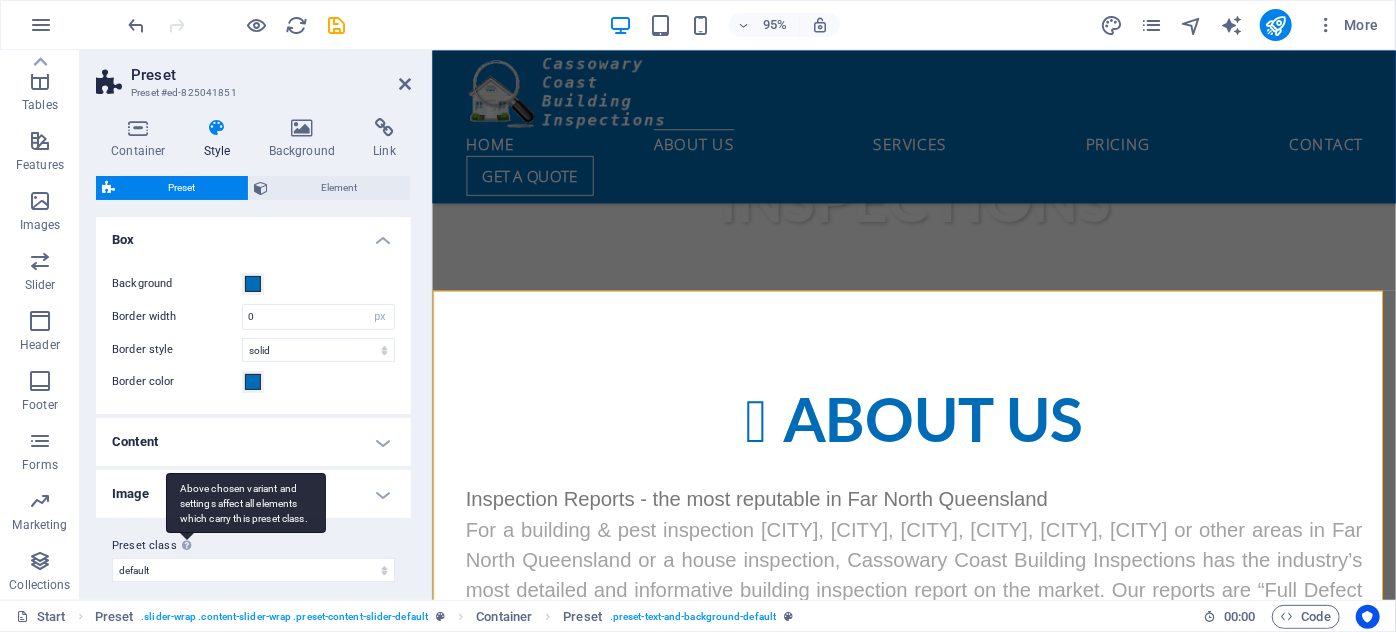 scroll, scrollTop: 0, scrollLeft: 0, axis: both 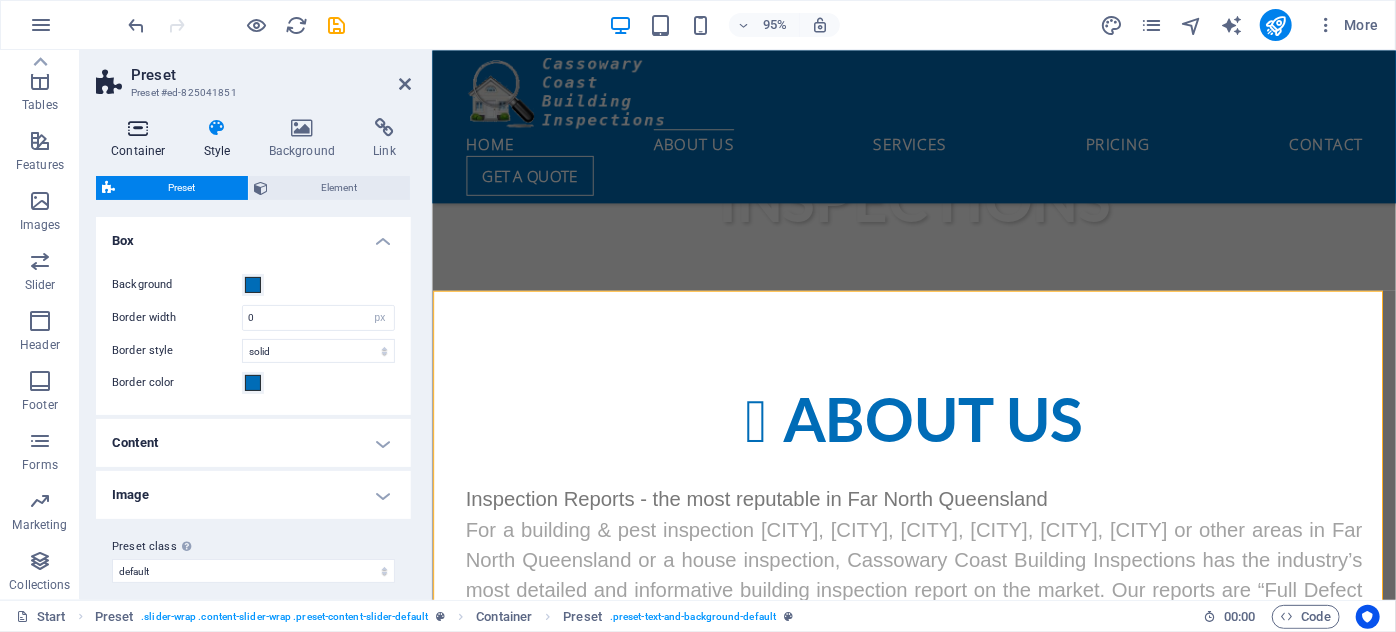 click at bounding box center (138, 128) 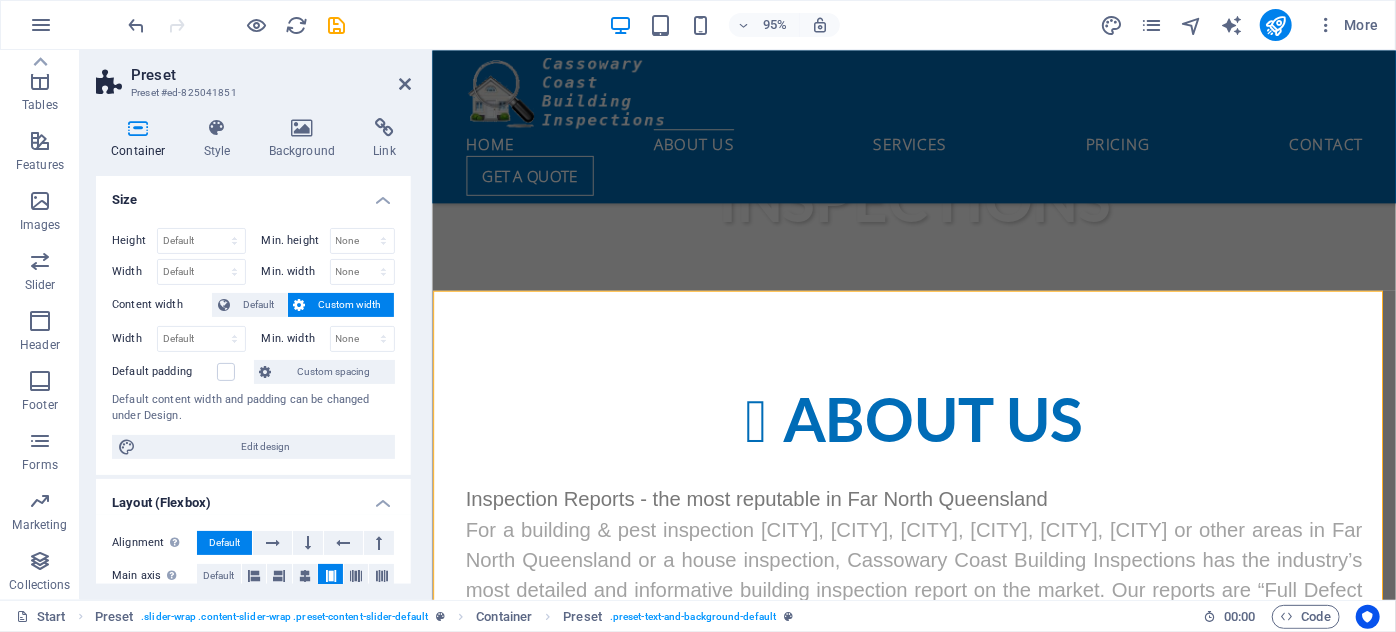 click on "Custom width" at bounding box center [350, 305] 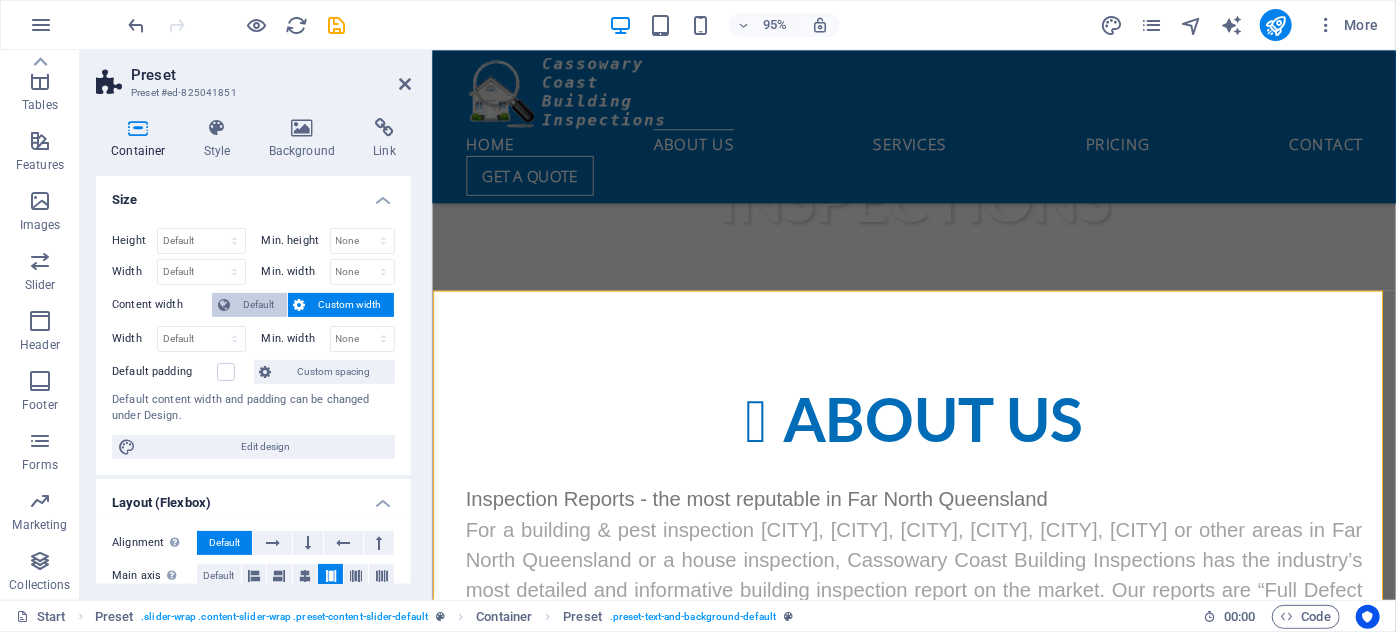 click on "Default" at bounding box center (258, 305) 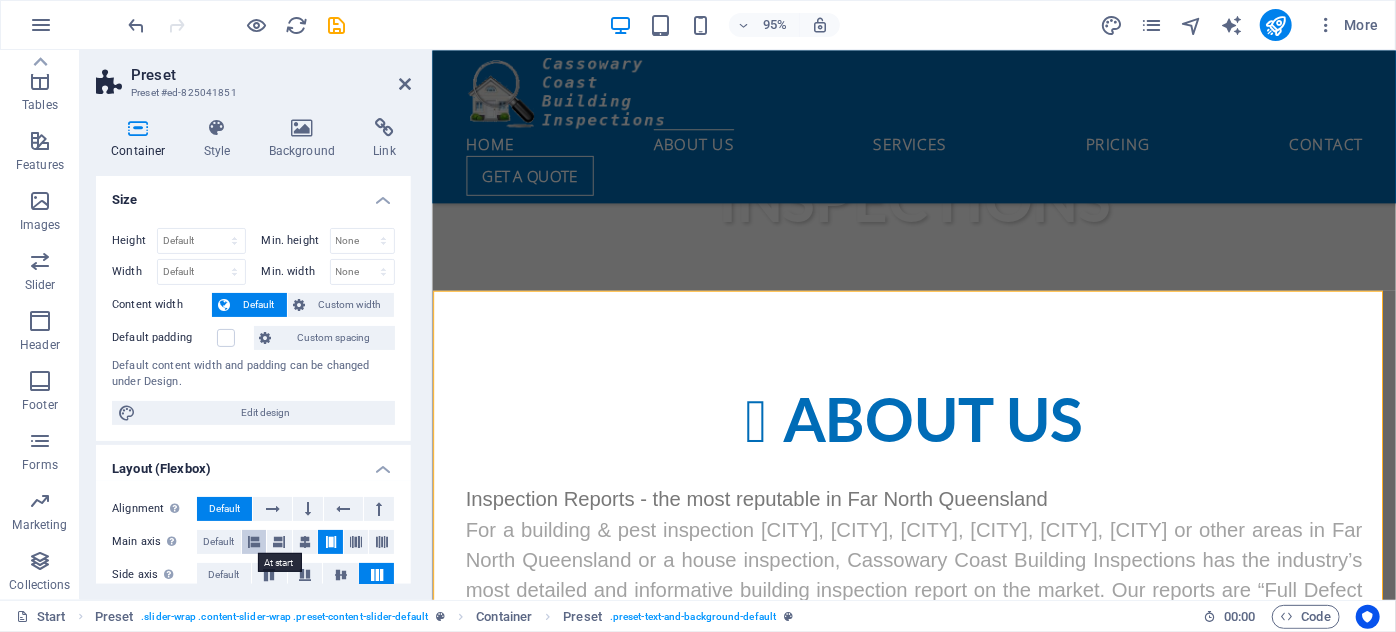 click at bounding box center (254, 542) 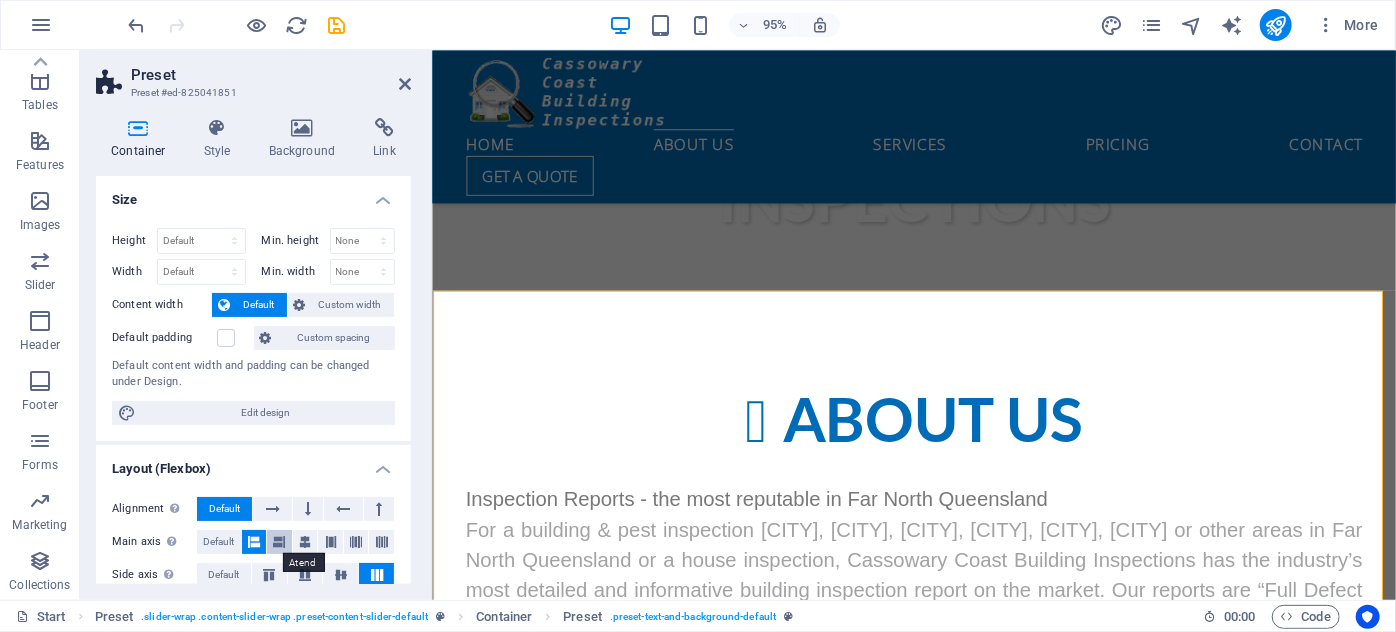 click at bounding box center (279, 542) 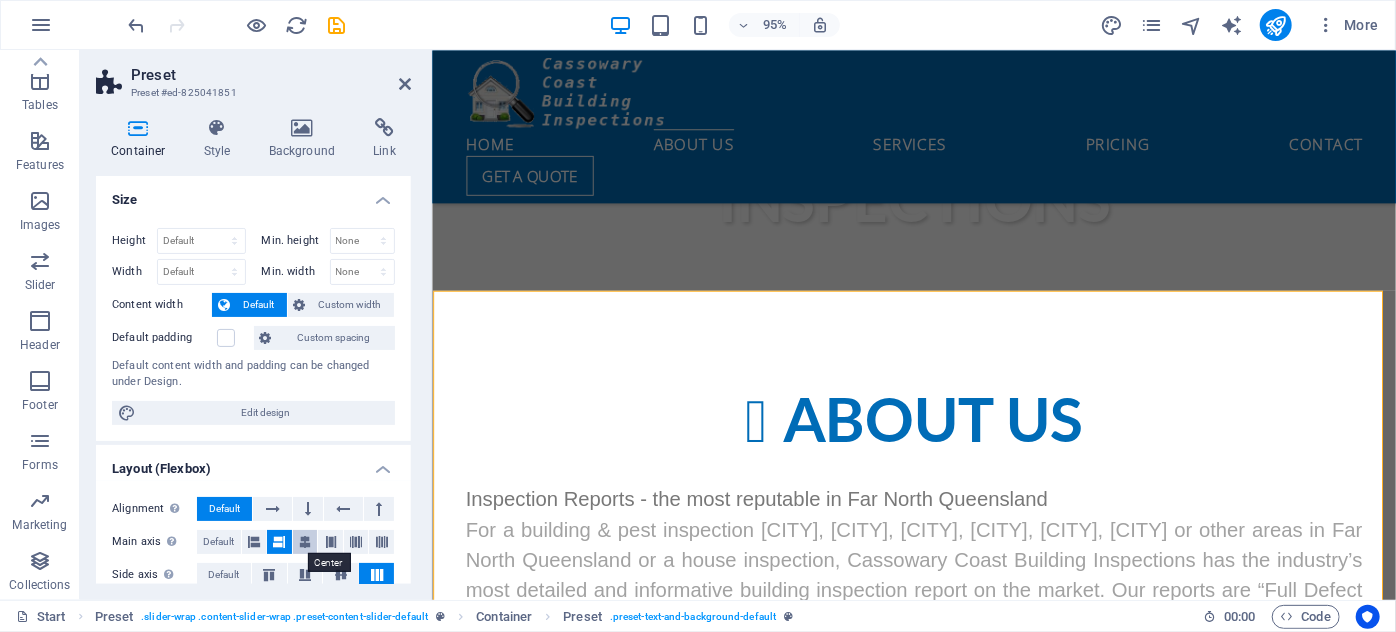 click at bounding box center (305, 542) 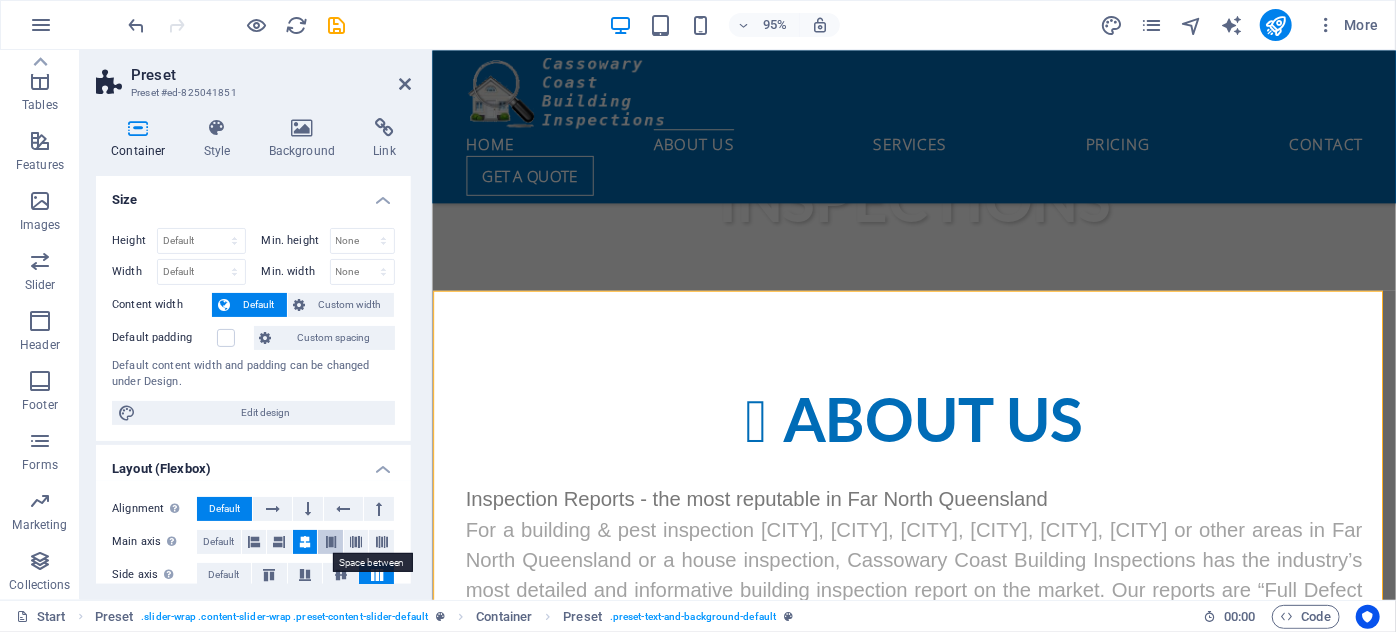 click at bounding box center (331, 542) 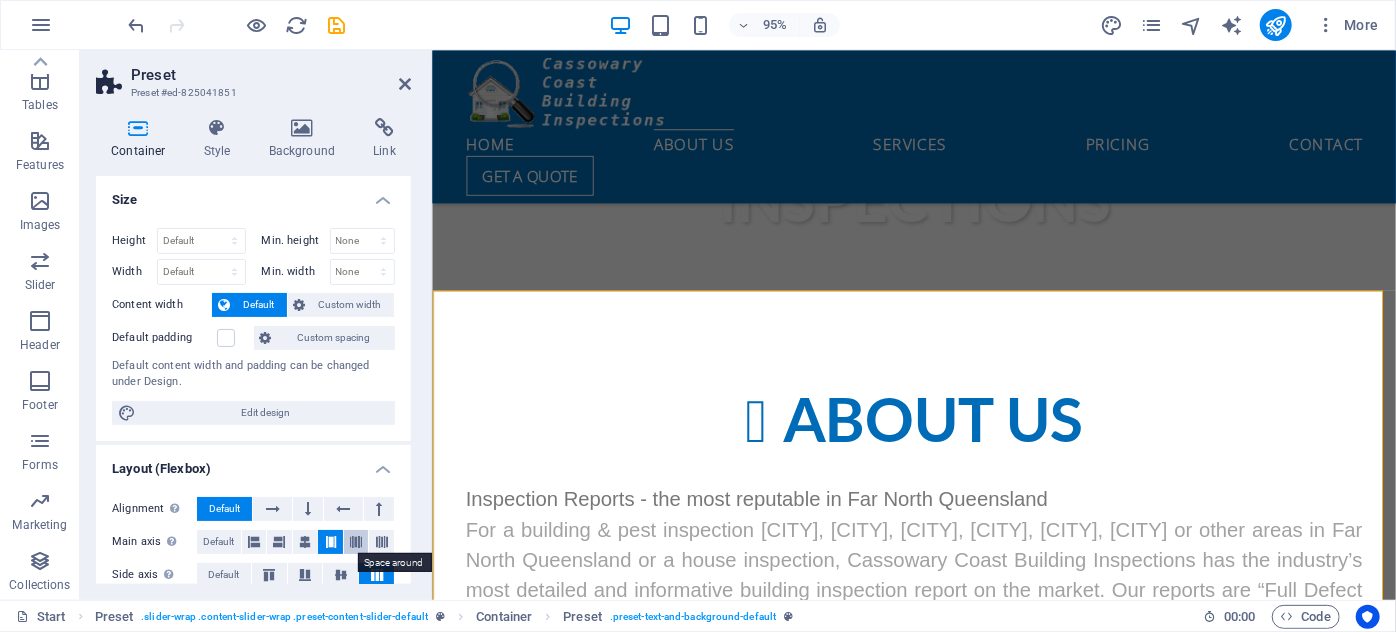 click at bounding box center (356, 542) 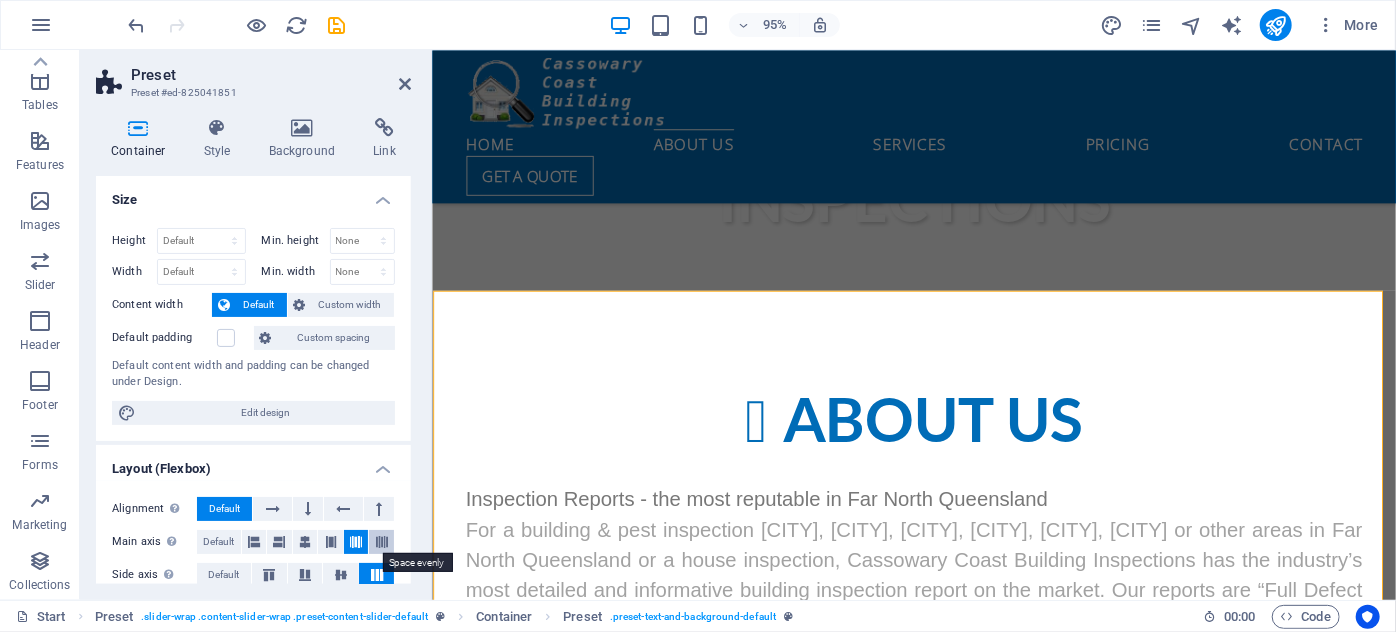 click at bounding box center [382, 542] 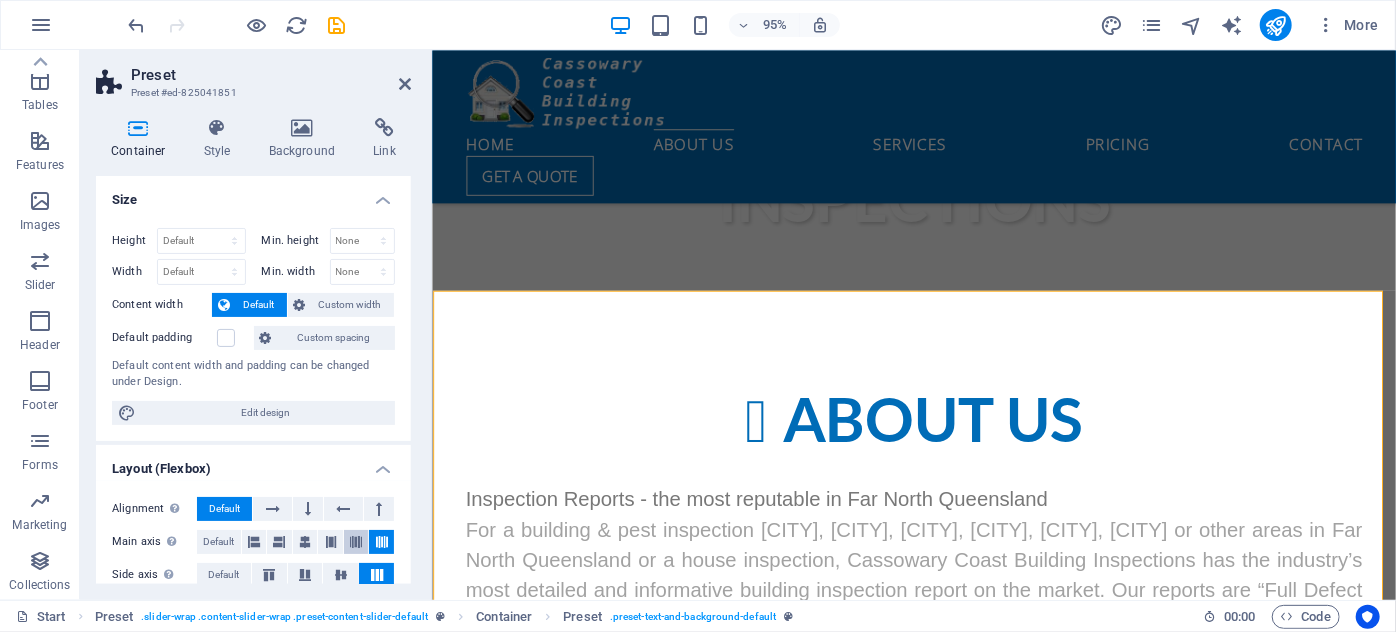 click at bounding box center [356, 542] 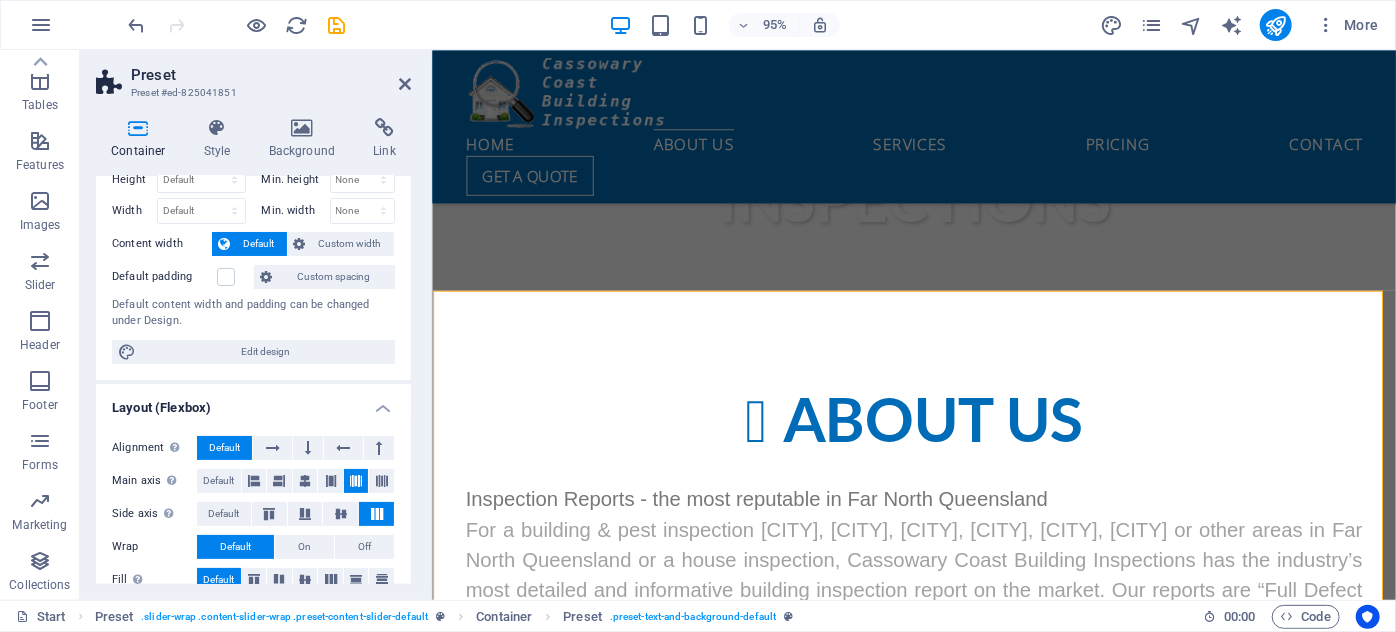 scroll, scrollTop: 90, scrollLeft: 0, axis: vertical 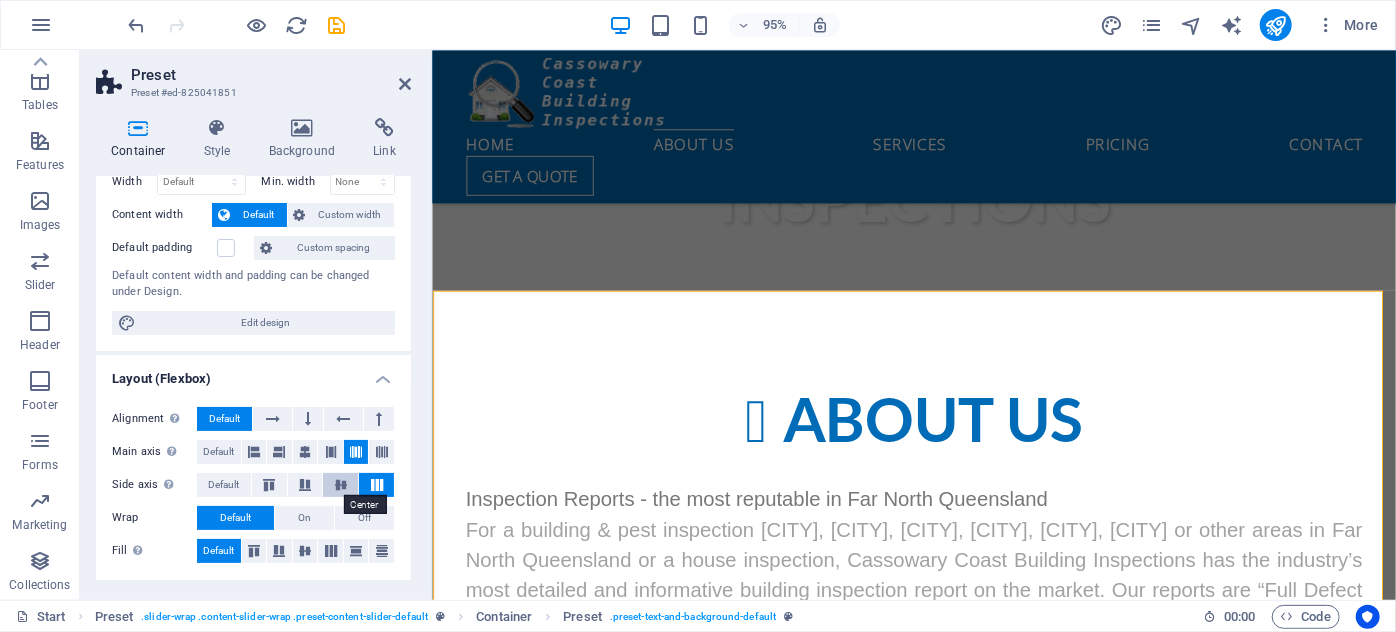 click at bounding box center [341, 485] 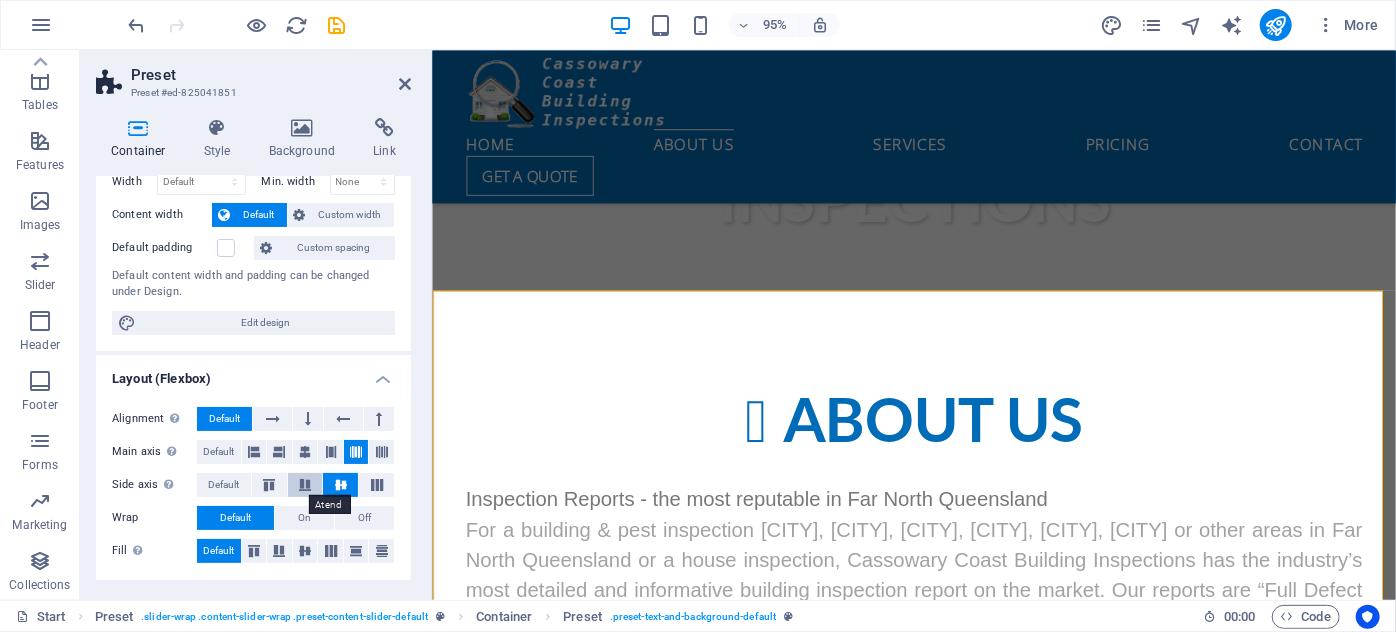 click at bounding box center [305, 485] 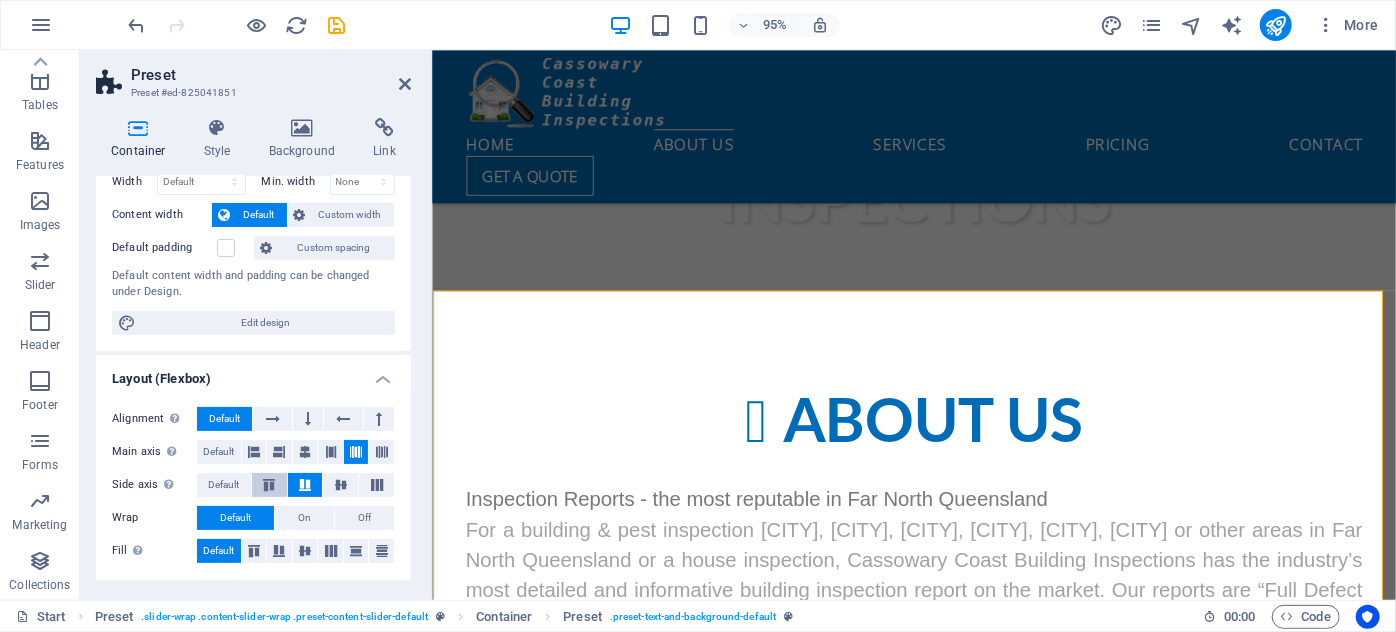 click at bounding box center (269, 485) 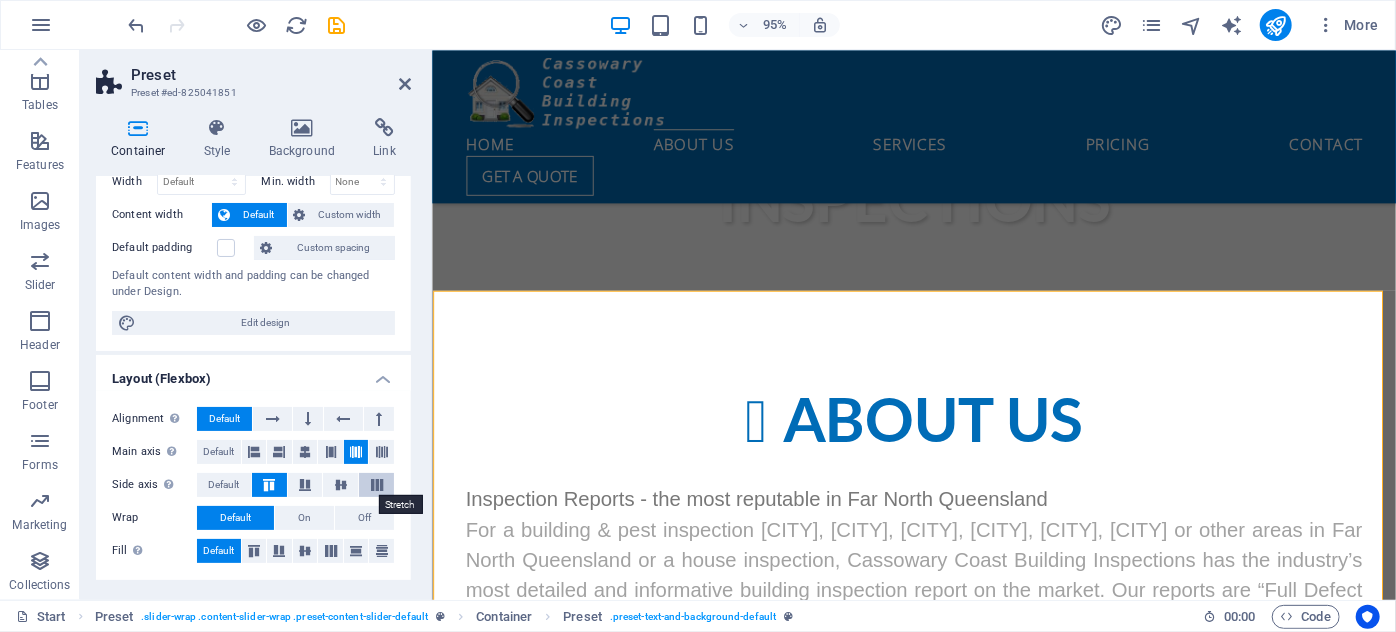 click at bounding box center [377, 485] 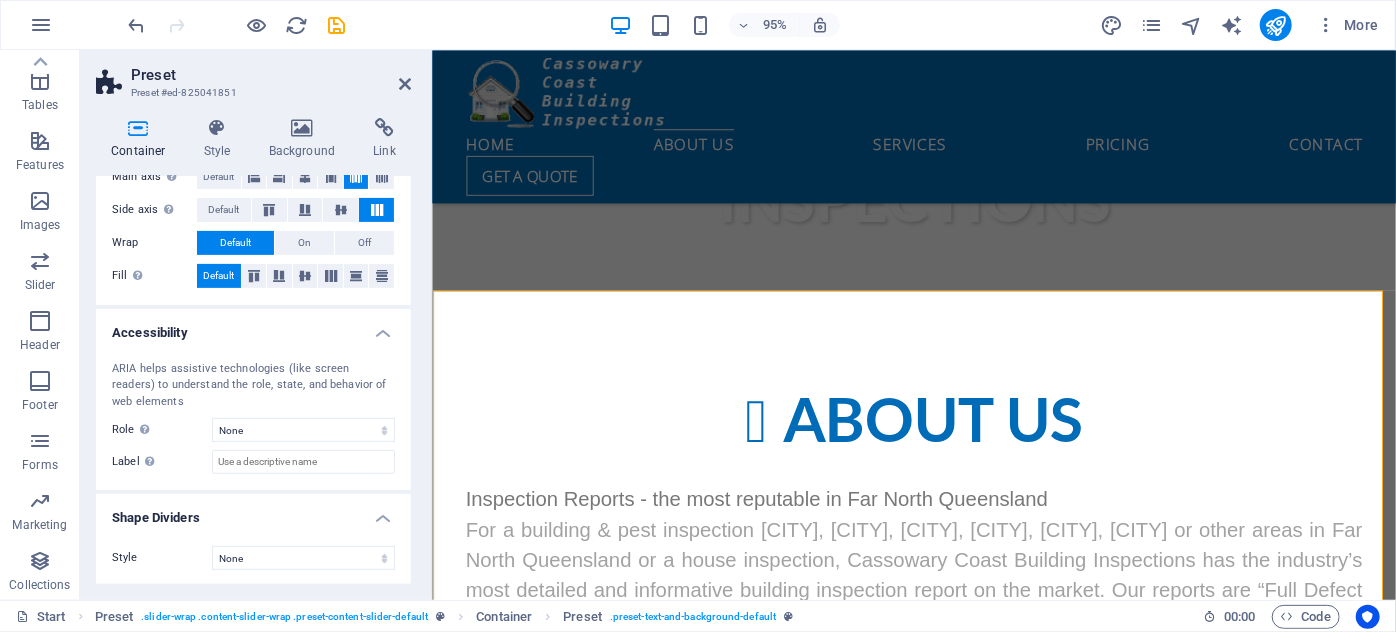 scroll, scrollTop: 0, scrollLeft: 0, axis: both 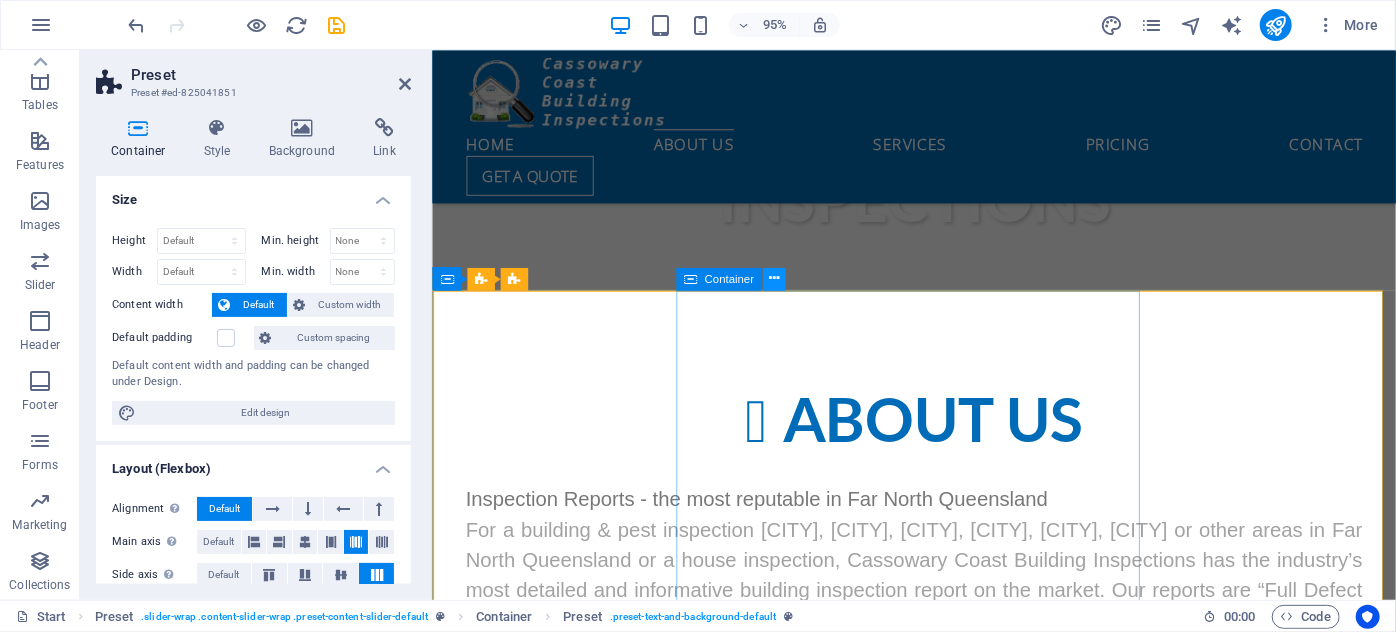 click at bounding box center [774, 279] 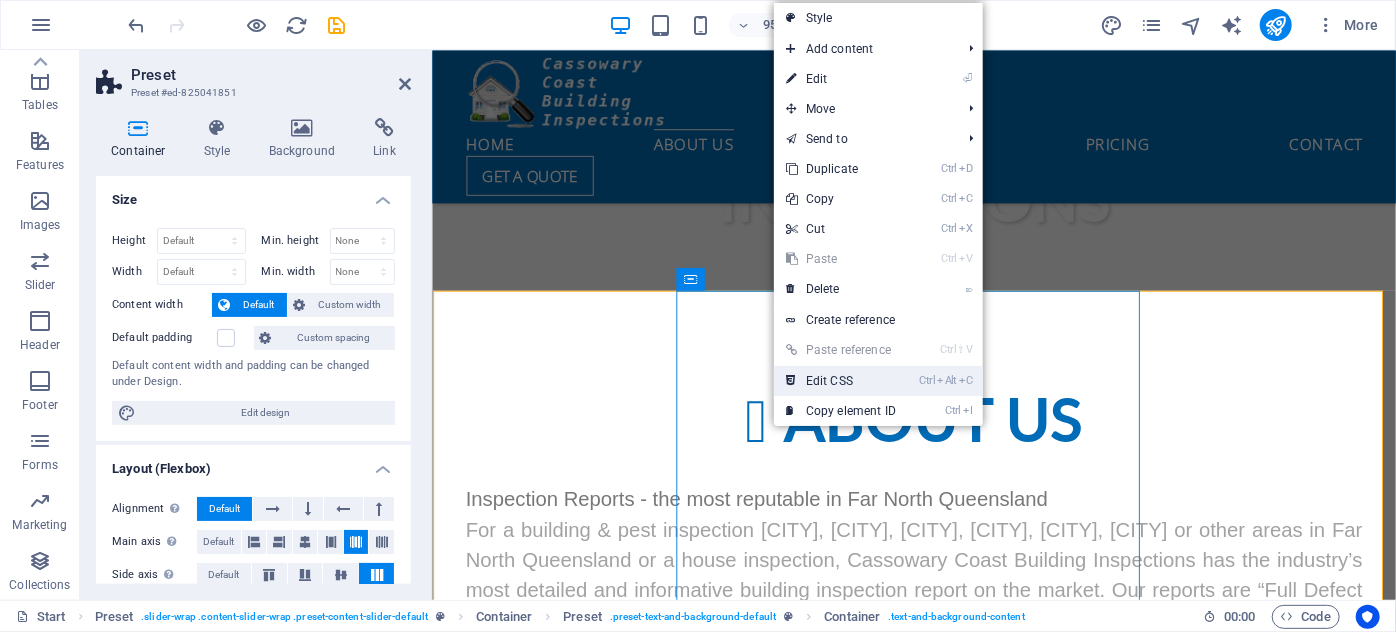 click on "Ctrl Alt C  Edit CSS" at bounding box center (841, 381) 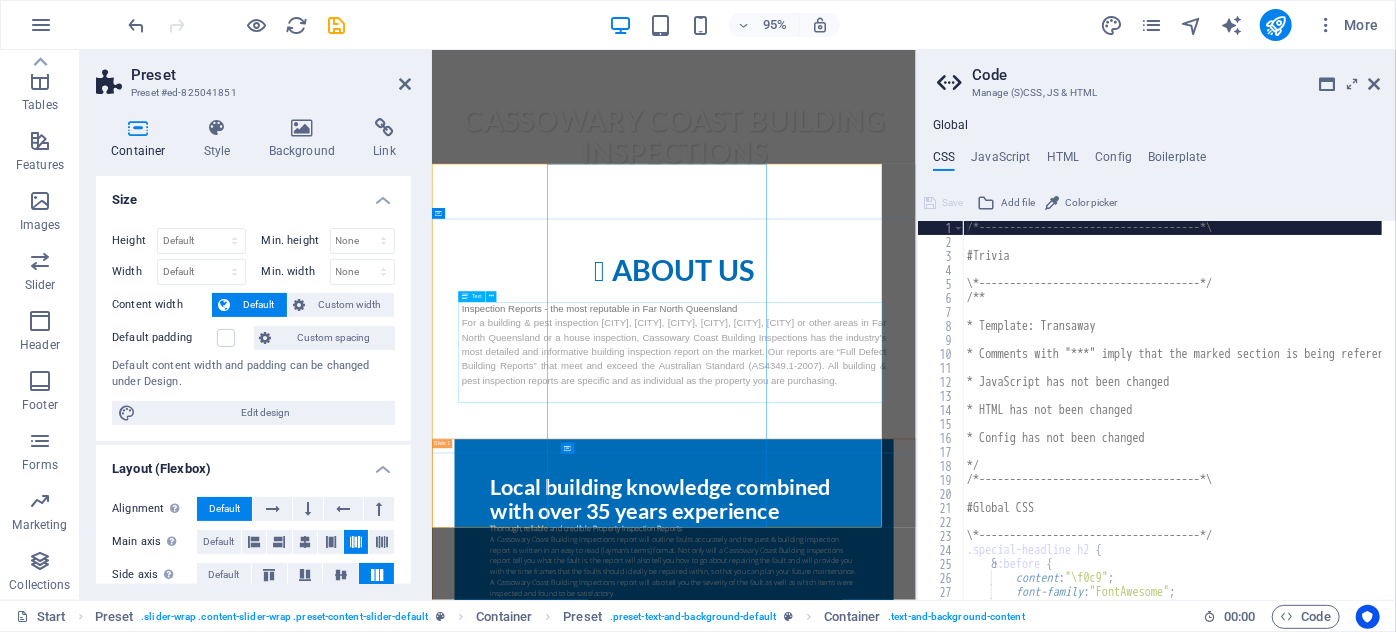 type on "h3 { font-size: 2rem; }" 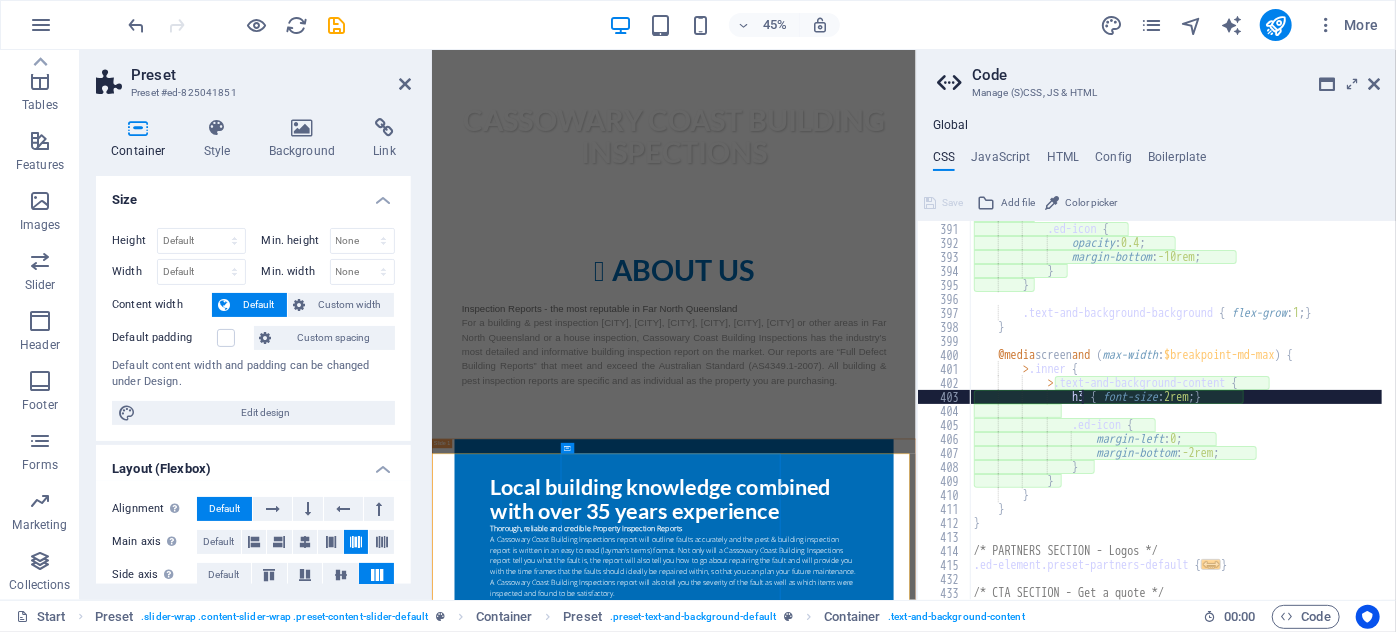 scroll, scrollTop: 1568, scrollLeft: 0, axis: vertical 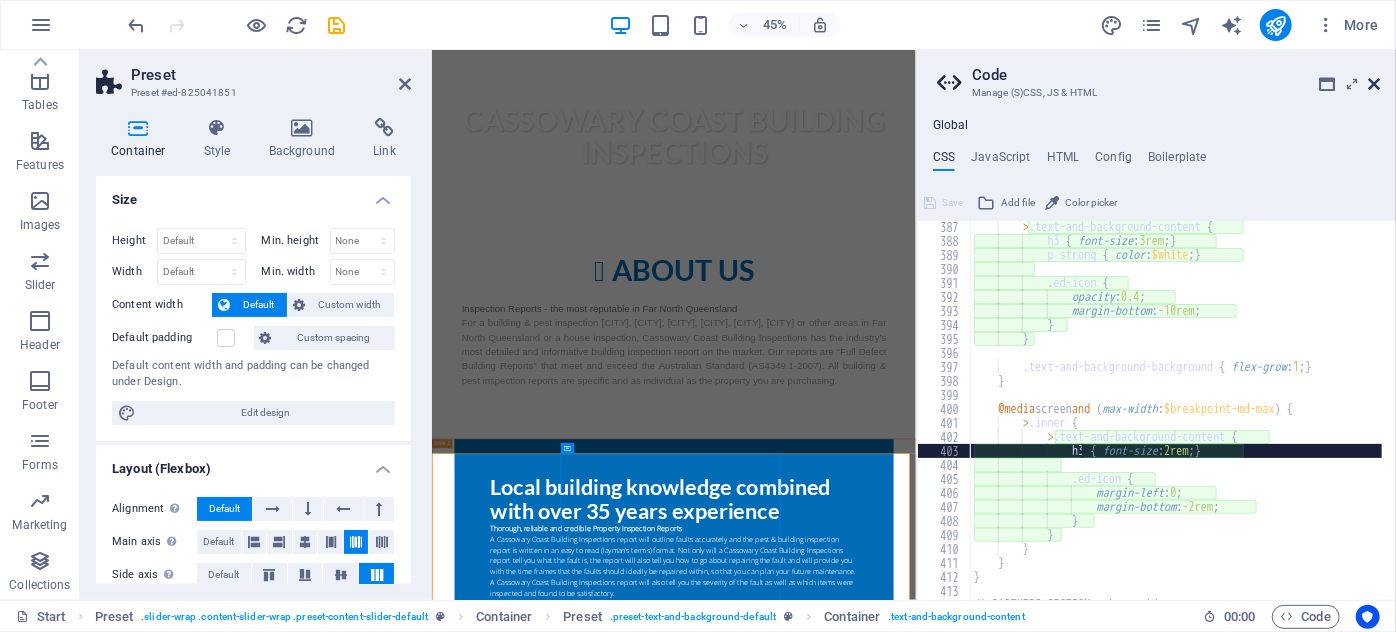 click at bounding box center [1374, 84] 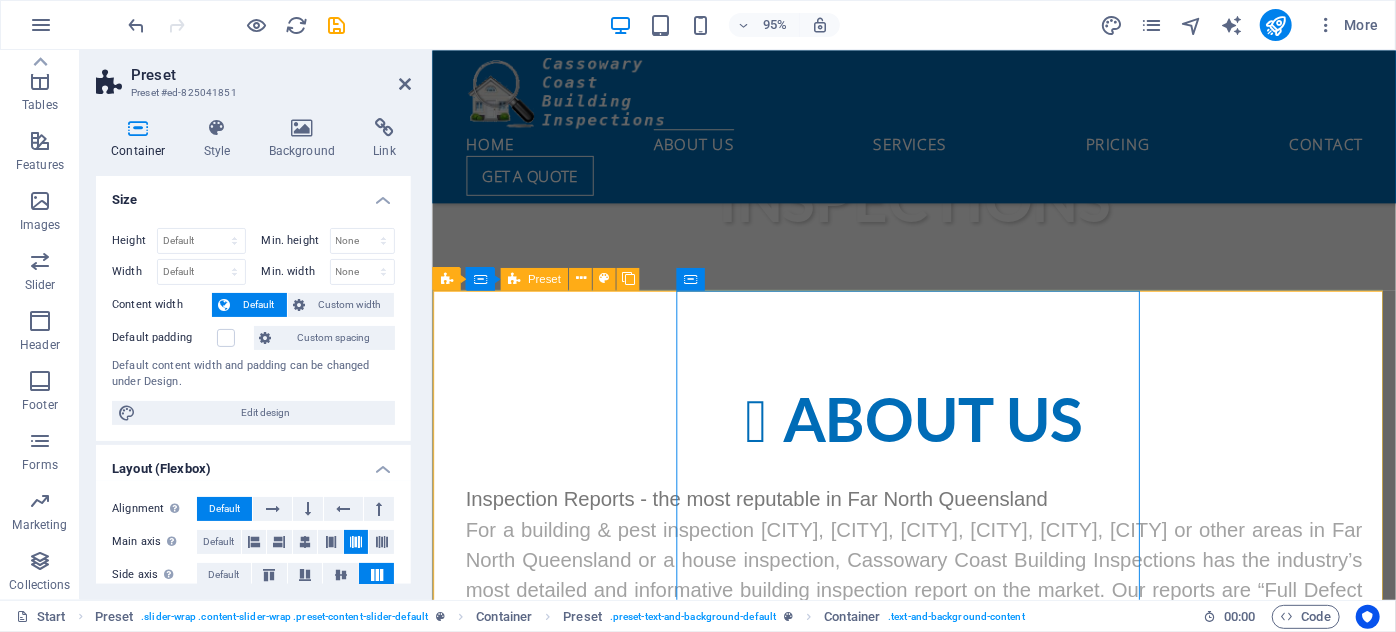 click on "Local building knowledge combined with over 35 years experience Thorough, reliable and credible Property Inspection Reports A Cassowary Coast Building Inspections report will outline faults accurately and the pest & building inspection report is written in an easy to read (layman’s terms) format. Not only will a Cassowary Coast Building Inspections report tell you what the fault is, the report will also tell you how to go about repairing the fault and will provide you with the time frames that the faults should ideally be repaired within, so that you can plan your future maintenance. A Cassowary Coast Building Inspections report will also tell you the severity of the fault as well as which items were inspected and found to be satisfactory." at bounding box center (938, 1029) 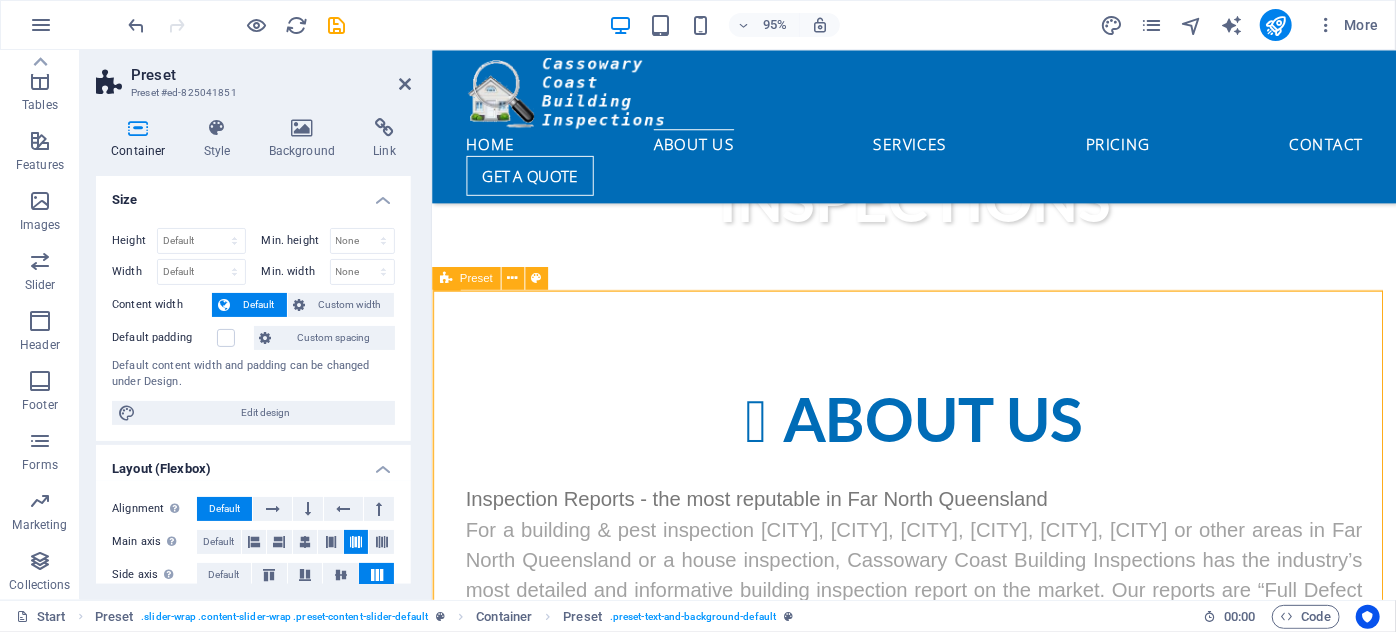 click at bounding box center (446, 278) 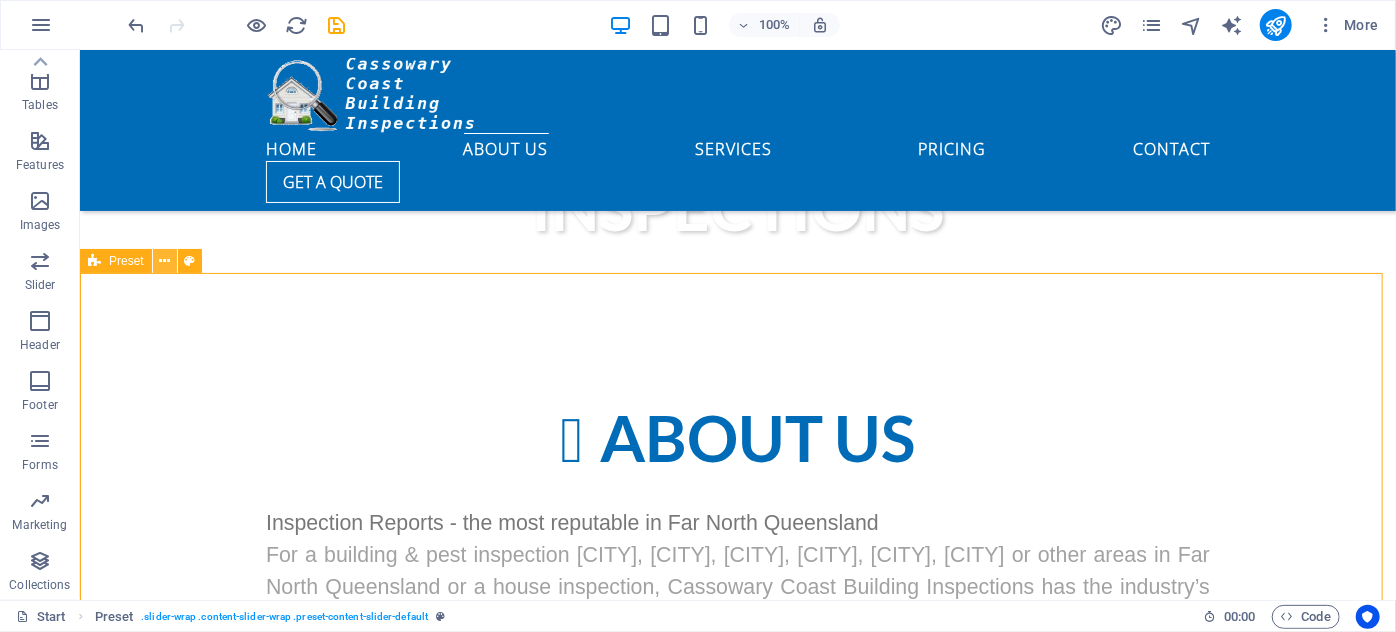 click at bounding box center [164, 261] 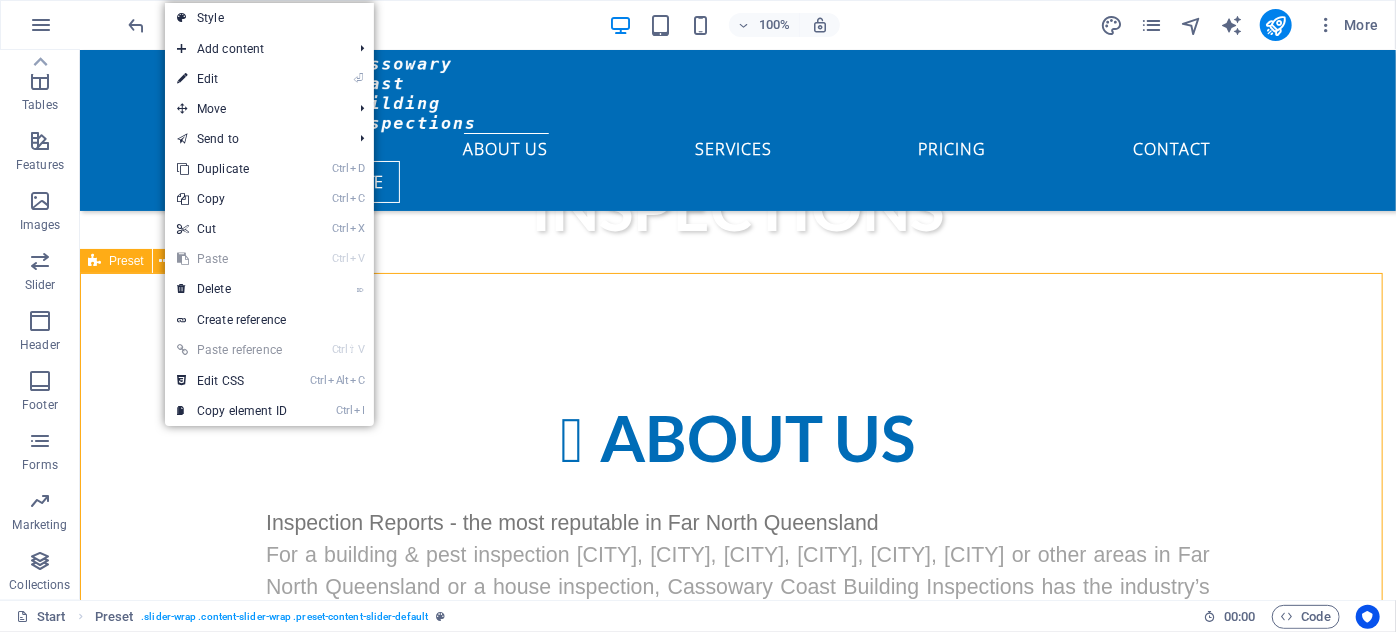 click at bounding box center (94, 261) 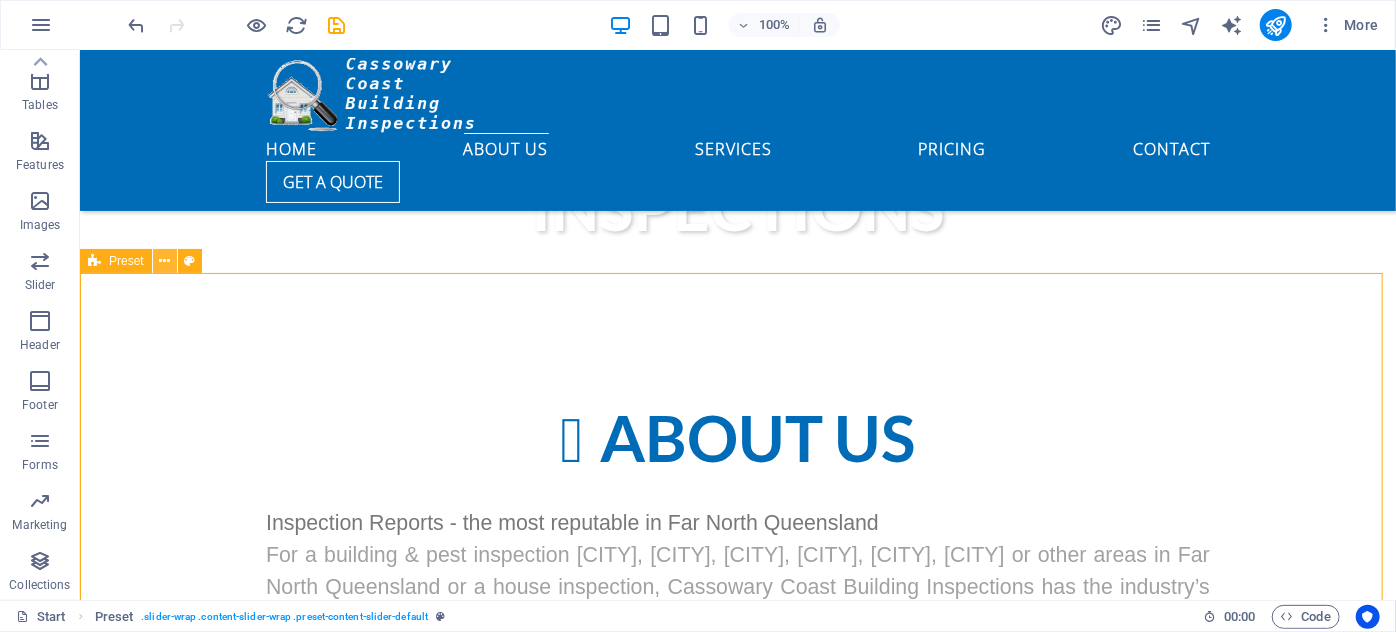 click at bounding box center [164, 261] 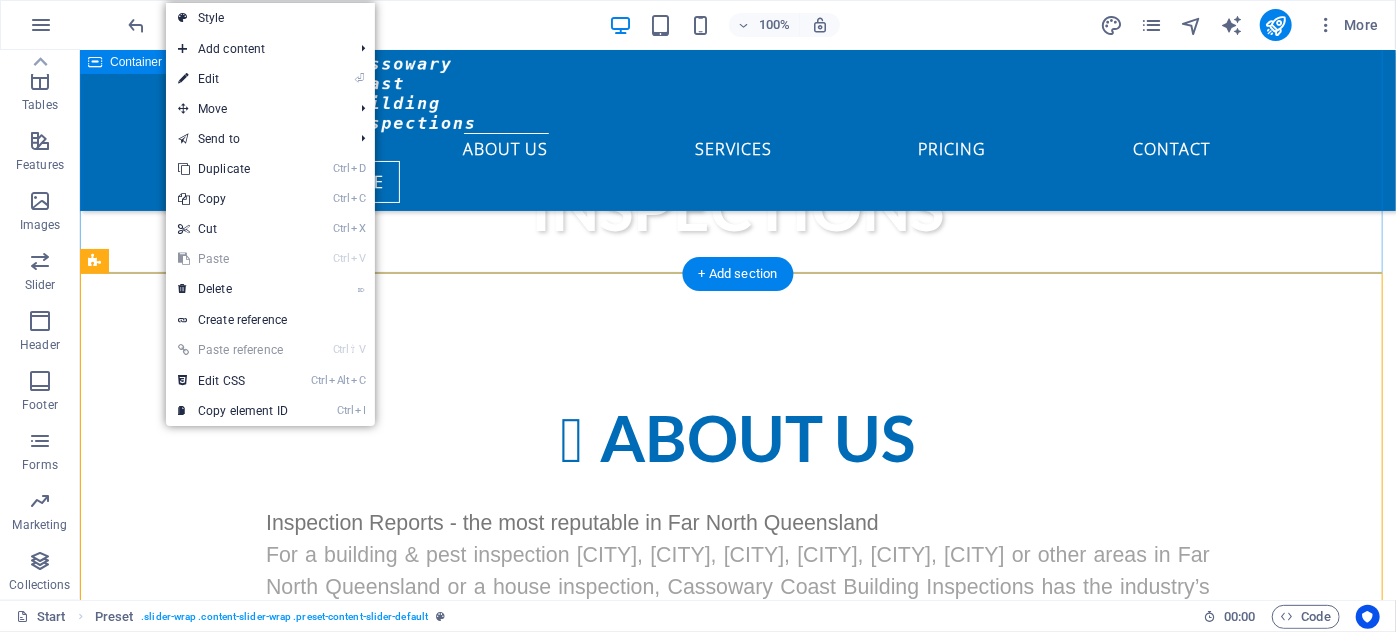 click on "About us Inspection Reports - the most reputable in Far North Queensland For a building & pest inspection [CITY], [CITY], [CITY], [CITY], [CITY], [CITY] or other areas in Far North Queensland or a house inspection, Cassowary Coast Building Inspections has the industry’s most detailed and informative building inspection report on the market. Our reports are “Full Defect Building Reports” that meet and exceed the Australian Standard (AS4349.1-2007). All building & pest inspection reports are specific and as individual as the property you are purchasing." at bounding box center (737, 566) 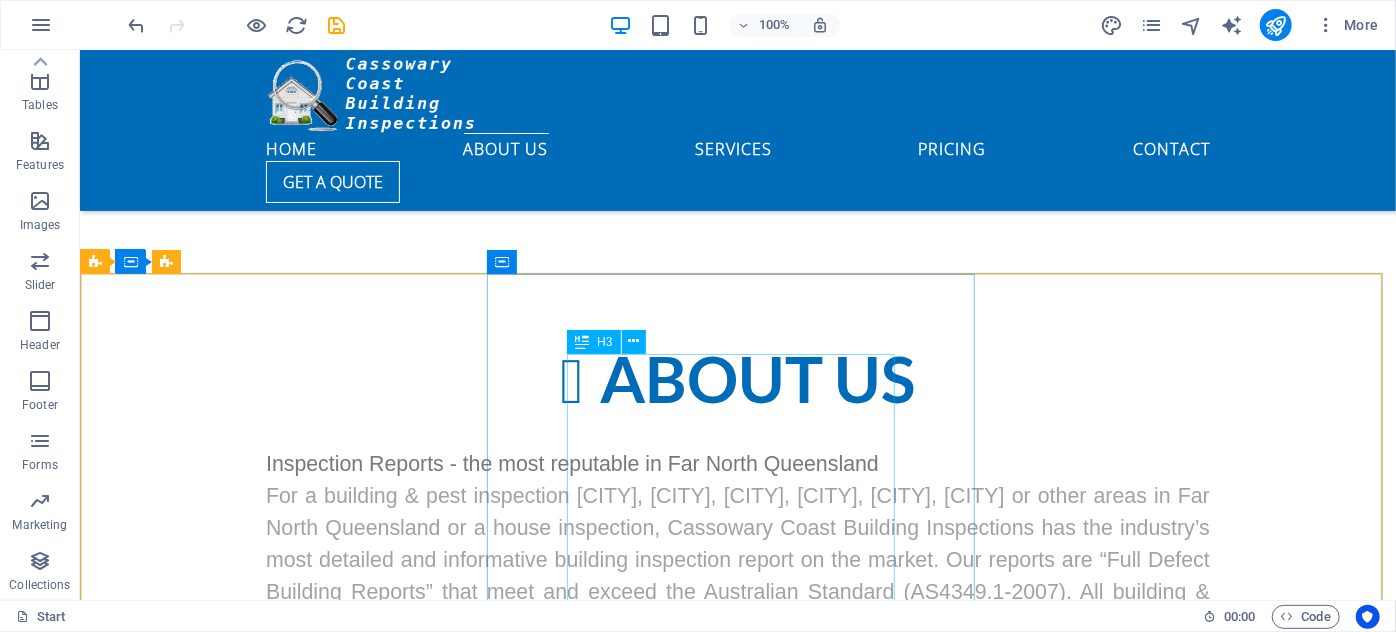 scroll, scrollTop: 847, scrollLeft: 0, axis: vertical 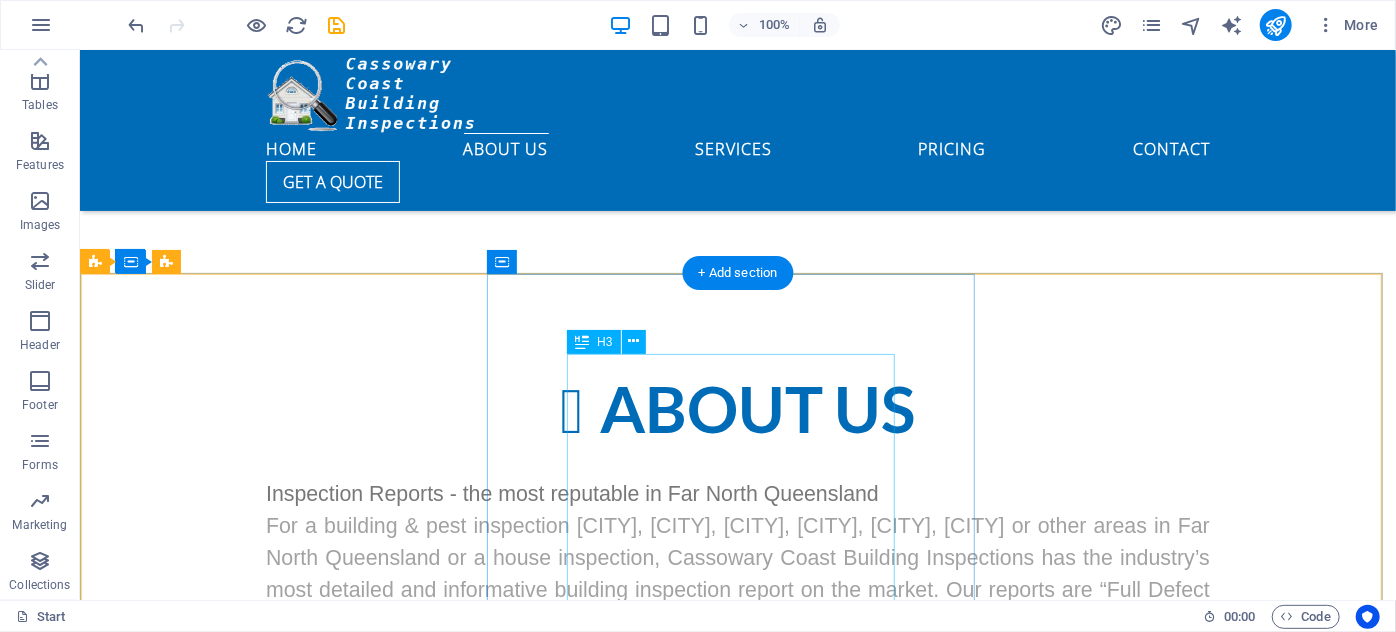 click on "Local building knowledge combined with over 35 years experience" at bounding box center (737, 916) 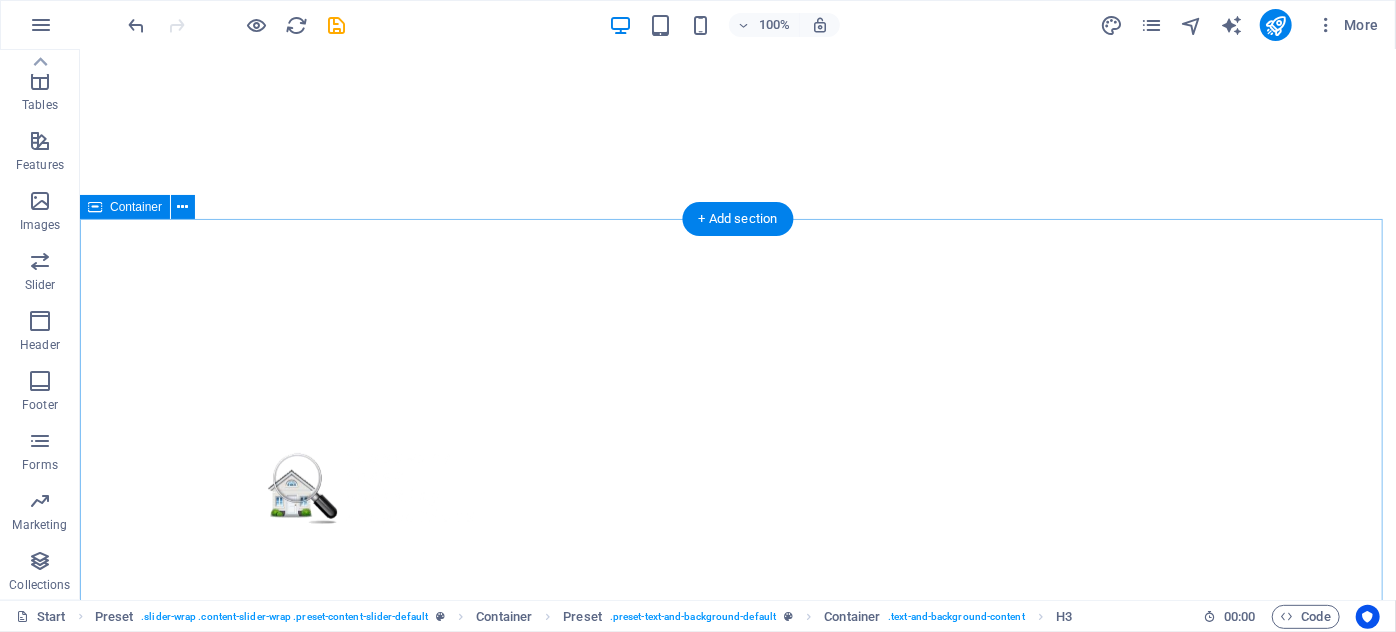 scroll, scrollTop: 301, scrollLeft: 0, axis: vertical 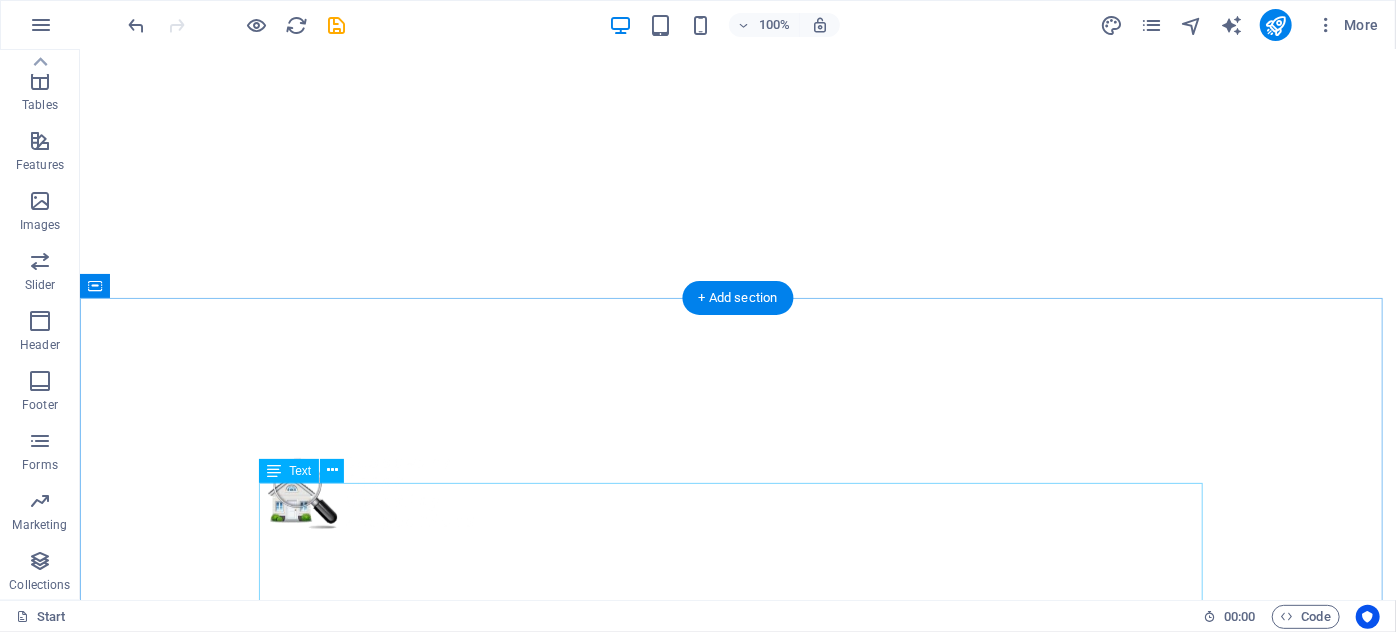 click on "Inspection Reports - the most reputable in Far North Queensland For a building & pest inspection [CITY], [CITY], [CITY], [CITY], [CITY], [CITY] or other areas in Far North Queensland or a house inspection, Cassowary Coast Building Inspections has the industry’s most detailed and informative building inspection report on the market. Our reports are “Full Defect Building Reports” that meet and exceed the Australian Standard (AS4349.1-2007). All building & pest inspection reports are specific and as individual as the property you are purchasing." at bounding box center (737, 1190) 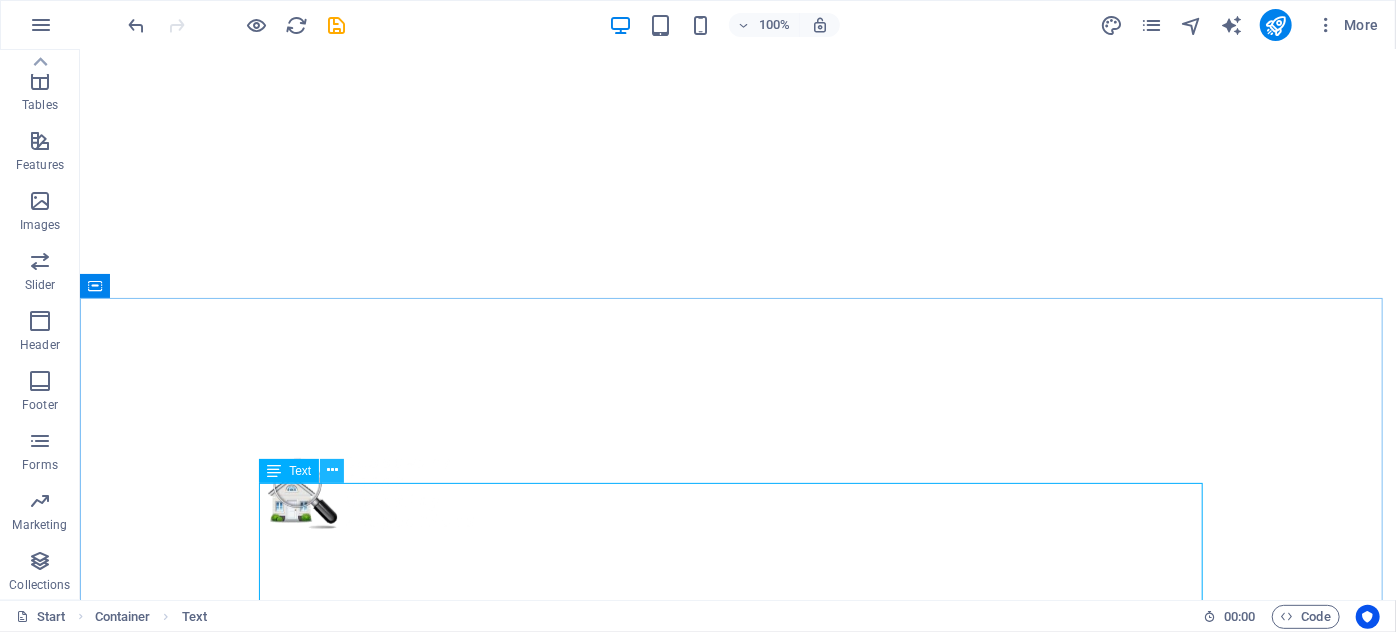 click at bounding box center [332, 470] 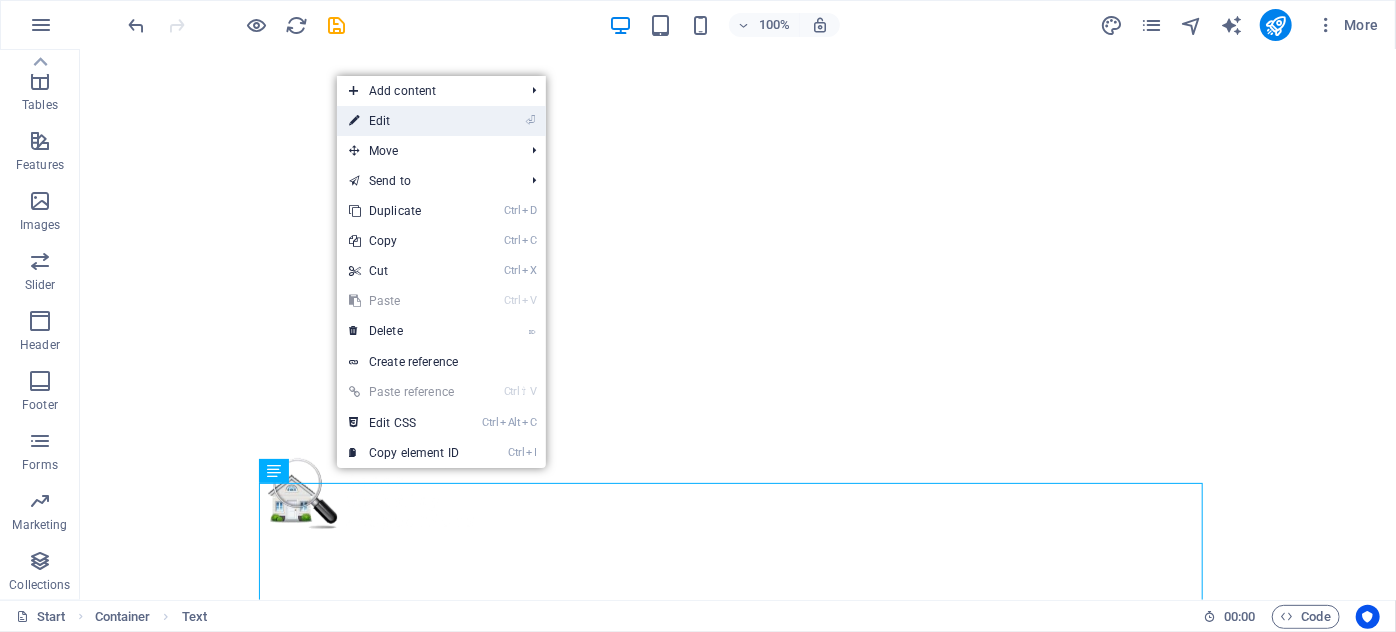 click on "⏎  Edit" at bounding box center [404, 121] 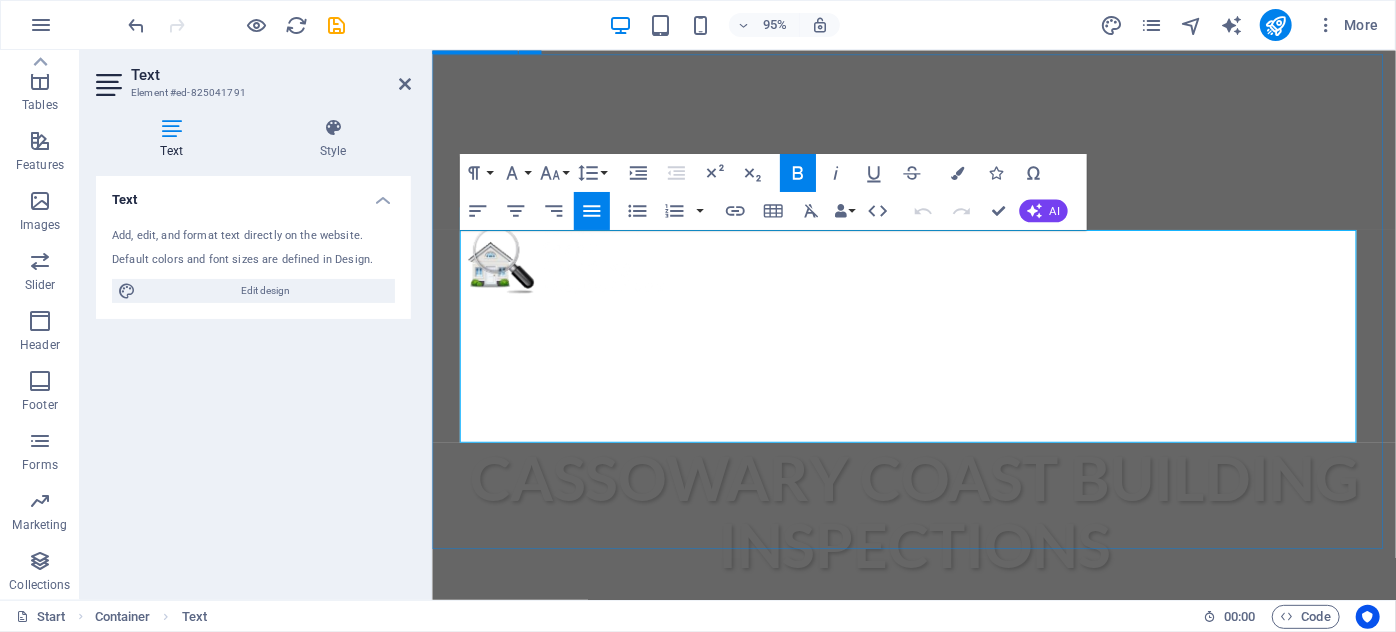 scroll, scrollTop: 574, scrollLeft: 0, axis: vertical 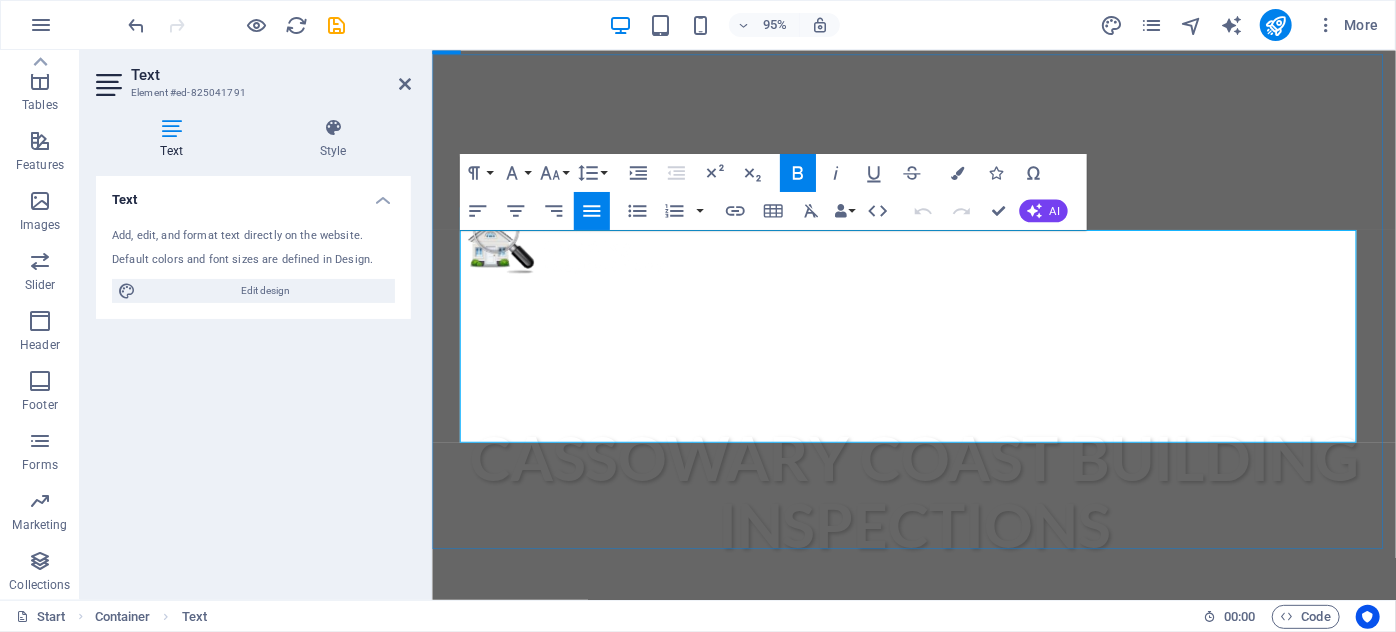 click on "For a building & pest inspection [CITY], [CITY], [CITY], [CITY], [CITY], [CITY] or other areas in Far North Queensland or a house inspection, Cassowary Coast Building Inspections has the industry’s most detailed and informative building inspection report on the market. Our reports are “Full Defect Building Reports” that meet and exceed the Australian Standard (AS4349.1-2007). All building & pest inspection reports are specific and as individual as the property you are purchasing." at bounding box center (939, 962) 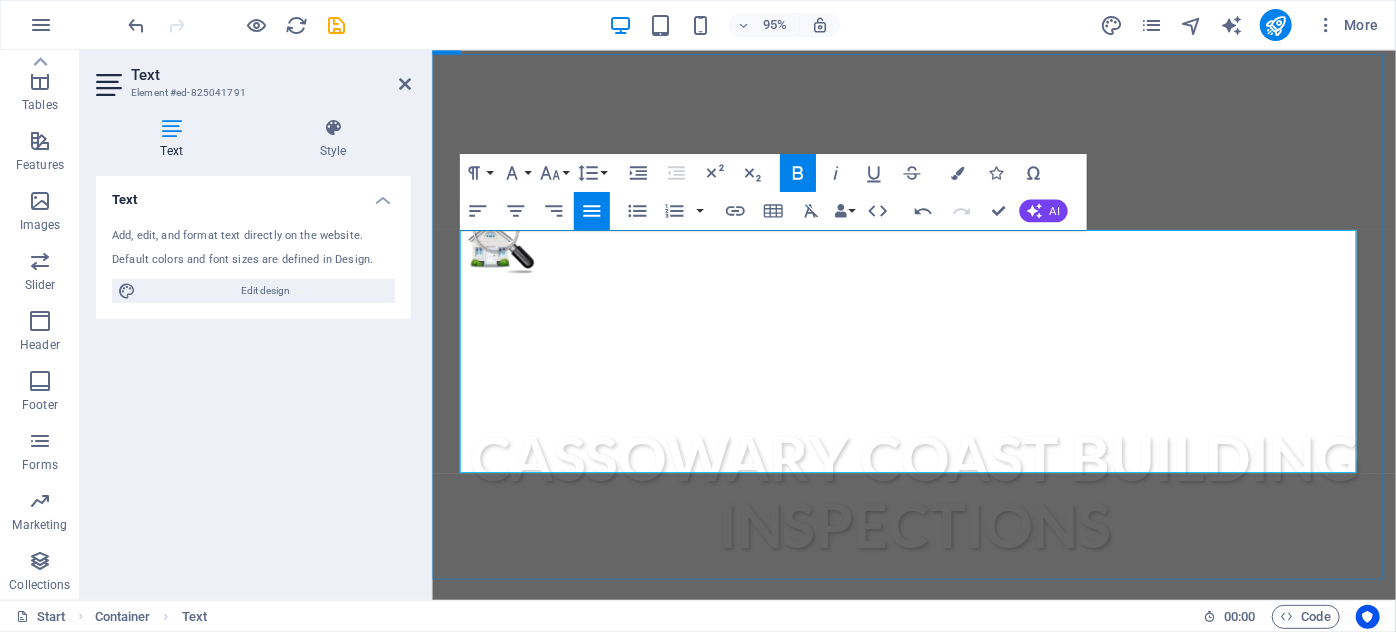 scroll, scrollTop: 12546, scrollLeft: 2, axis: both 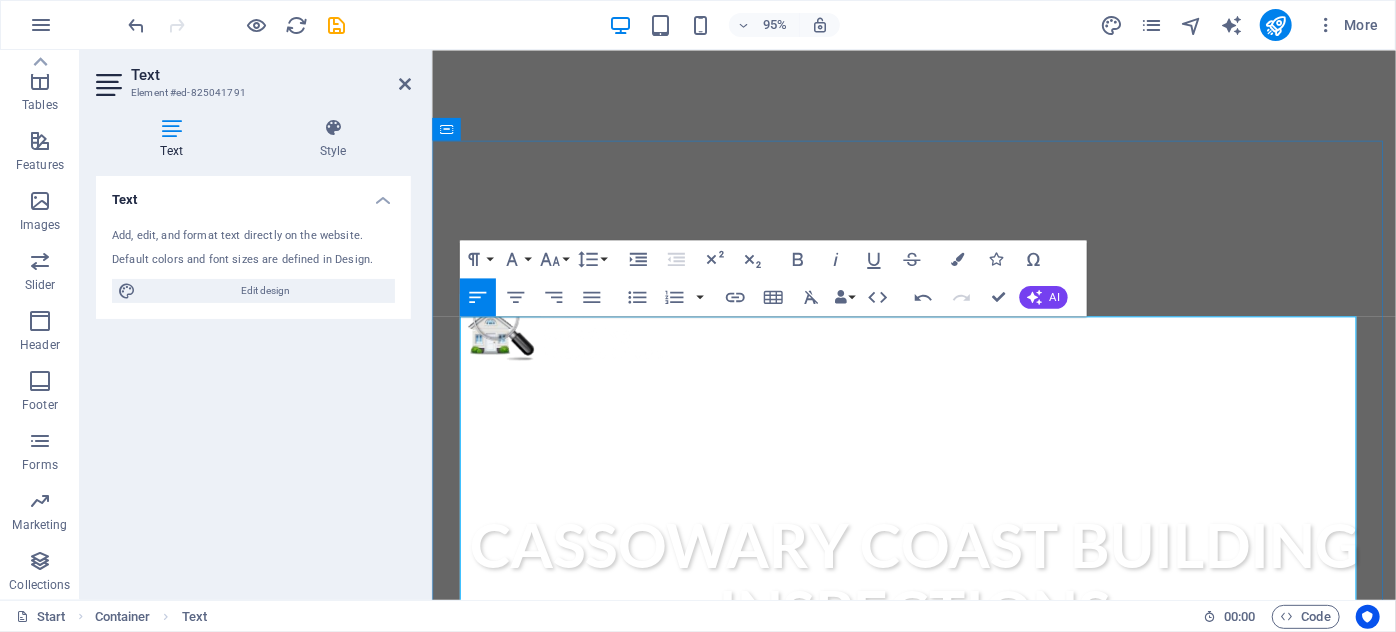 click on "Inspection Reports - the most reputable in Far North Queensland" at bounding box center (773, 956) 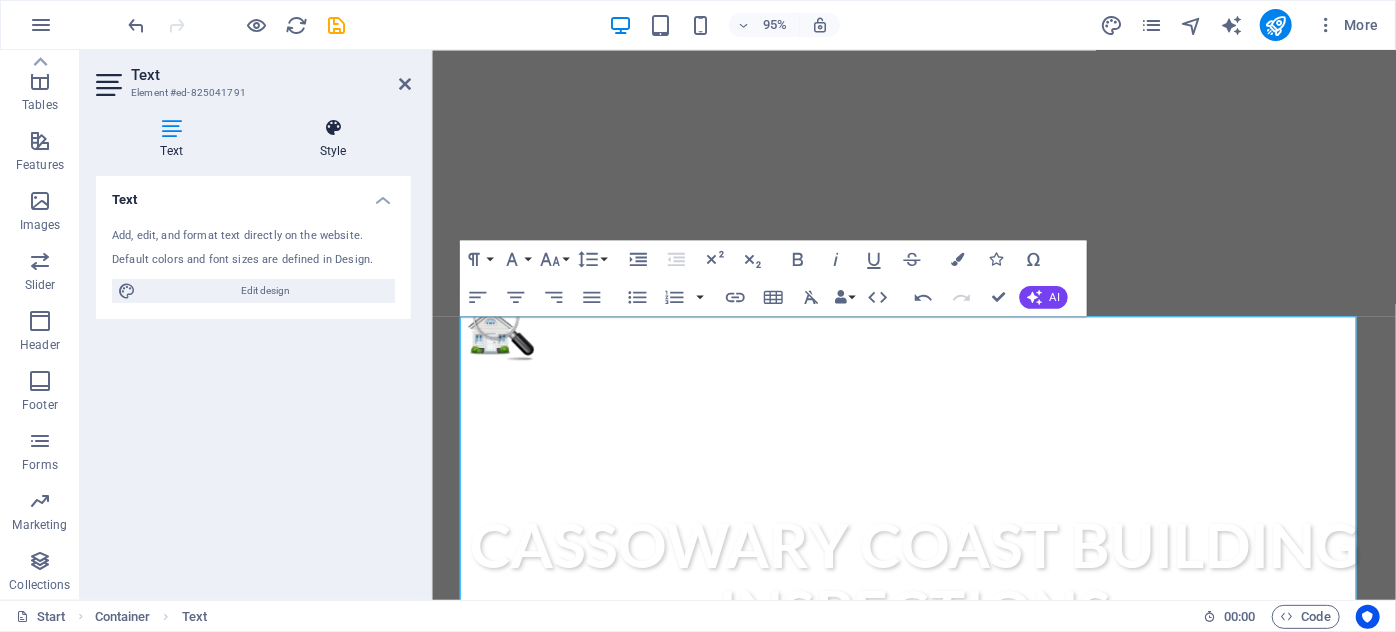 click at bounding box center (333, 128) 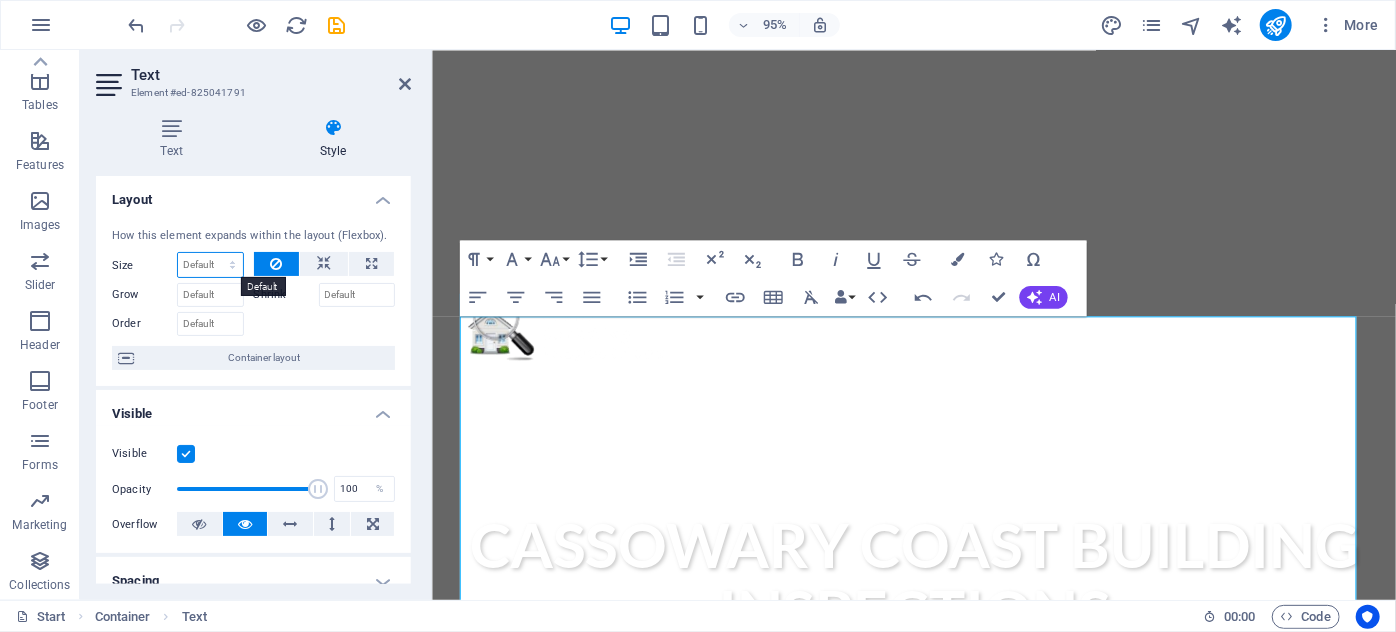 click on "Default auto px % 1/1 1/2 1/3 1/4 1/5 1/6 1/7 1/8 1/9 1/10" at bounding box center (210, 265) 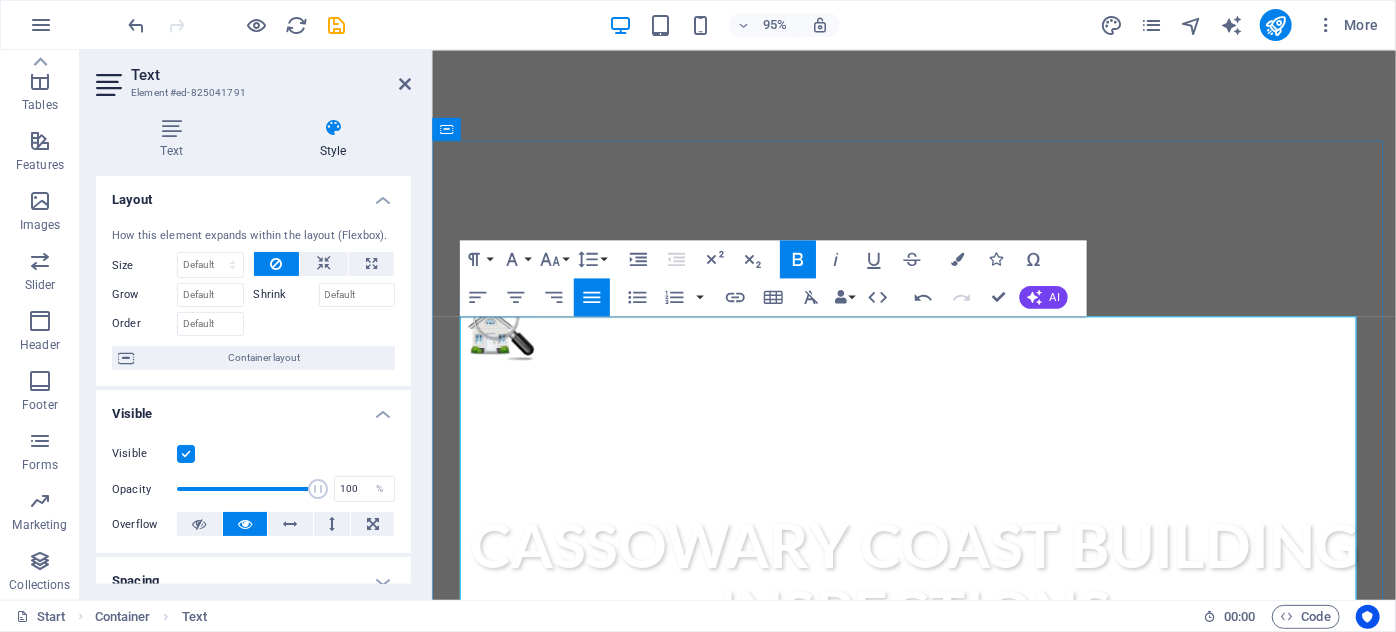 click on "For a building & pest inspection [CITY], [CITY], [CITY], [CITY], [CITY], [CITY] or other areas in Far North Queensland or a house inspection, Cassowary Coast Building Inspections has the industry’s most detailed and informative building inspection report on the market. Our reports are “Full Defect Building Reports” that meet and exceed the Australian Standard (AS4349.1-2007). All building & pest inspection reports are specific and as individual as the property you are purchasing." at bounding box center [939, 1053] 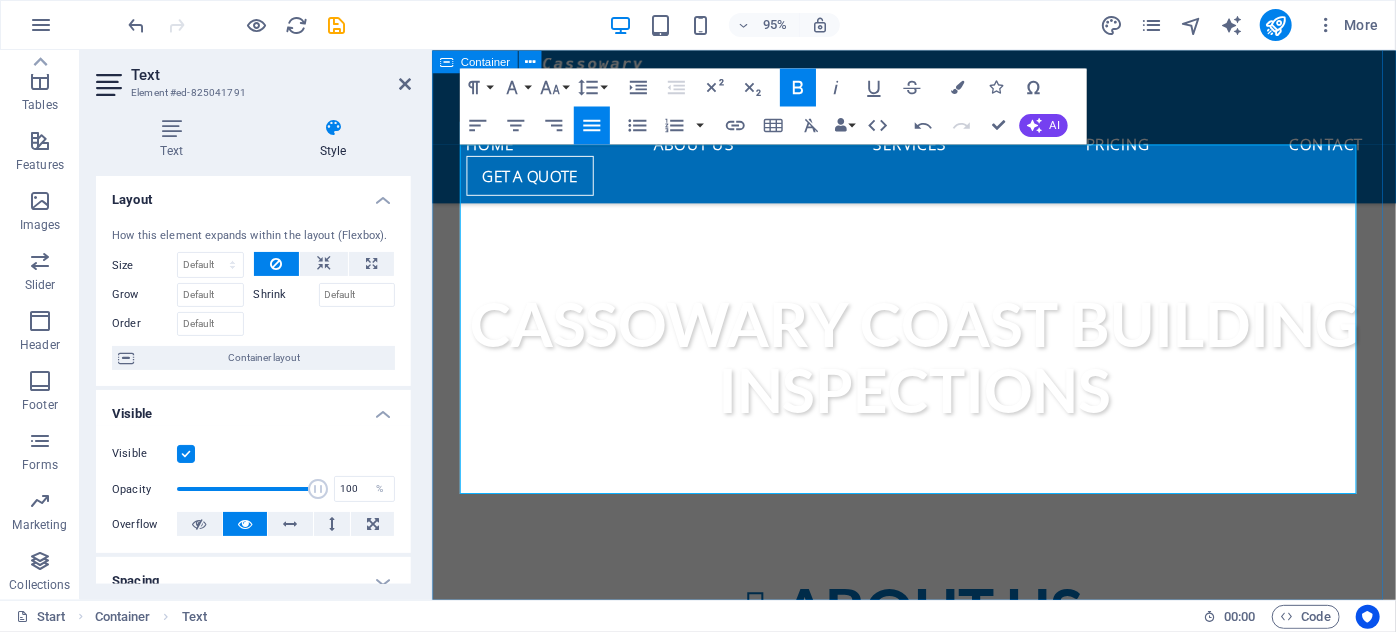scroll, scrollTop: 665, scrollLeft: 0, axis: vertical 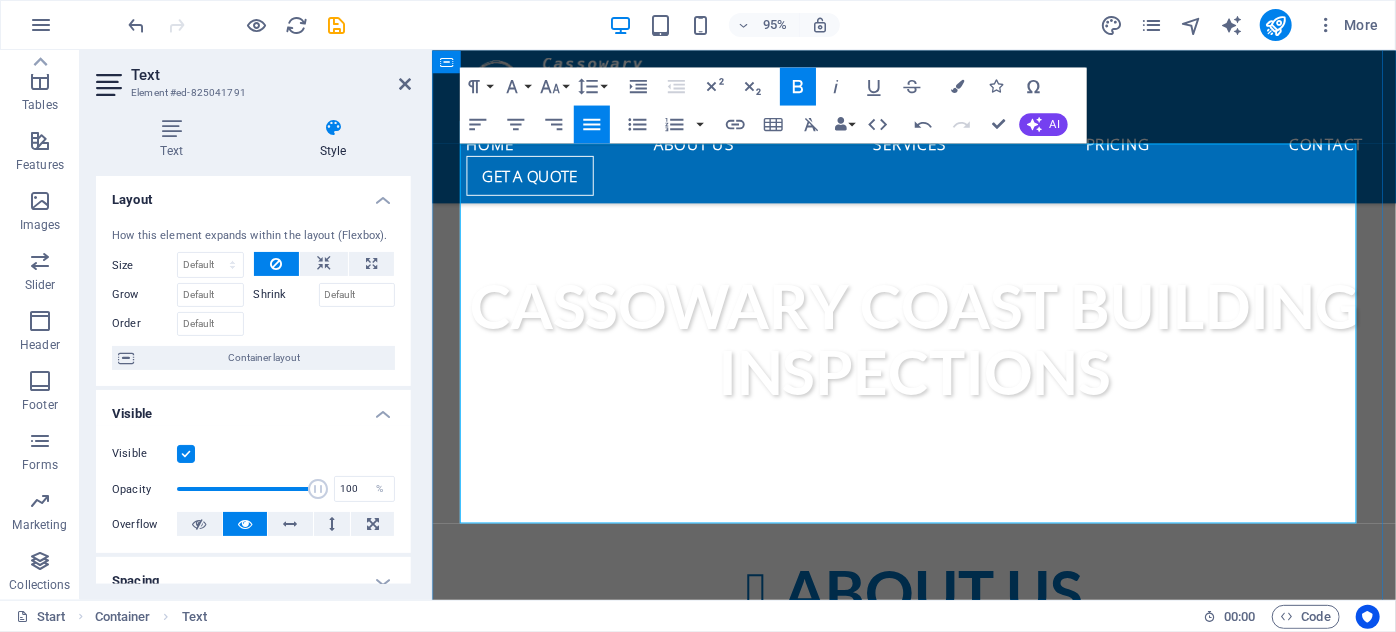 click on "Inspection Reports - the most reputable in Far North Queensland" at bounding box center (773, 704) 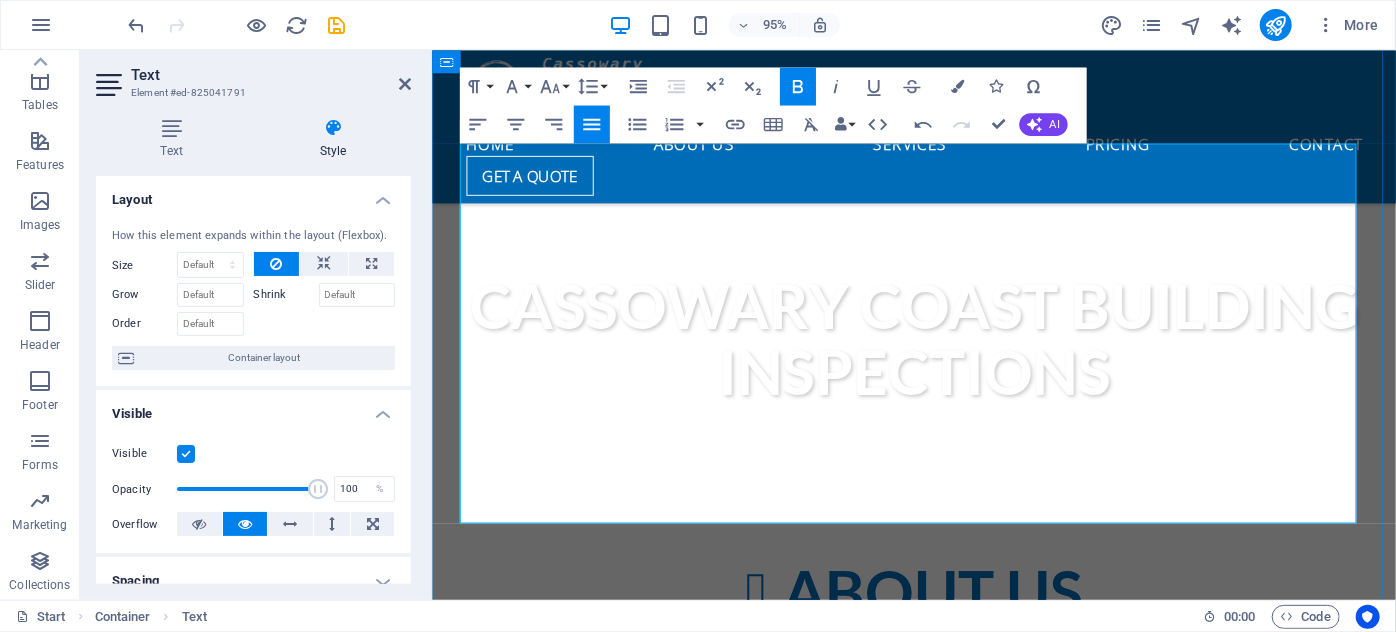 click on "Thorough, reliable and credible Property Inspection Reports</strong><br>" at bounding box center [939, 925] 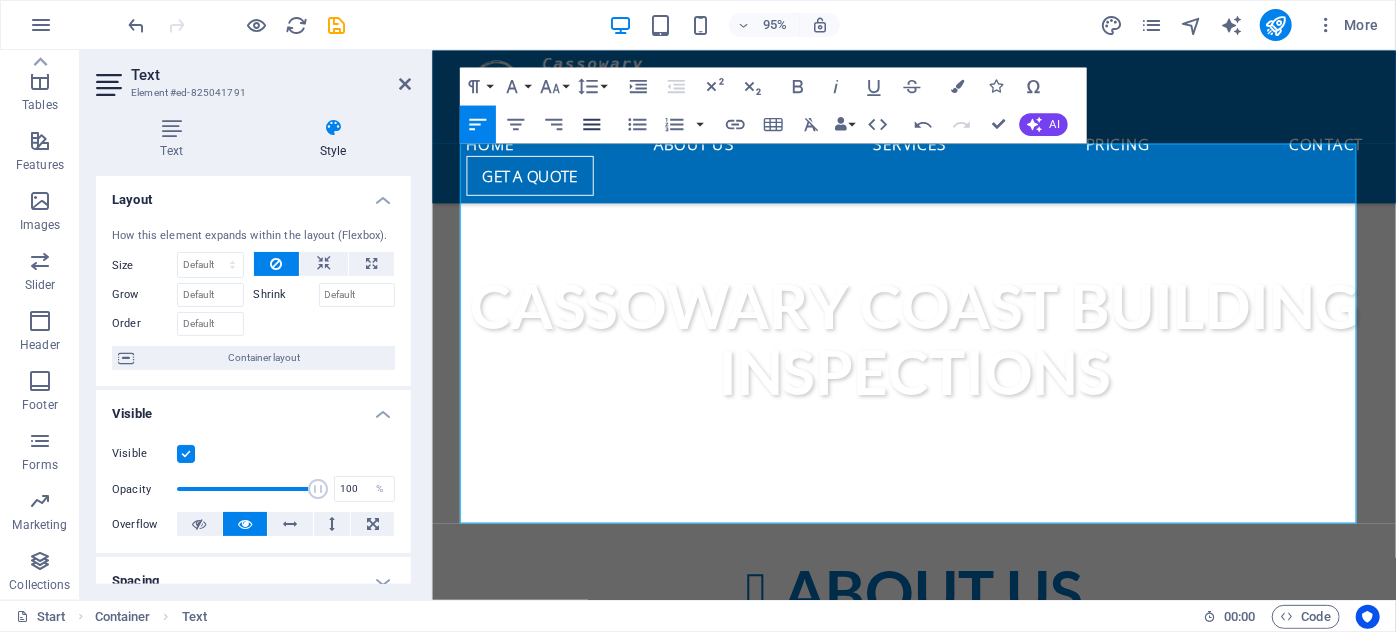 click 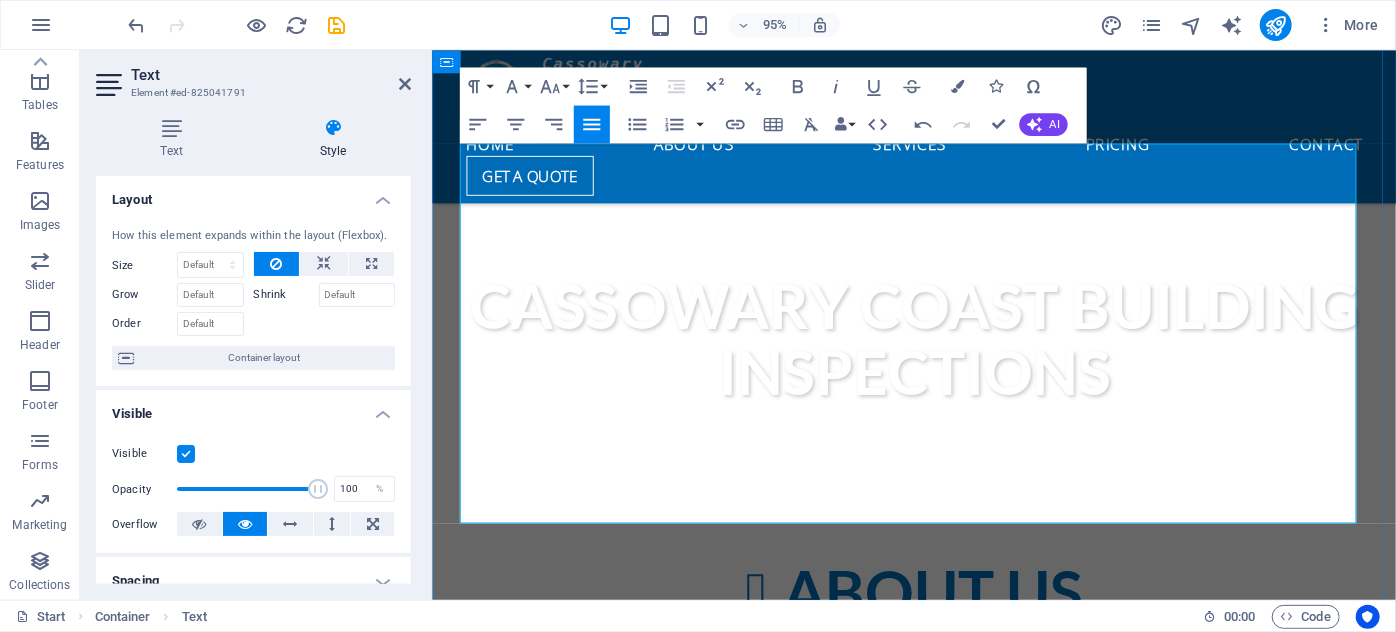 drag, startPoint x: 1020, startPoint y: 418, endPoint x: 463, endPoint y: 412, distance: 557.0323 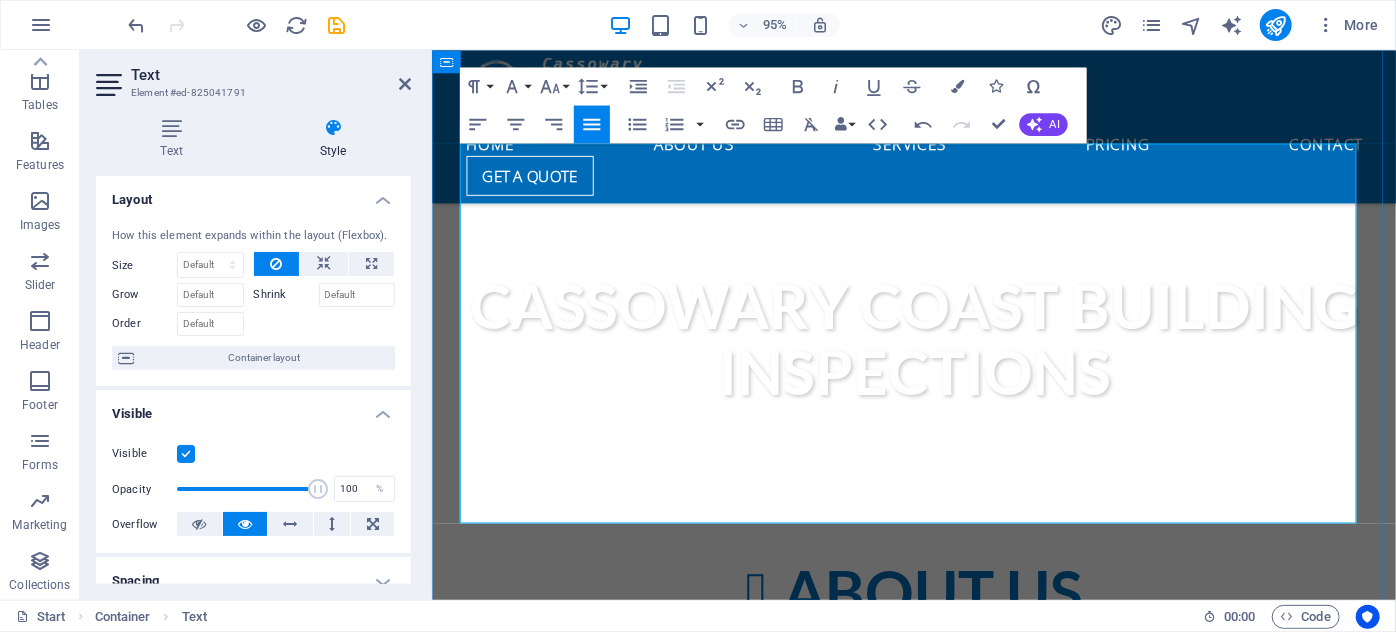 click on "Thorough, reliable and credible Property Inspection Reports</strong><br>" at bounding box center (939, 925) 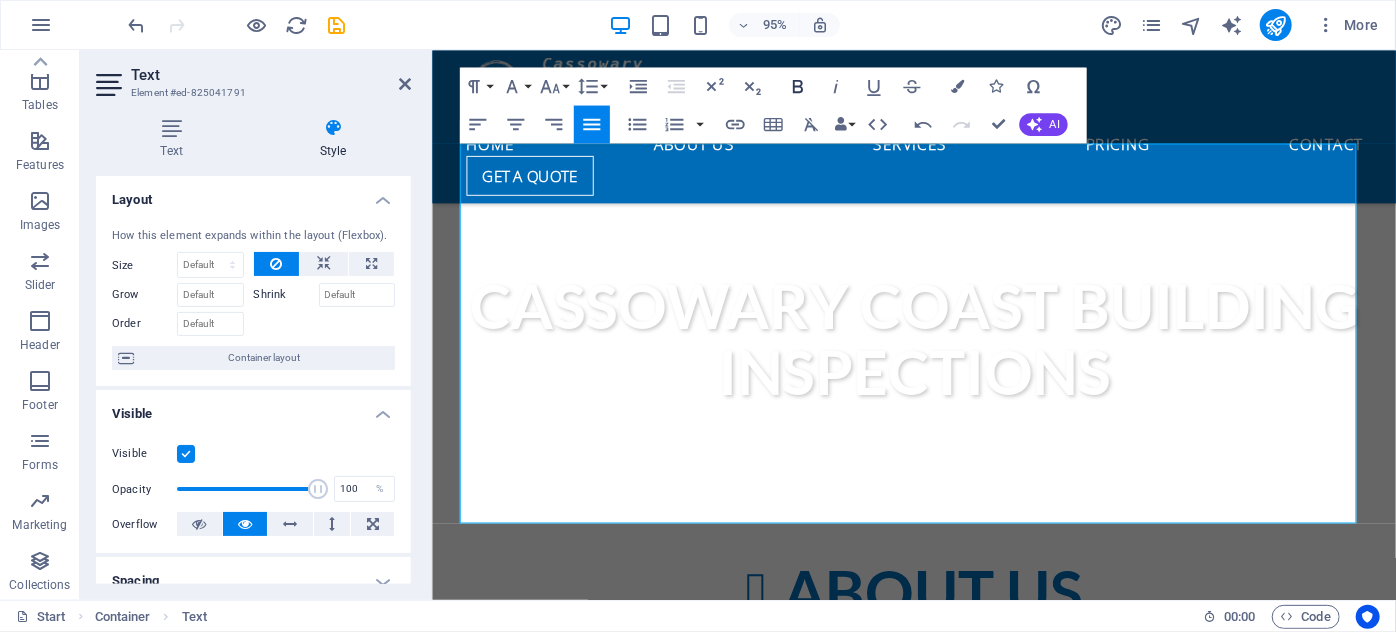 click 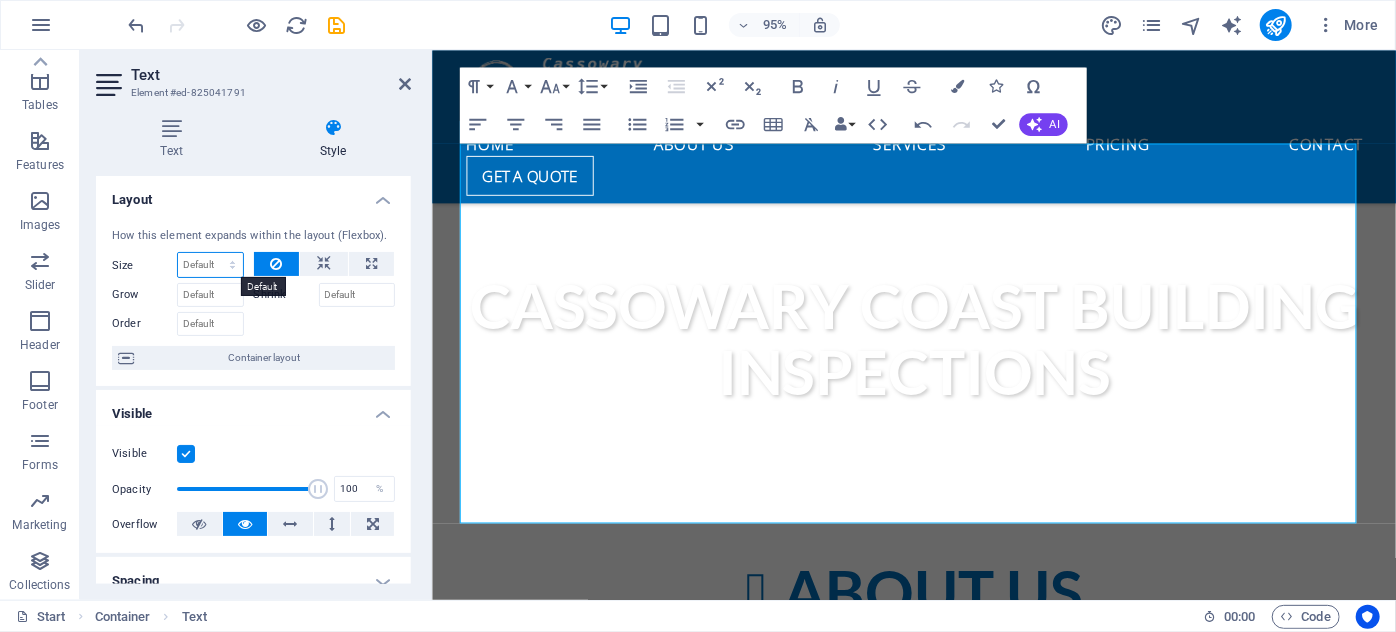 click on "Default auto px % 1/1 1/2 1/3 1/4 1/5 1/6 1/7 1/8 1/9 1/10" at bounding box center (210, 265) 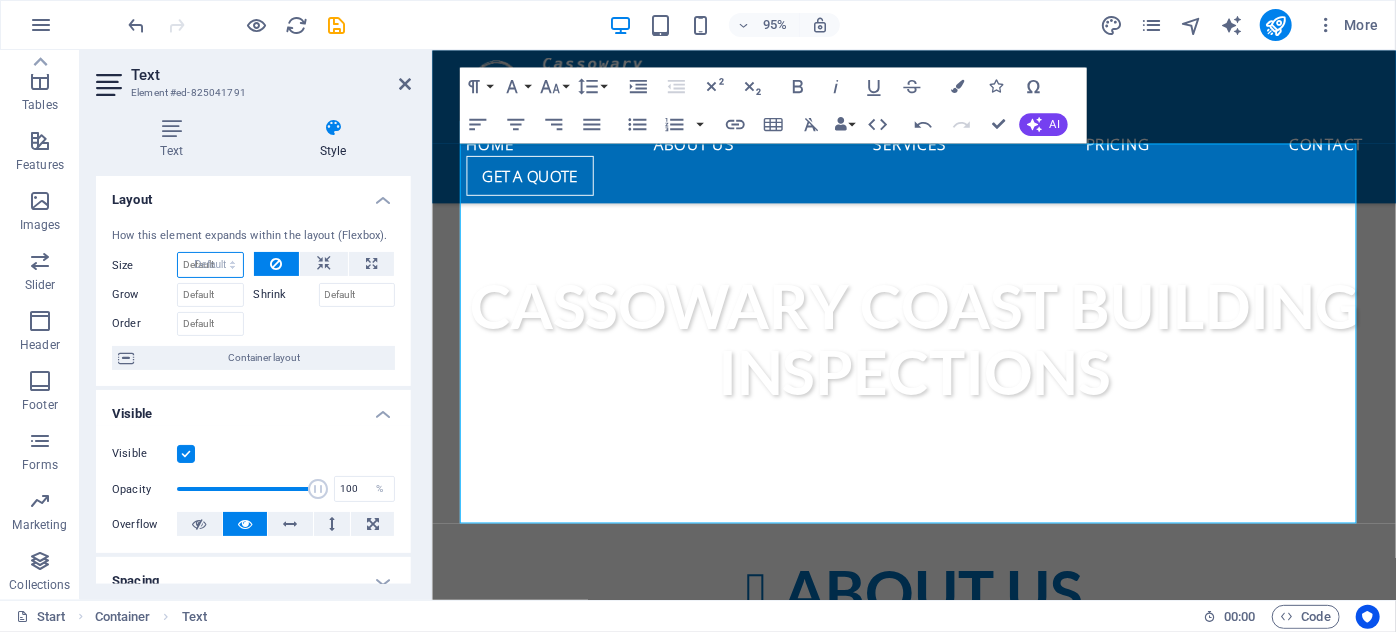 click on "Default auto px % 1/1 1/2 1/3 1/4 1/5 1/6 1/7 1/8 1/9 1/10" at bounding box center [210, 265] 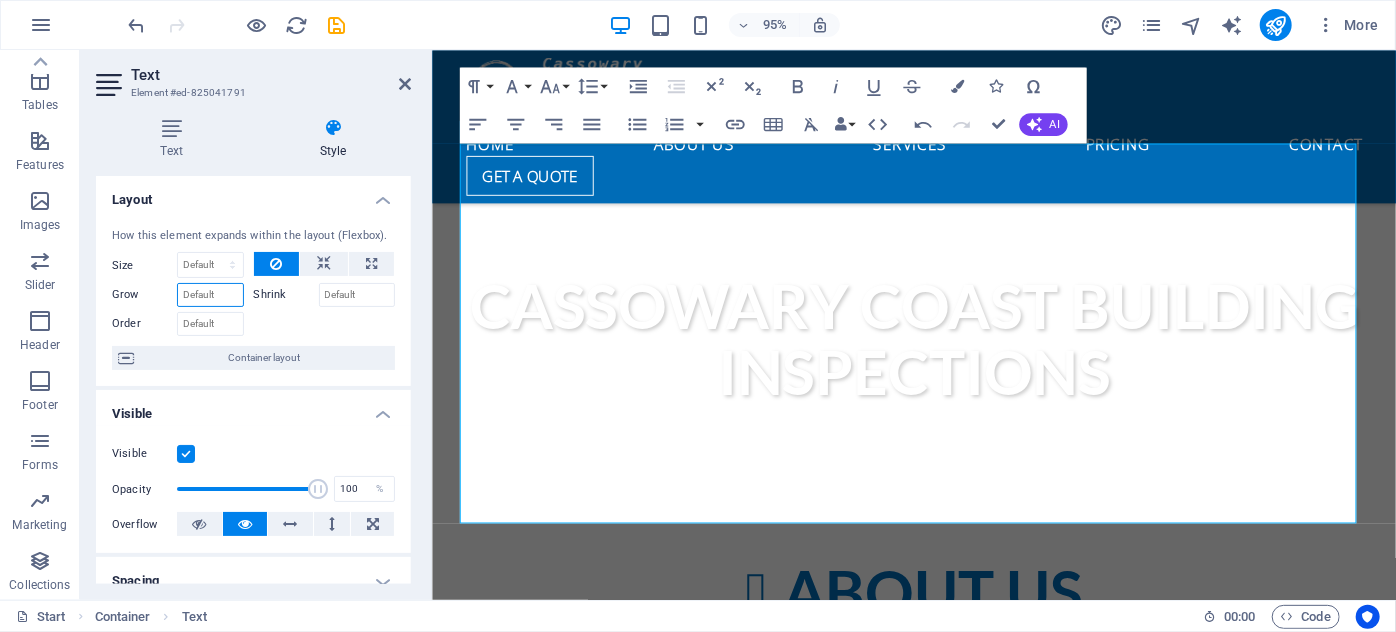 click on "Grow" at bounding box center (210, 295) 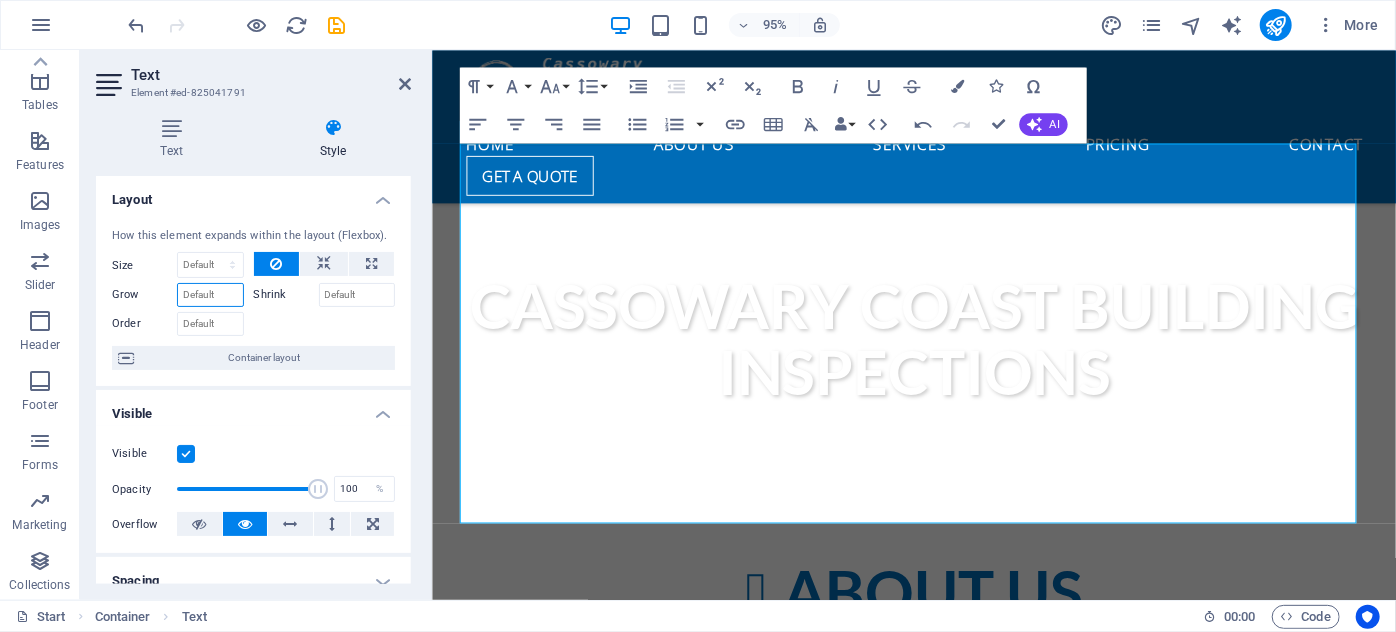 click on "Grow" at bounding box center (210, 295) 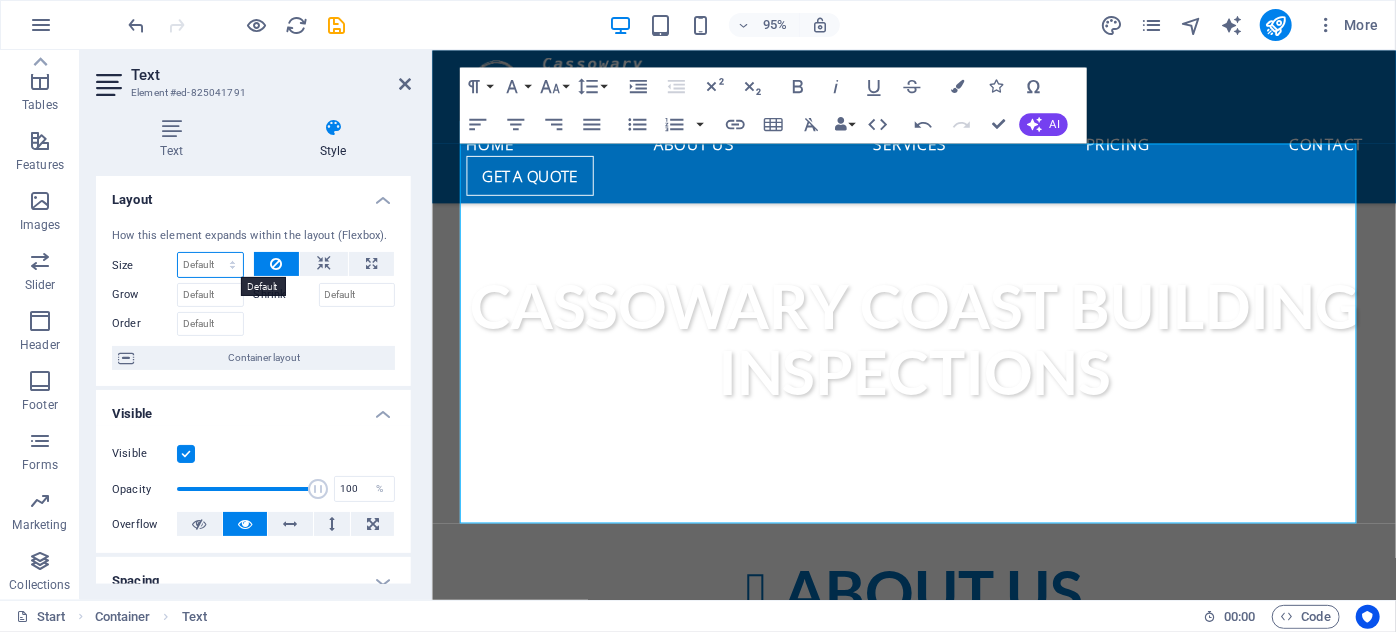 click on "Default auto px % 1/1 1/2 1/3 1/4 1/5 1/6 1/7 1/8 1/9 1/10" at bounding box center [210, 265] 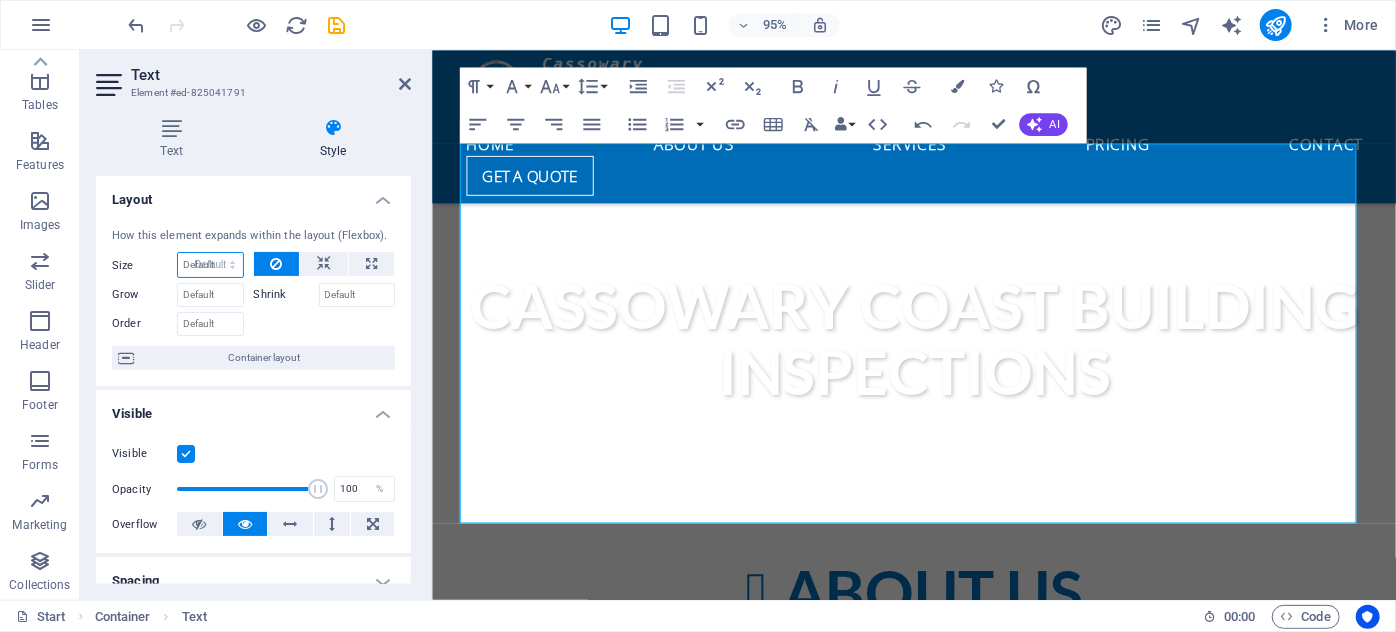 click on "Default auto px % 1/1 1/2 1/3 1/4 1/5 1/6 1/7 1/8 1/9 1/10" at bounding box center [210, 265] 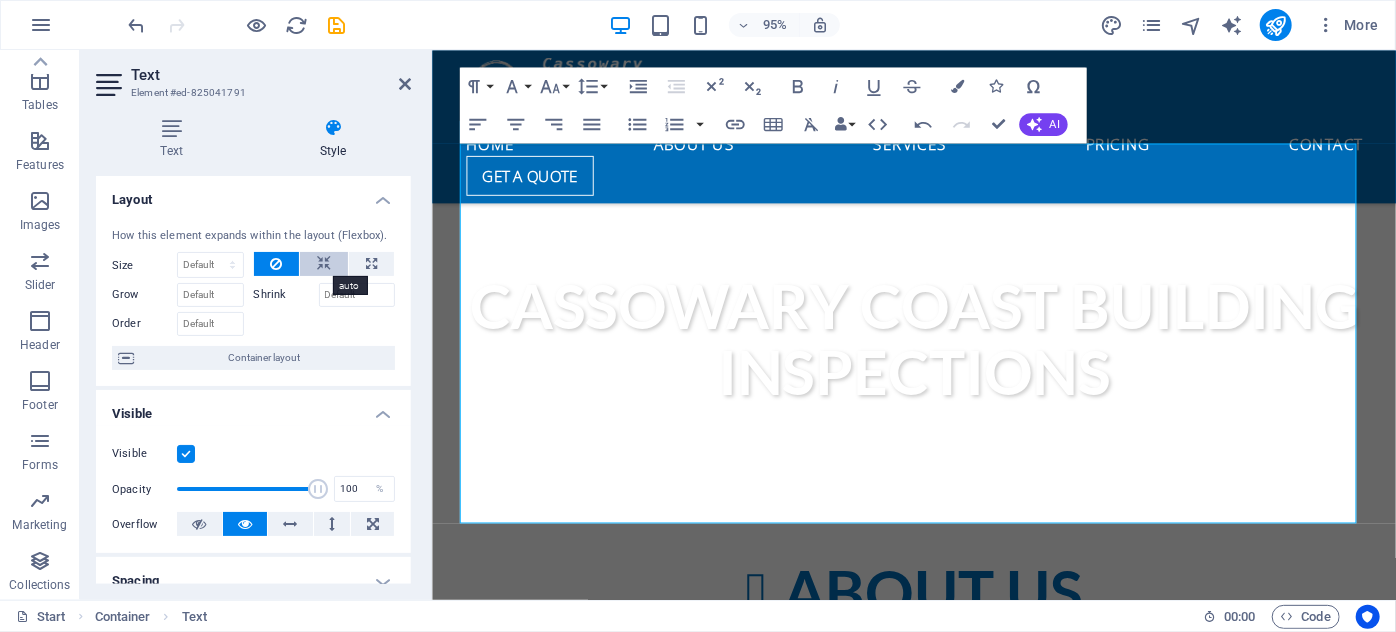 click at bounding box center (324, 264) 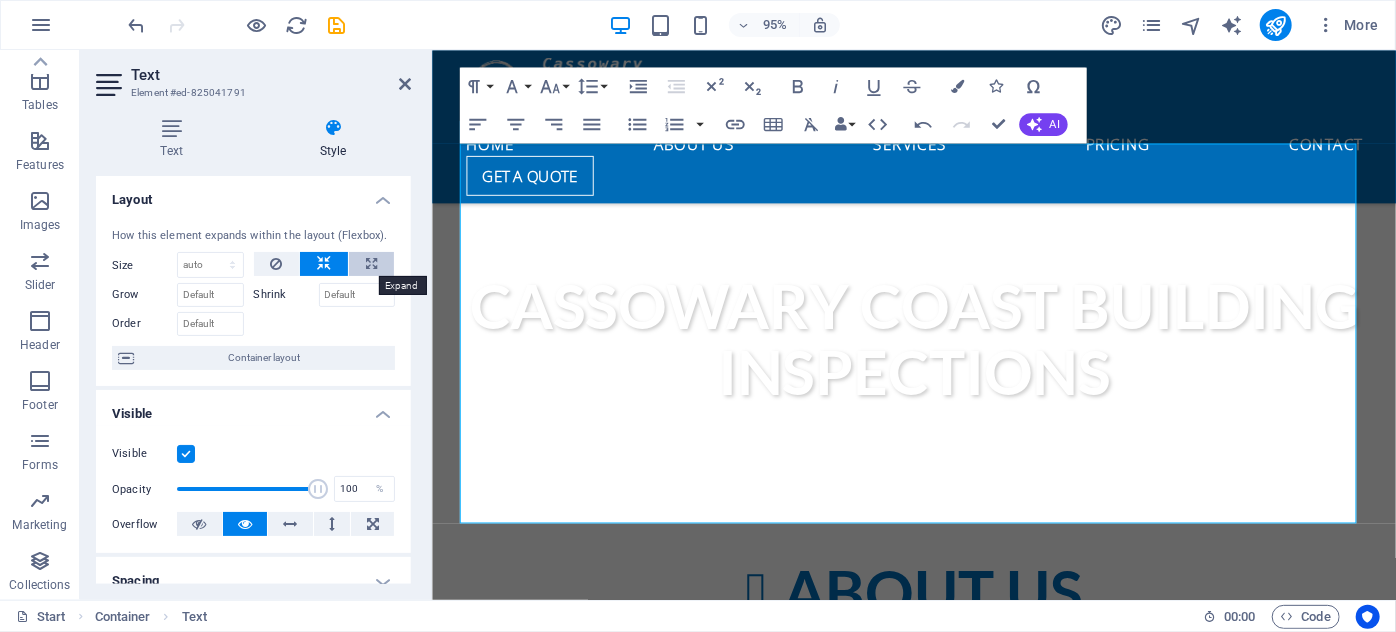 click at bounding box center [371, 264] 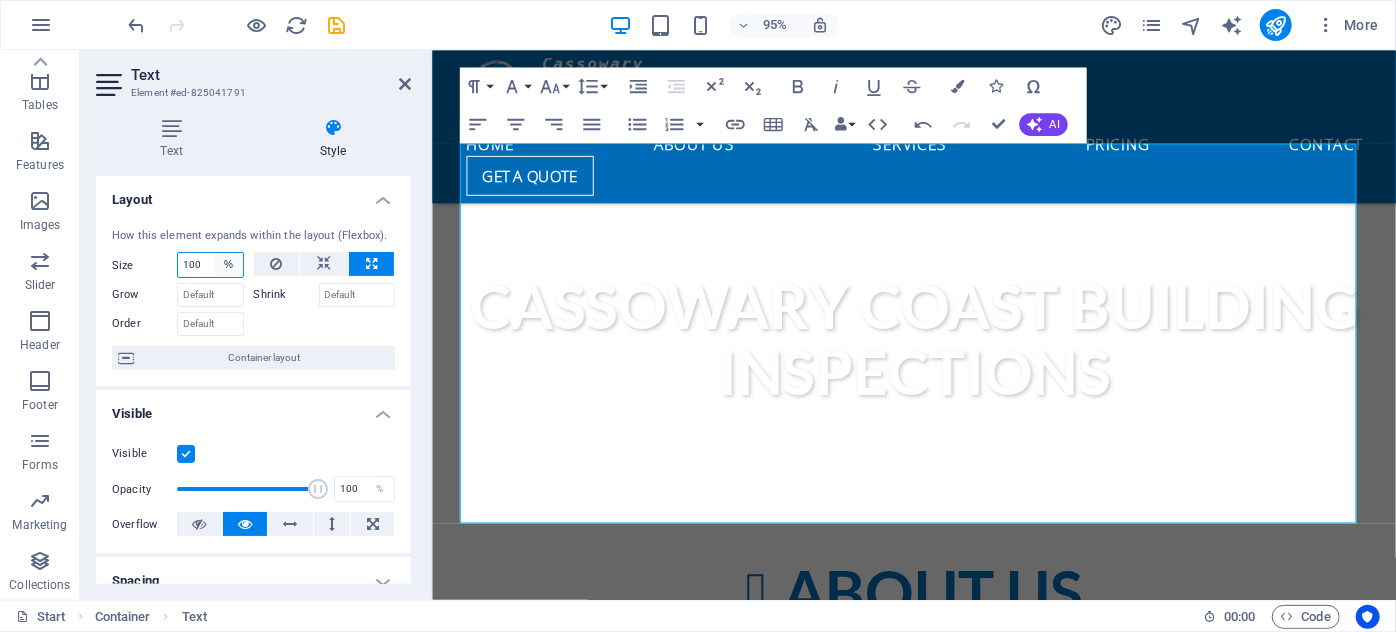 click on "Default auto px % 1/1 1/2 1/3 1/4 1/5 1/6 1/7 1/8 1/9 1/10" at bounding box center [229, 265] 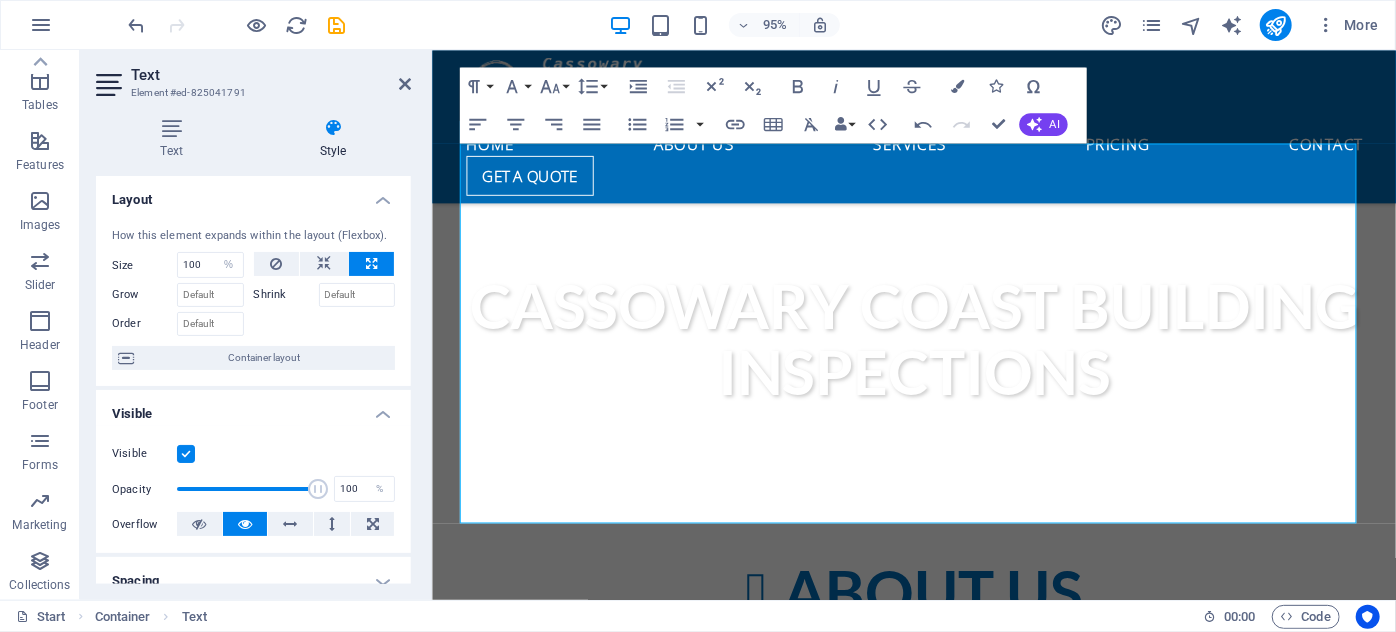 click at bounding box center (325, 321) 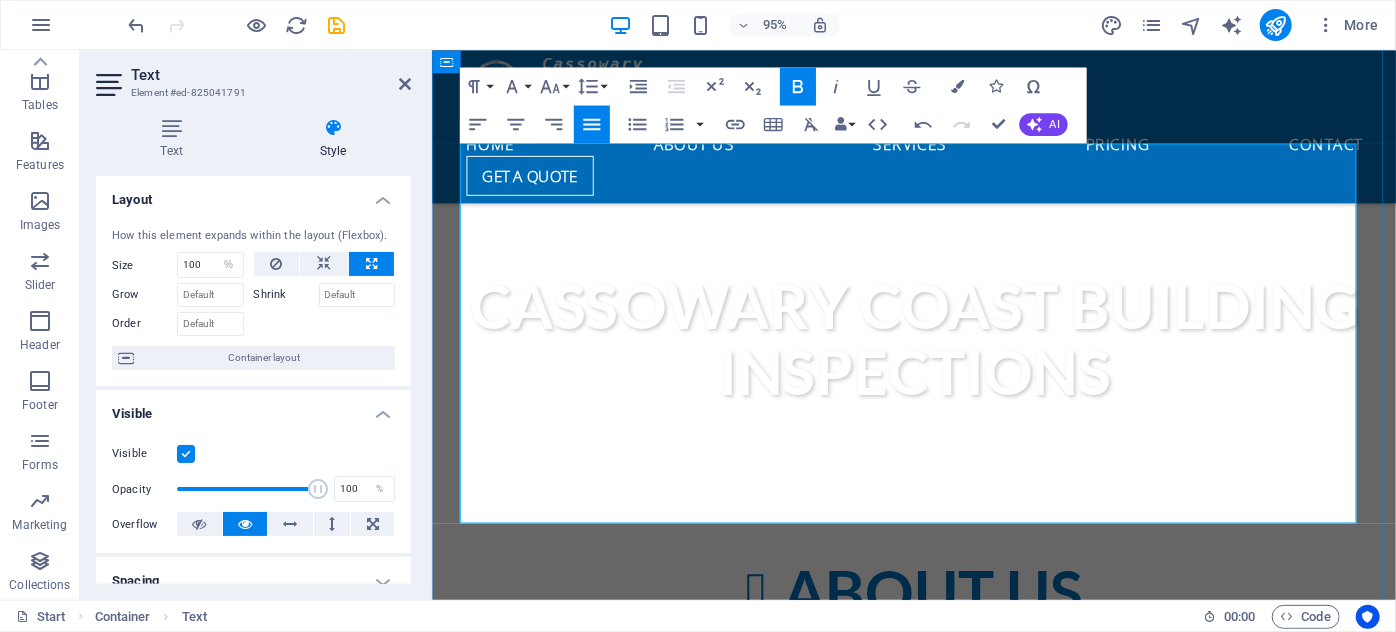 click on "Inspection Reports - the most reputable in Far North Queensland" at bounding box center [773, 704] 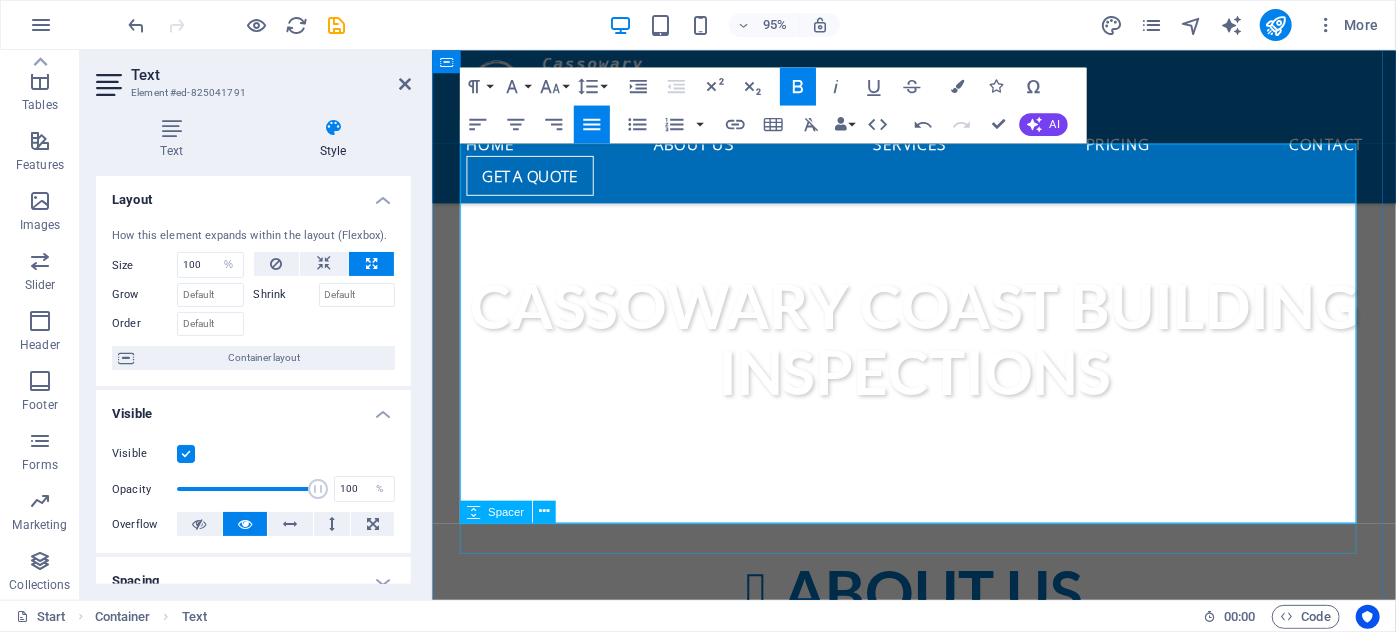 drag, startPoint x: 463, startPoint y: 416, endPoint x: 1174, endPoint y: 562, distance: 725.8354 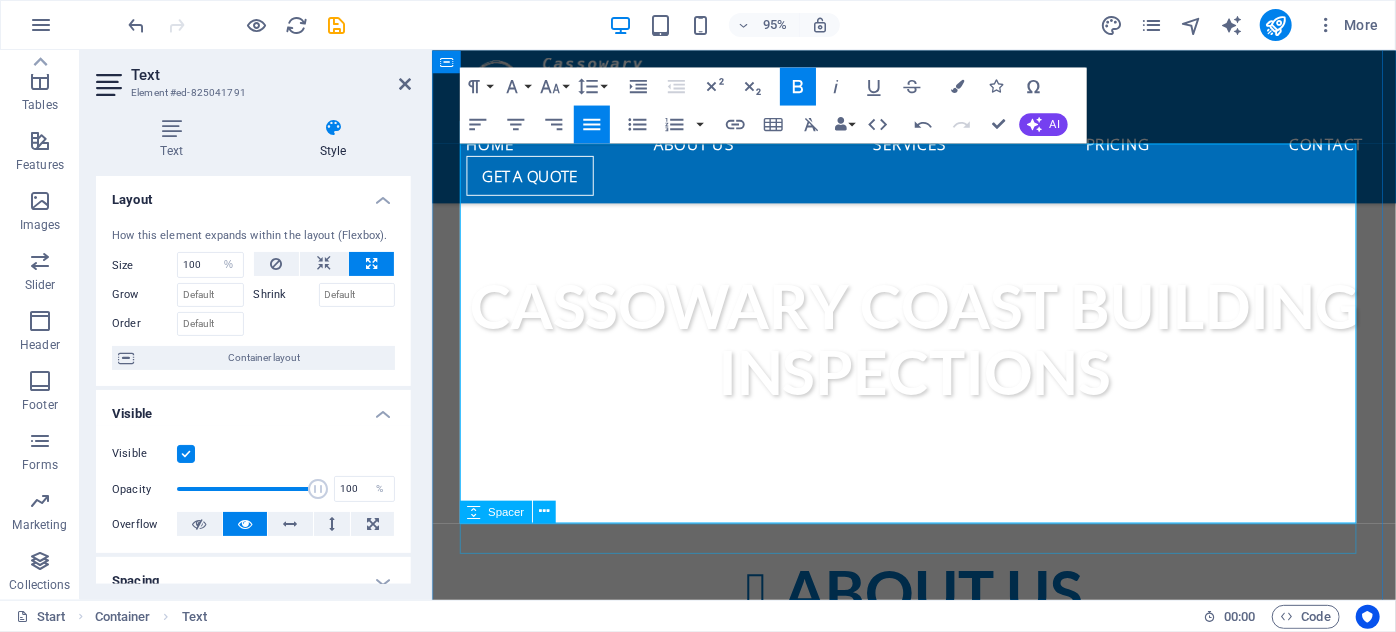 click on "About us Inspection Reports - the most reputable in Far North Queensland For a building & pest inspection [CITY], [CITY], [CITY], [CITY], [CITY], [CITY] or other areas in Far North Queensland or a house inspection, Cassowary Coast Building Inspections has the industry’s most detailed and informative building inspection report on the market. Our reports are “Full Defect Building Reports” that meet and exceed the Australian Standard (AS4349.1-2007). All building & pest inspection reports are specific and as individual as the property you are purchasing. ​ Thorough, reliable and credible Property Inspection Reports Thorough, reliable and credible Property Inspection Reports" at bounding box center (939, 836) 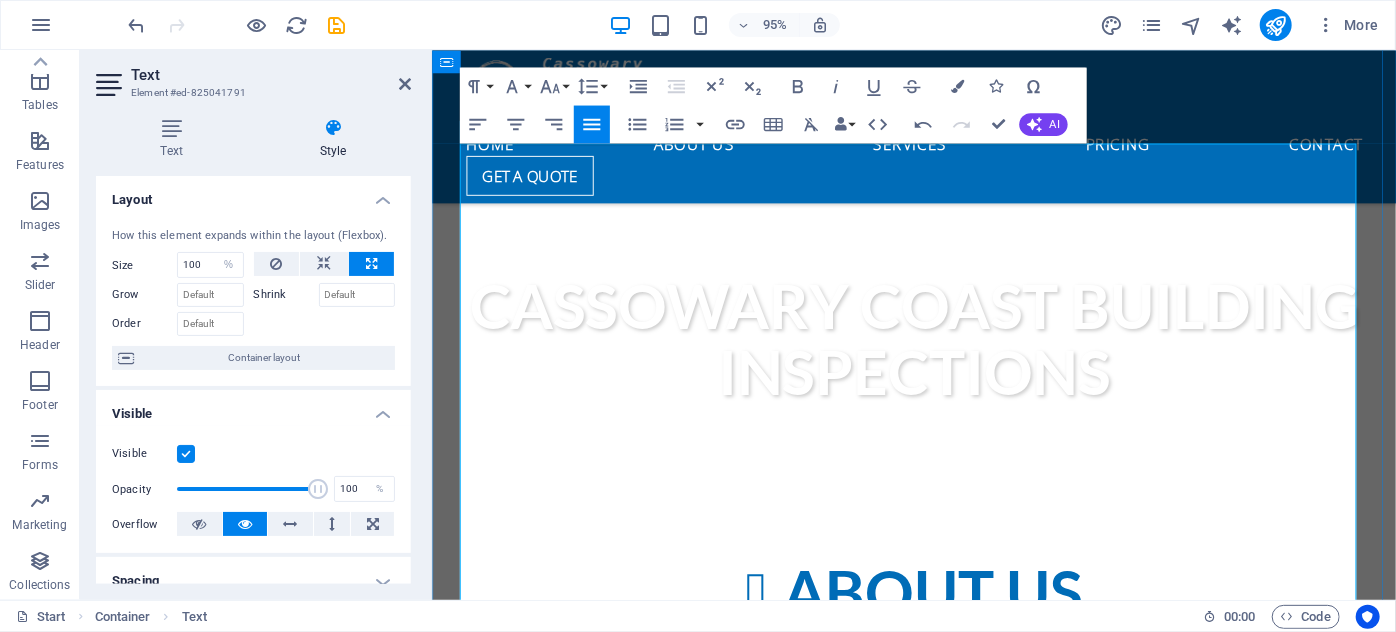 click on "For a building & pest inspection [CITY], [CITY], [CITY], [CITY], [CITY], [CITY] or other areas in Far North Queensland or a house inspection, Cassowary Coast Building Inspections has the industry’s most detailed and informative building inspection report on the market. Our reports are “Full Defect Building Reports” that meet and exceed the Australian Standard (AS4349.1-2007). All building & pest inspection reports are specific and as individual as the property you are purchasing." at bounding box center (939, 800) 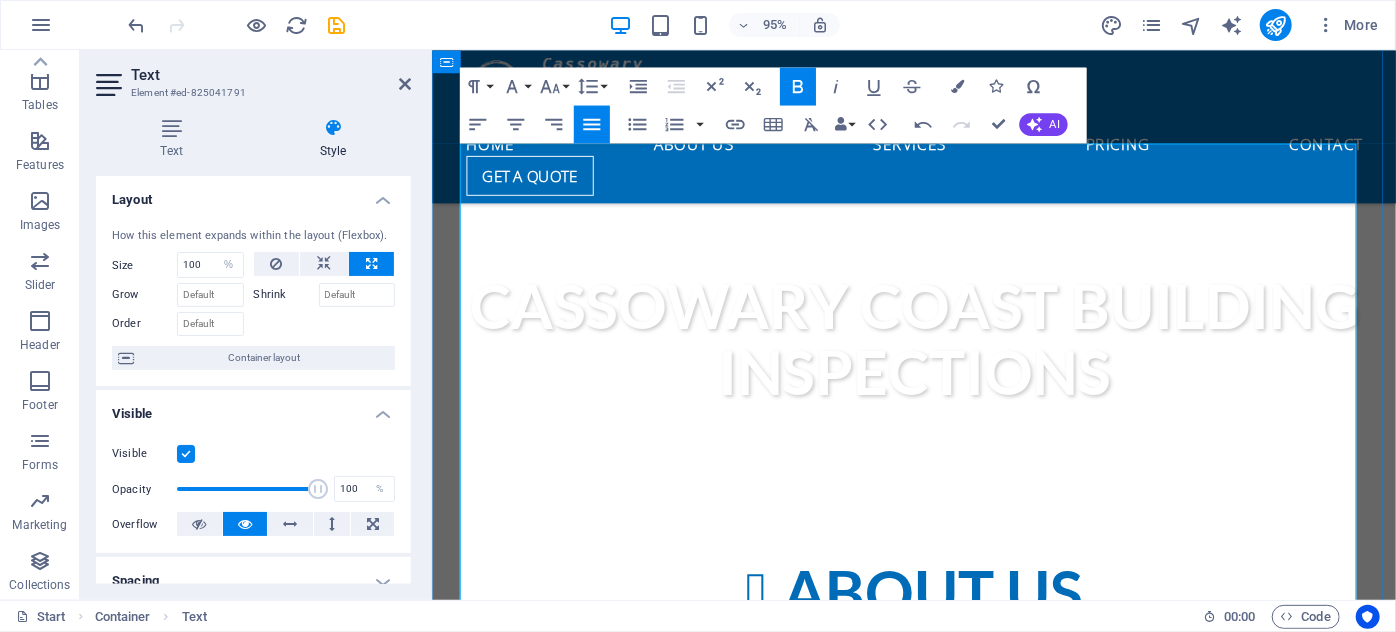 click on "Inspection Reports - the most reputable in Far North Queensland" at bounding box center [773, 704] 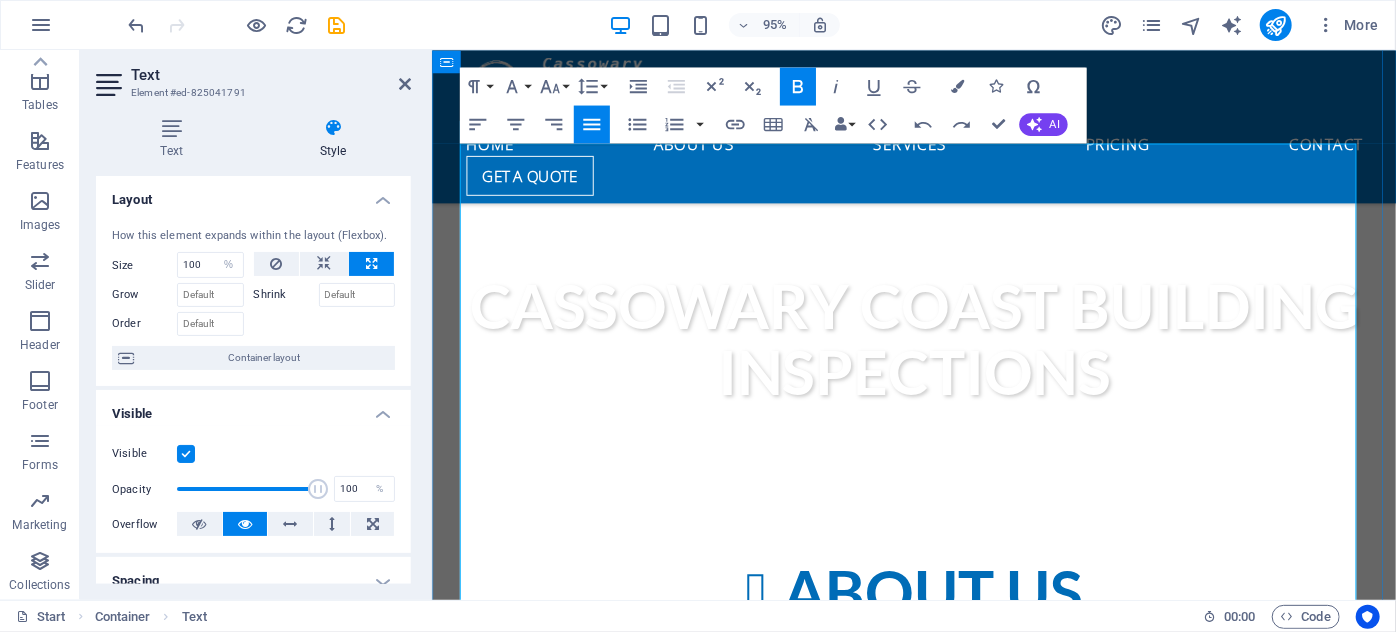 click on "For a building & pest inspection [CITY], [CITY], [CITY], [CITY], [CITY], [CITY] or other areas in Far North Queensland or a house inspection, Cassowary Coast Building Inspections has the industry’s most detailed and informative building inspection report on the market. Our reports are “Full Defect Building Reports” that meet and exceed the Australian Standard (AS4349.1-2007). All building & pest inspection reports are specific and as individual as the property you are purchasing." at bounding box center (939, 800) 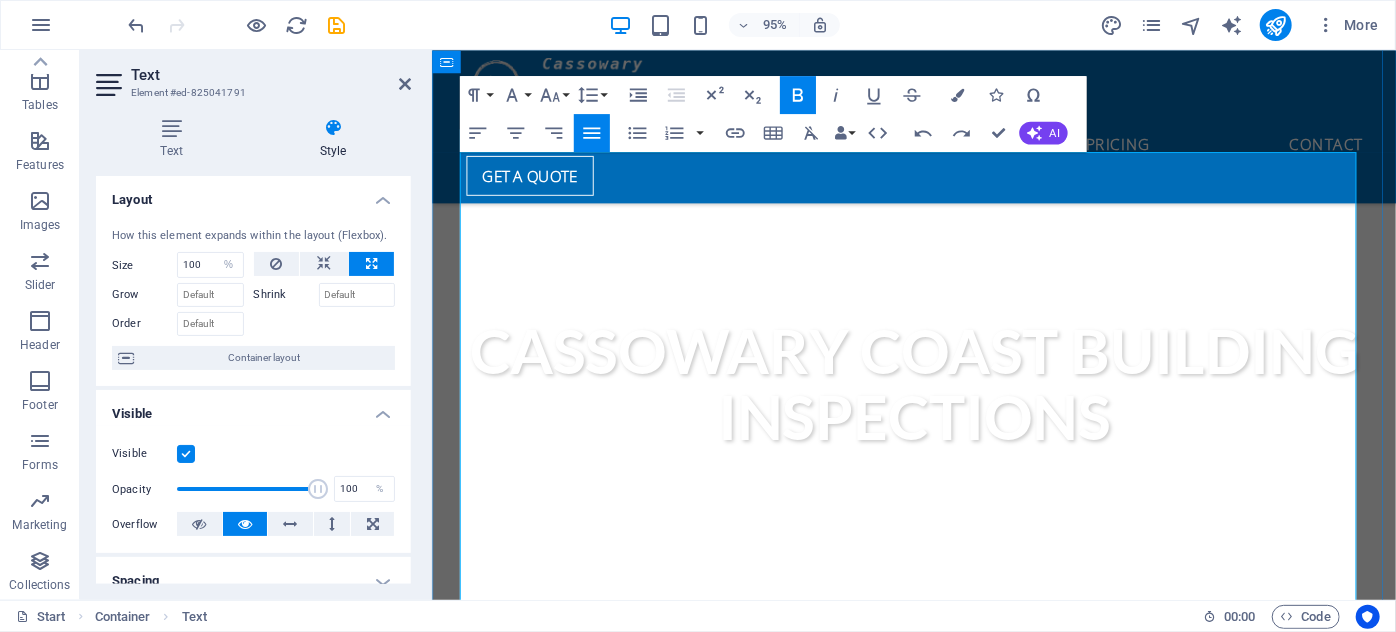 scroll, scrollTop: 574, scrollLeft: 0, axis: vertical 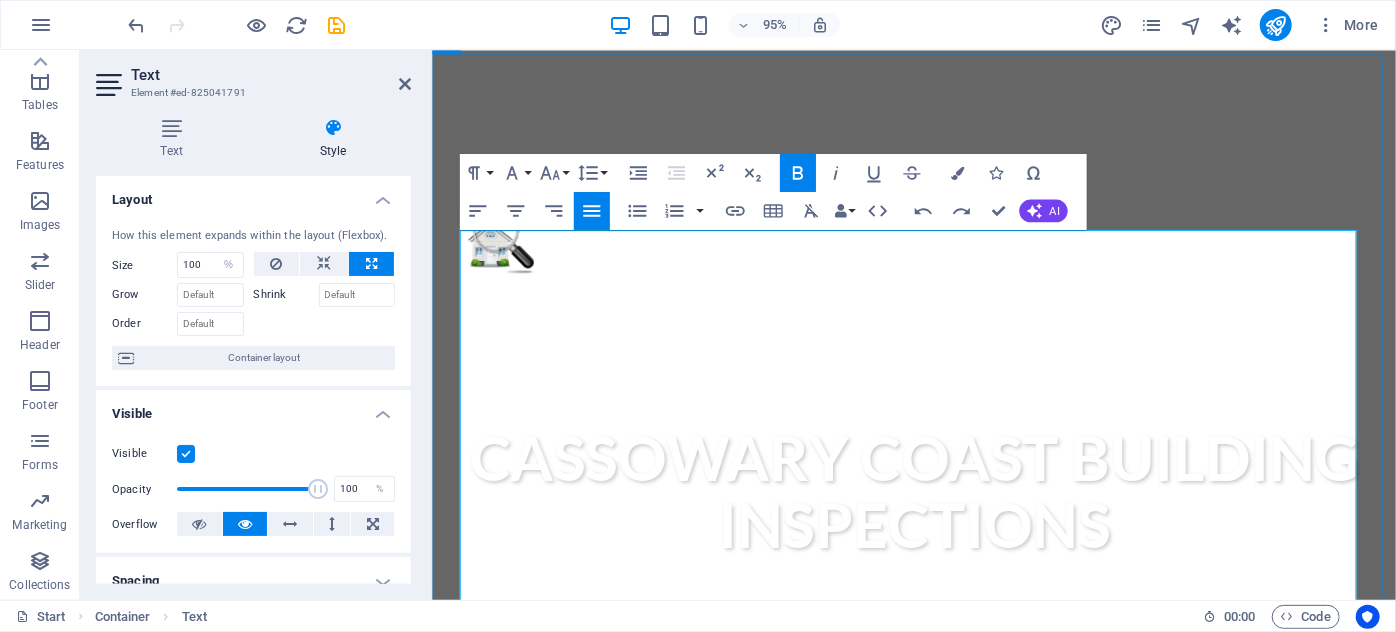 click on "For a building & pest inspection [CITY], [CITY], [CITY], [CITY], [CITY], [CITY] or other areas in Far North Queensland or a house inspection, Cassowary Coast Building Inspections has the industry’s most detailed and informative building inspection report on the market. Our reports are “Full Defect Building Reports” that meet and exceed the Australian Standard (AS4349.1-2007). All building & pest inspection reports are specific and as individual as the property you are purchasing." at bounding box center (939, 961) 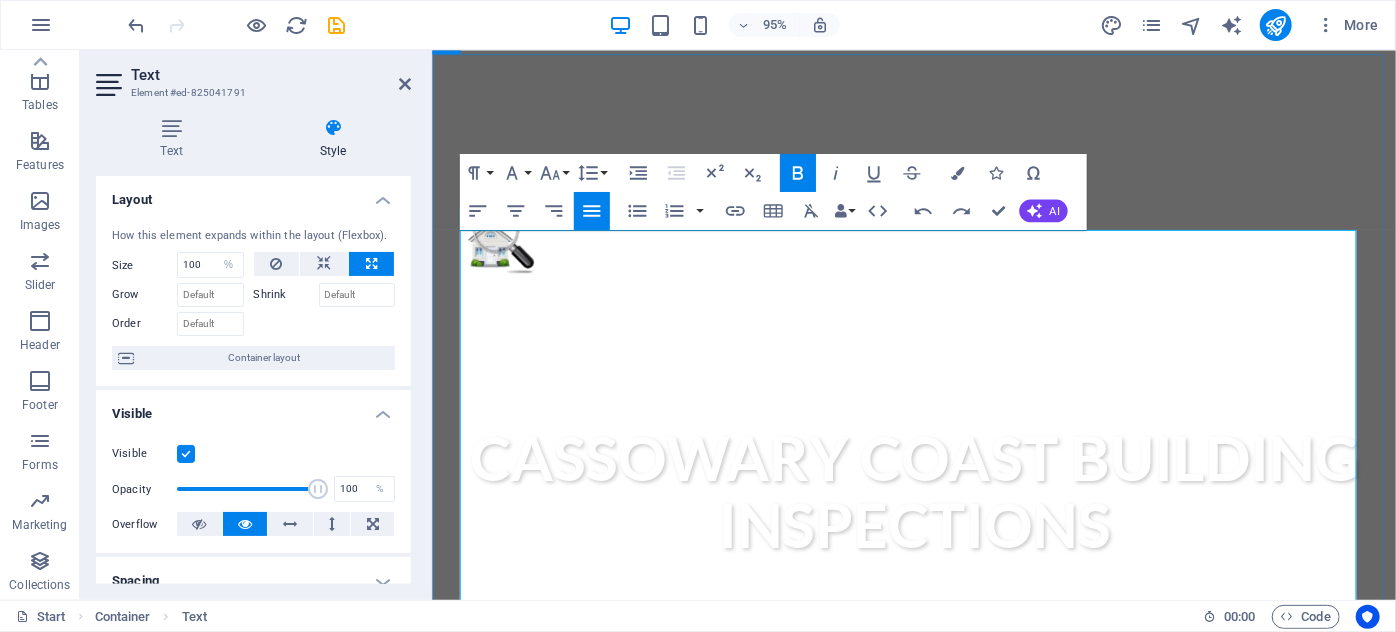 click on "For a building & pest inspection [CITY], [CITY], [CITY], [CITY], [CITY], [CITY] or other areas in Far North Queensland or a house inspection, Cassowary Coast Building Inspections has the industry’s most detailed and informative building inspection report on the market. Our reports are “Full Defect Building Reports” that meet and exceed the Australian Standard (AS4349.1-2007). All building & pest inspection reports are specific and as individual as the property you are purchasing." at bounding box center (939, 961) 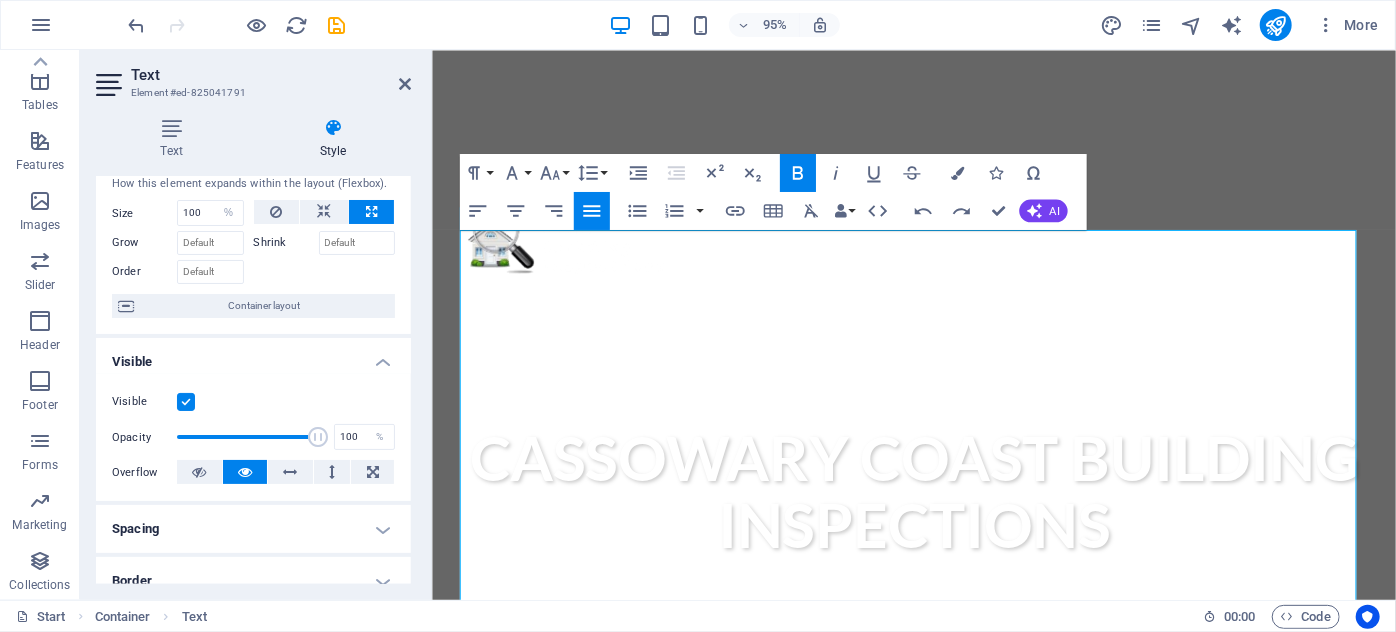 scroll, scrollTop: 0, scrollLeft: 0, axis: both 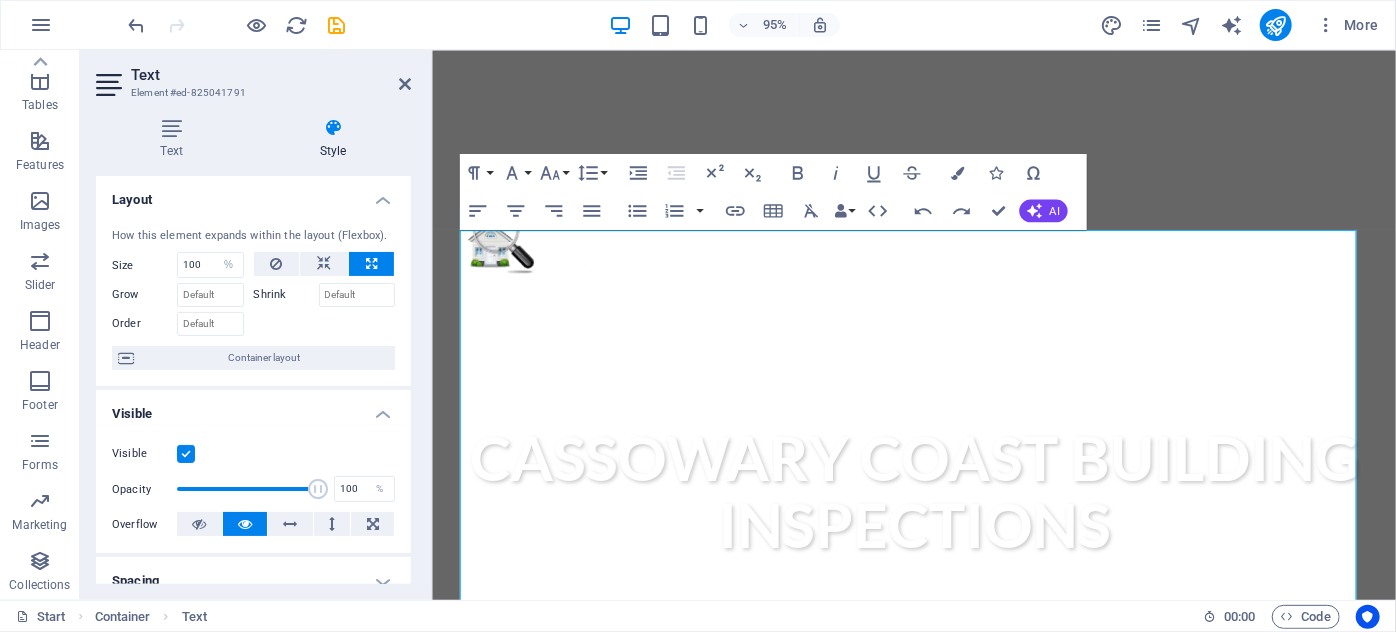 click at bounding box center [111, 85] 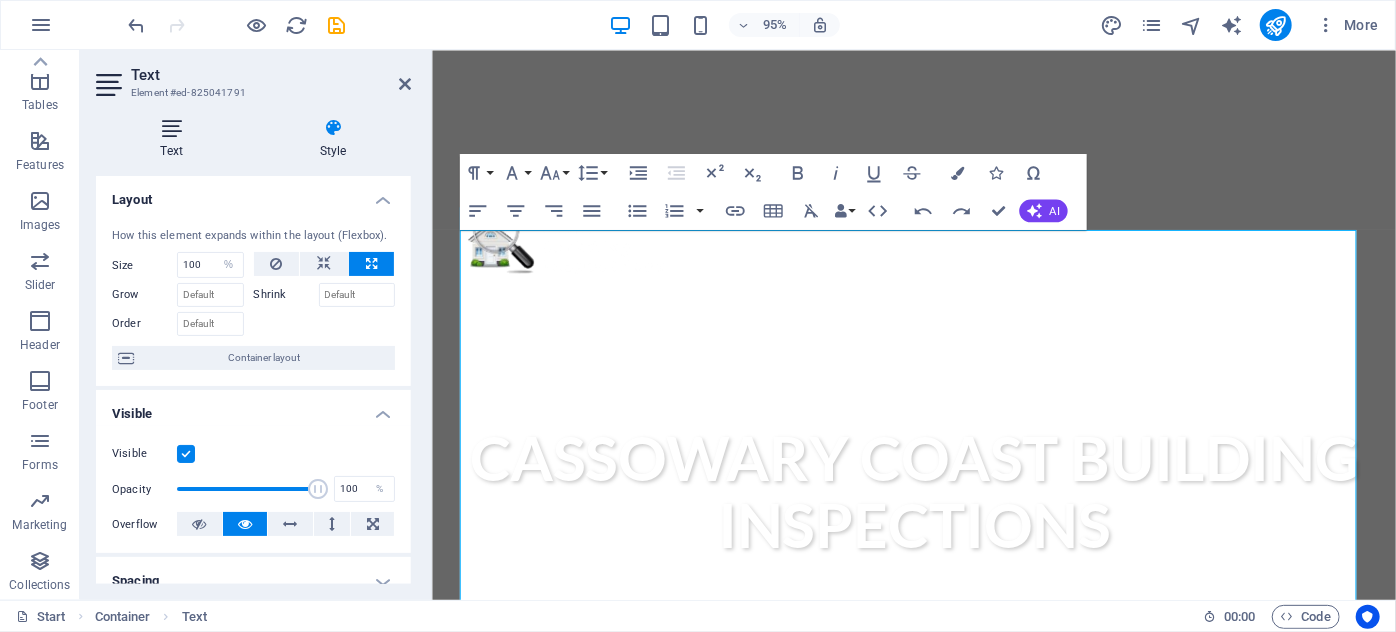 click at bounding box center (171, 128) 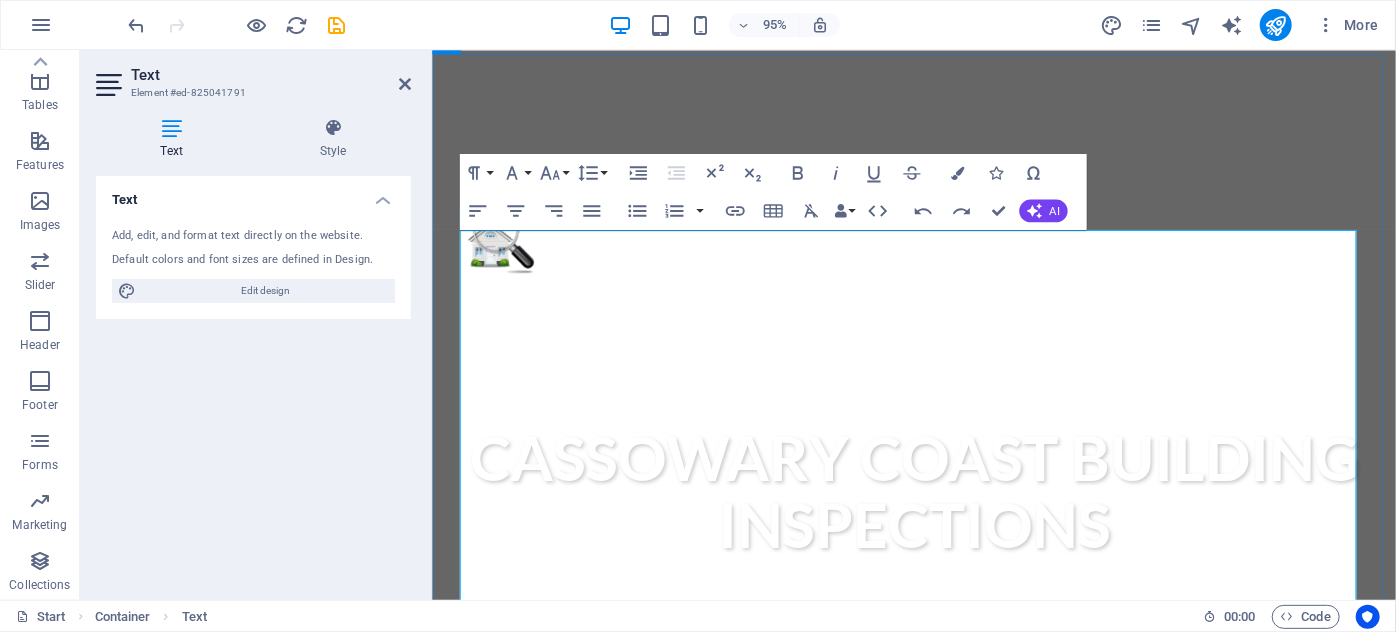 click on "For a building & pest inspection [CITY], [CITY], [CITY], [CITY], [CITY], [CITY] or other areas in Far North Queensland or a house inspection, Cassowary Coast Building Inspections has the industry’s most detailed and informative building inspection report on the market. Our reports are “Full Defect Building Reports” that meet and exceed the Australian Standard (AS4349.1-2007). All building & pest inspection reports are specific and as individual as the property you are purchasing." at bounding box center [939, 961] 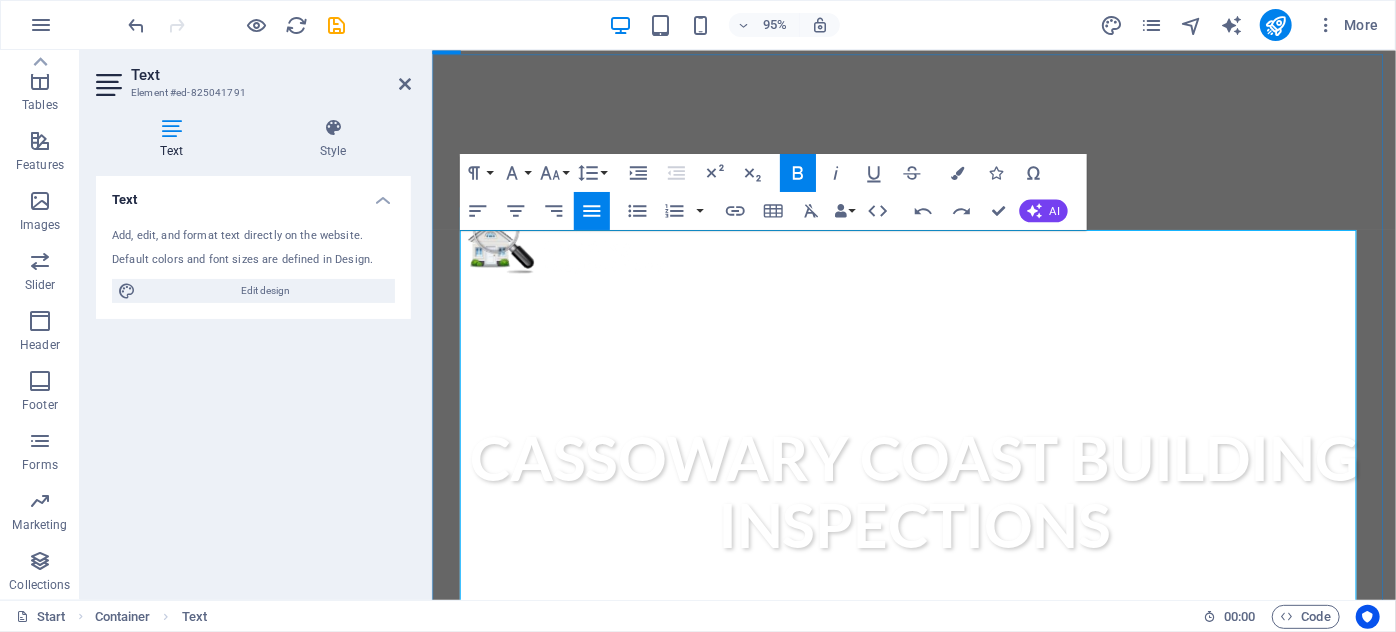 click on "Inspection Reports - the most reputable in Far North Queensland" at bounding box center (773, 865) 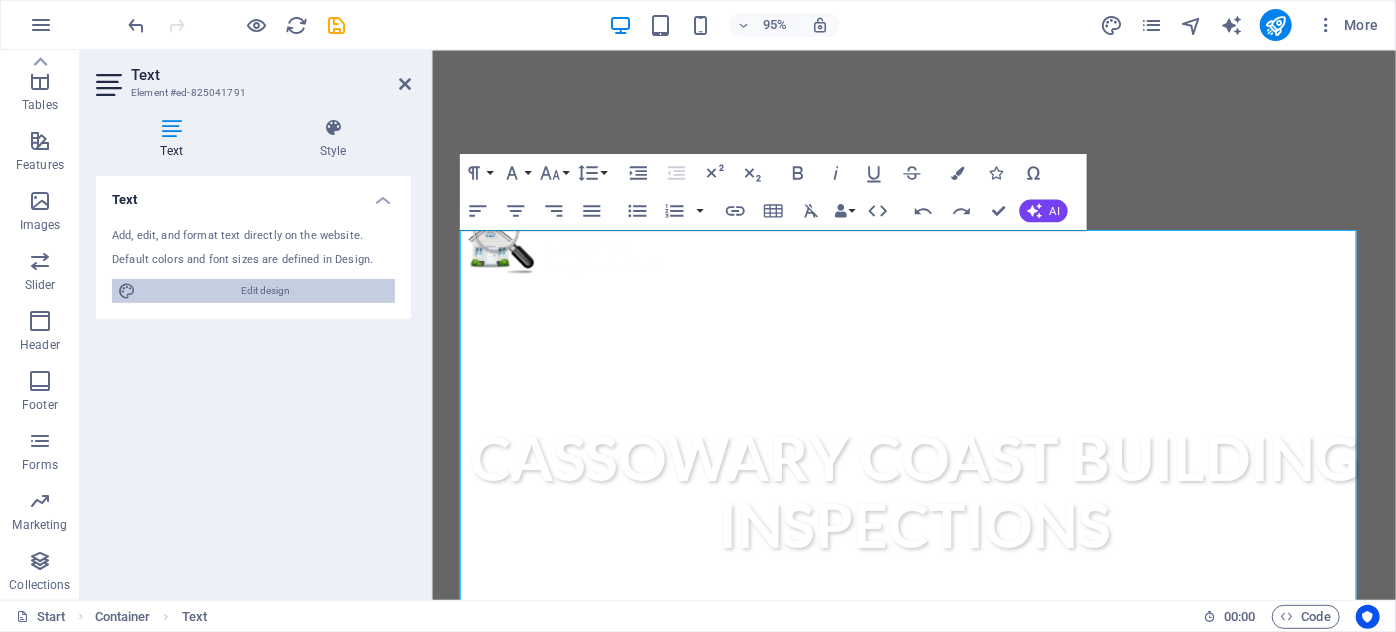drag, startPoint x: 313, startPoint y: 292, endPoint x: 405, endPoint y: 597, distance: 318.5734 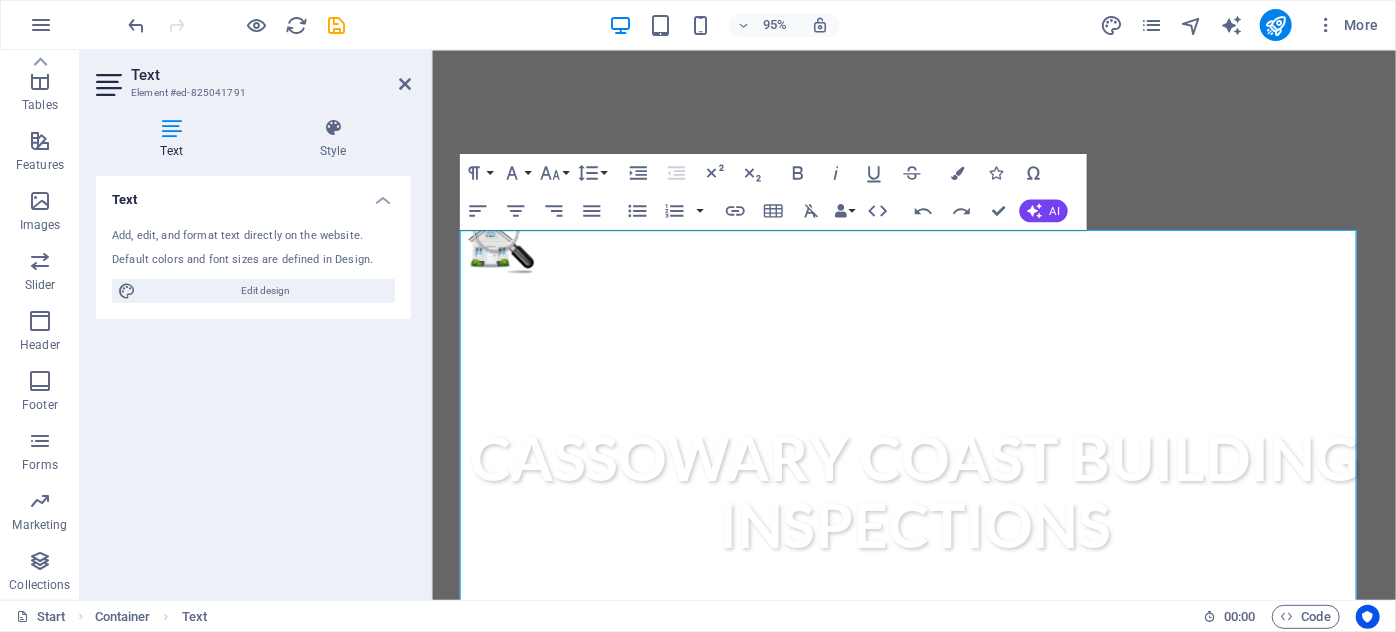 scroll, scrollTop: 11902, scrollLeft: 2, axis: both 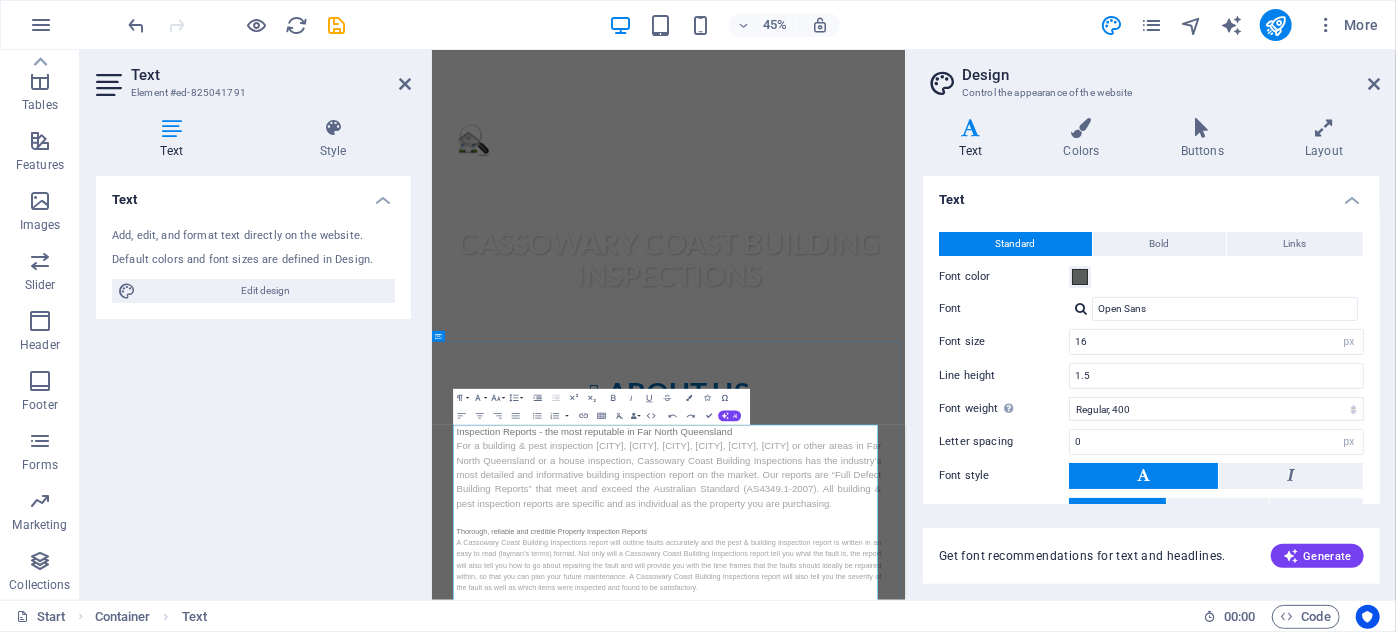 click on "Inspection Reports - the most reputable in Far North Queensland" at bounding box center (792, 897) 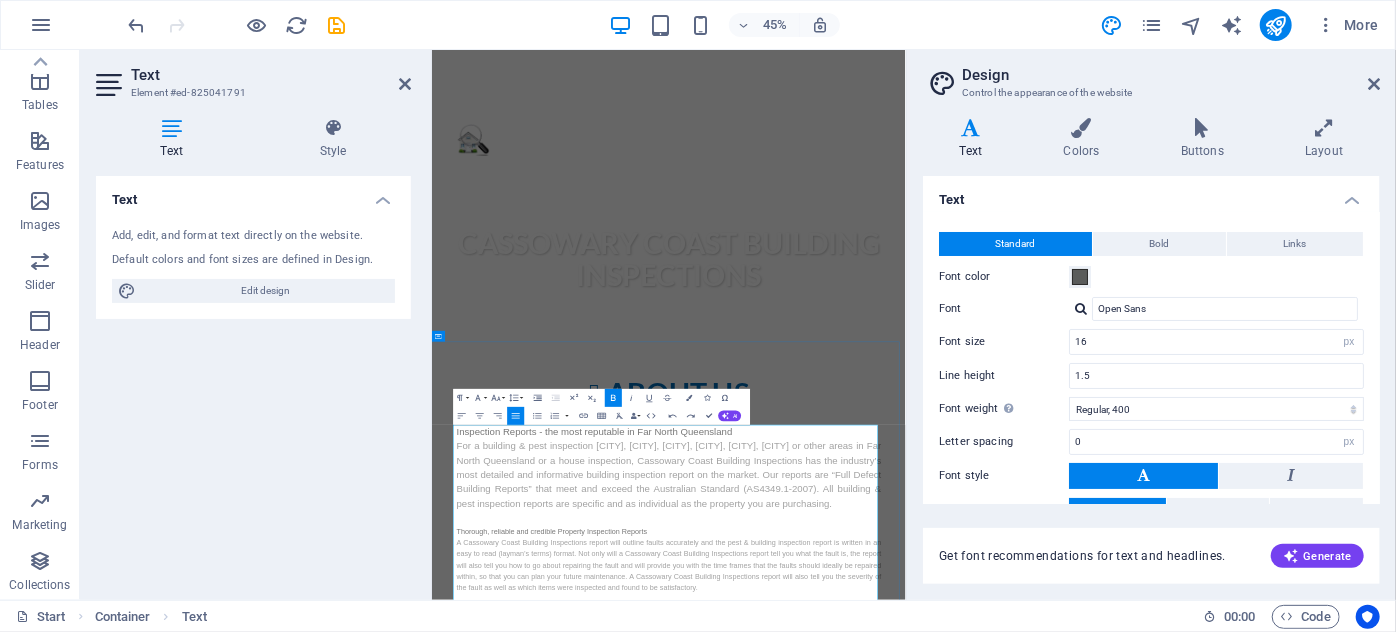 click on "Thorough, reliable and credible Property Inspection Reports" at bounding box center [697, 1118] 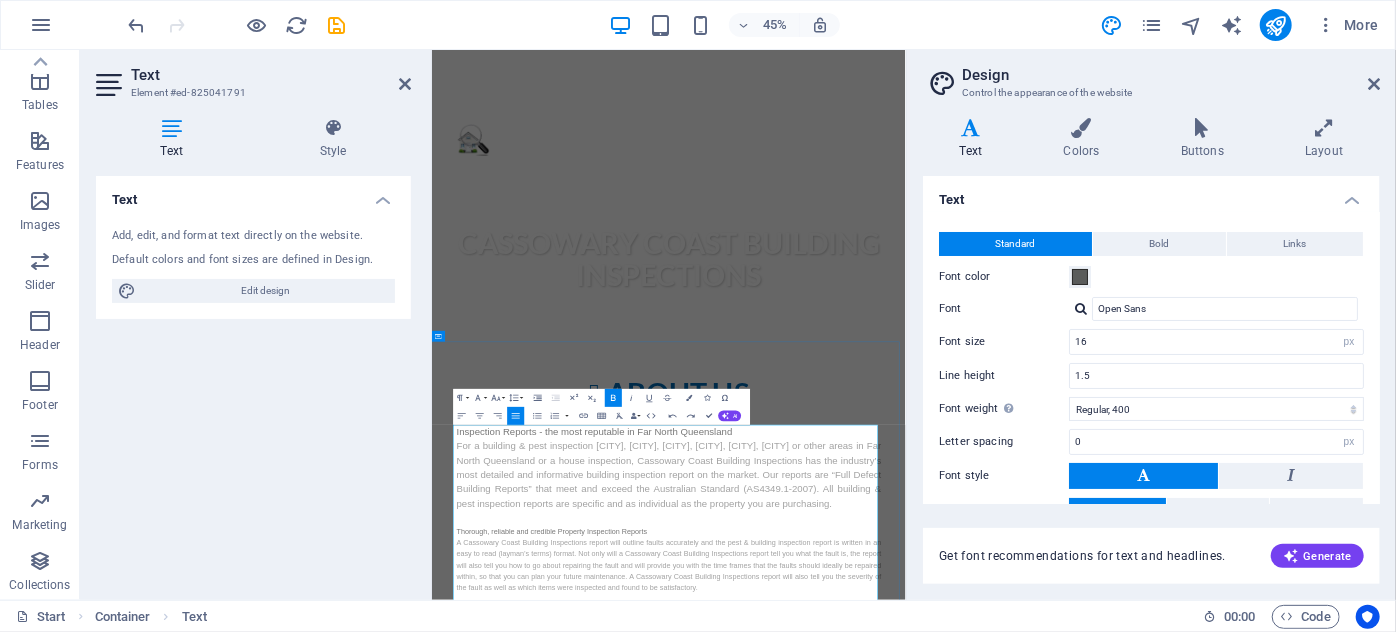click on "Thorough, reliable and credible Property Inspection Reports" at bounding box center (697, 1118) 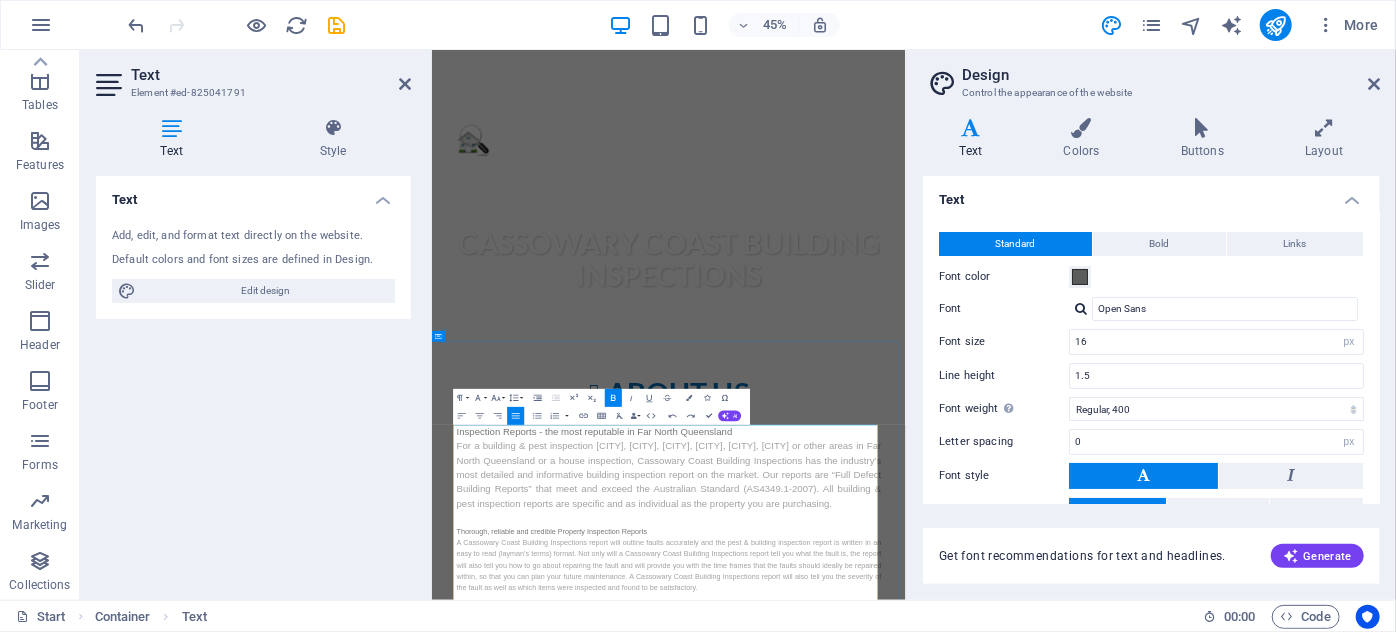 click on "For a building & pest inspection [CITY], [CITY], [CITY], [CITY], [CITY], [CITY] or other areas in Far North Queensland or a house inspection, Cassowary Coast Building Inspections has the industry’s most detailed and informative building inspection report on the market. Our reports are “Full Defect Building Reports” that meet and exceed the Australian Standard (AS4349.1-2007). All building & pest inspection reports are specific and as individual as the property you are purchasing." at bounding box center [958, 994] 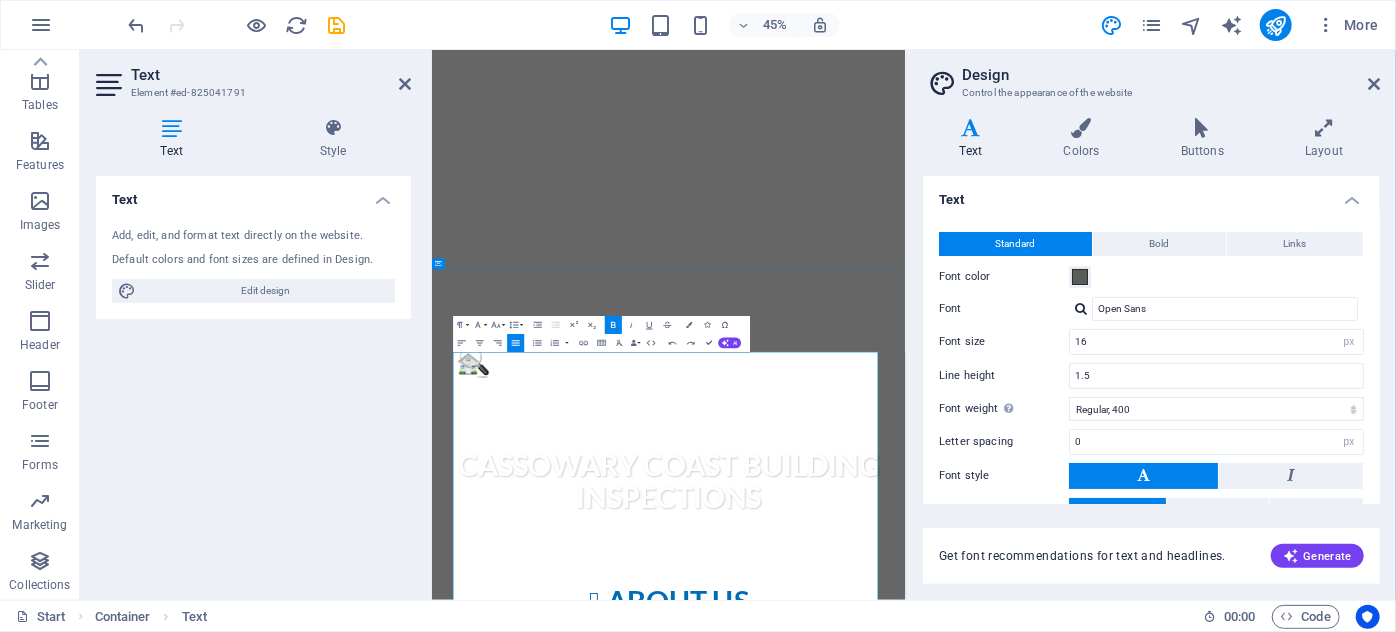 scroll, scrollTop: 756, scrollLeft: 0, axis: vertical 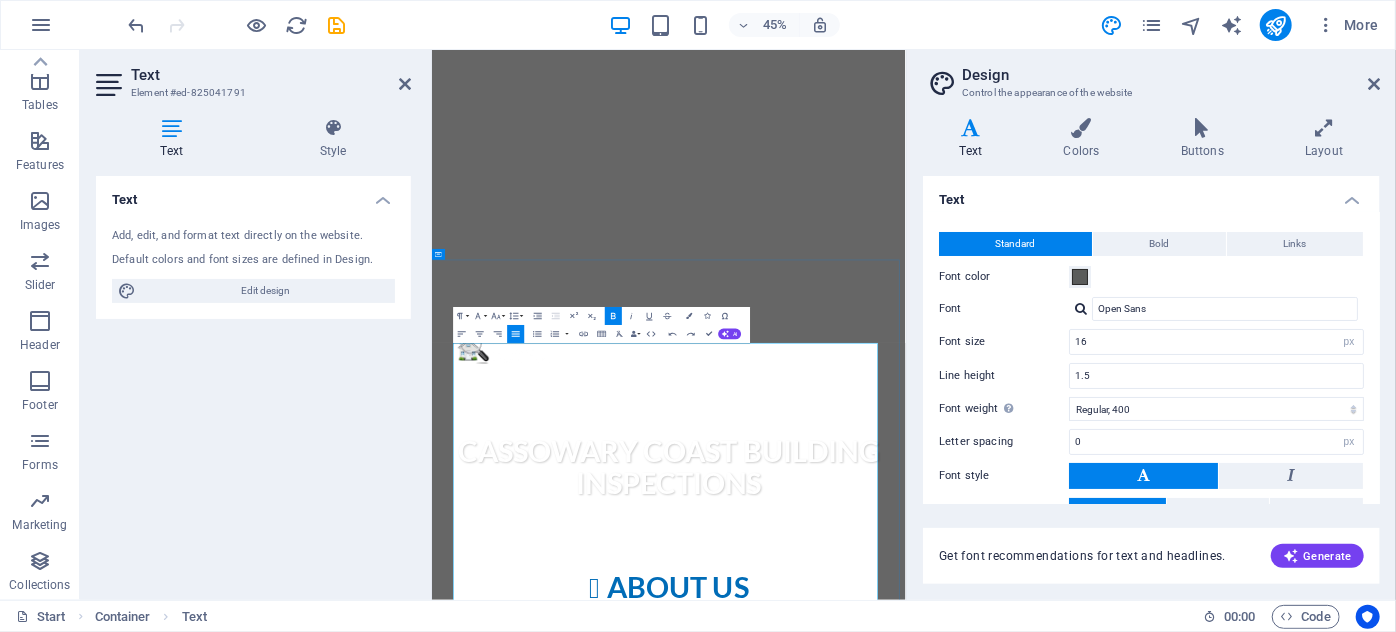 click on "Thorough, reliable and credible Property Inspection Reports A Cassowary Coast Building Inspections report will outline faults accurately and the pest & building inspection report is written in an easy to read (layman’s terms) format. Not only will a Cassowary Coast Building Inspections report tell you what the fault is, the report will also tell you how to go about repairing the fault and will provide you with the time frames that the faults should ideally be repaired within, so that you can plan your future maintenance. A Cassowary Coast Building Inspections report will also tell you the severity of the fault as well as which items were inspected and found to be satisfactory. The Difference Could Save You Big $$$ Booking a comprehensive pest & building inspection will save you time, money and heartache, everyday. How Much Does A Building Inspection Cost? So what does a building inspection include? Full defect building inspection report Individual and specific to your property Precise description" at bounding box center (958, 1896) 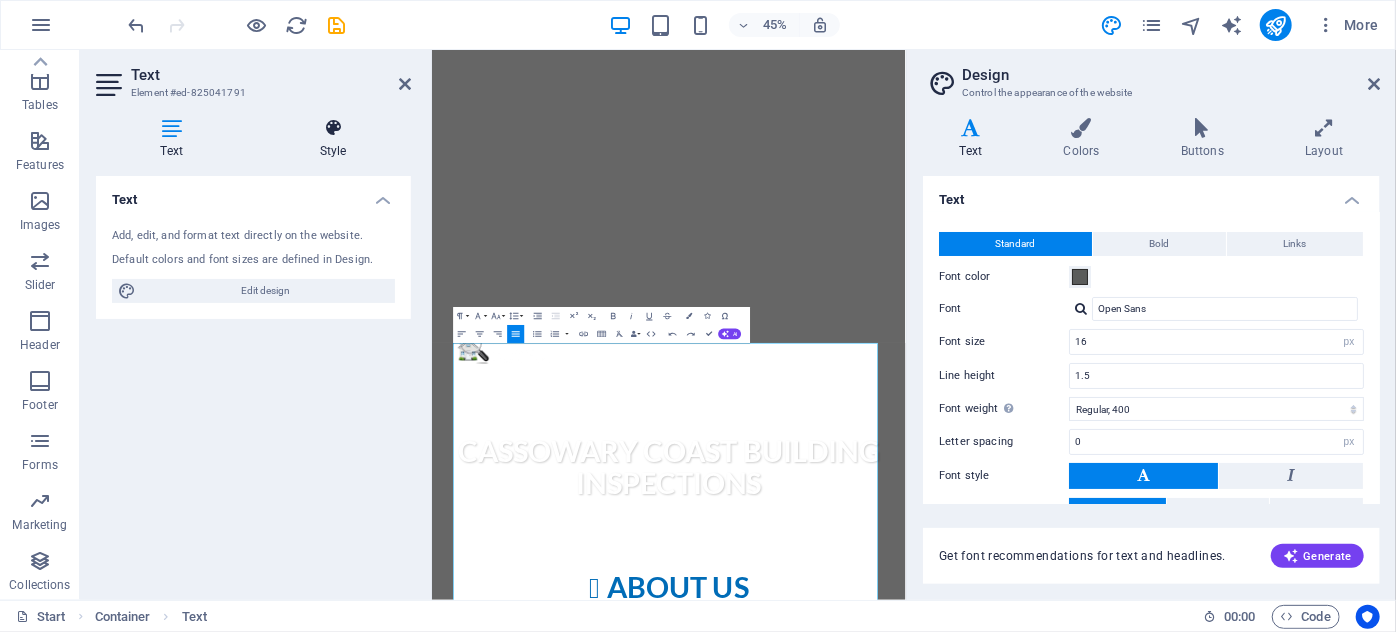 click at bounding box center (333, 128) 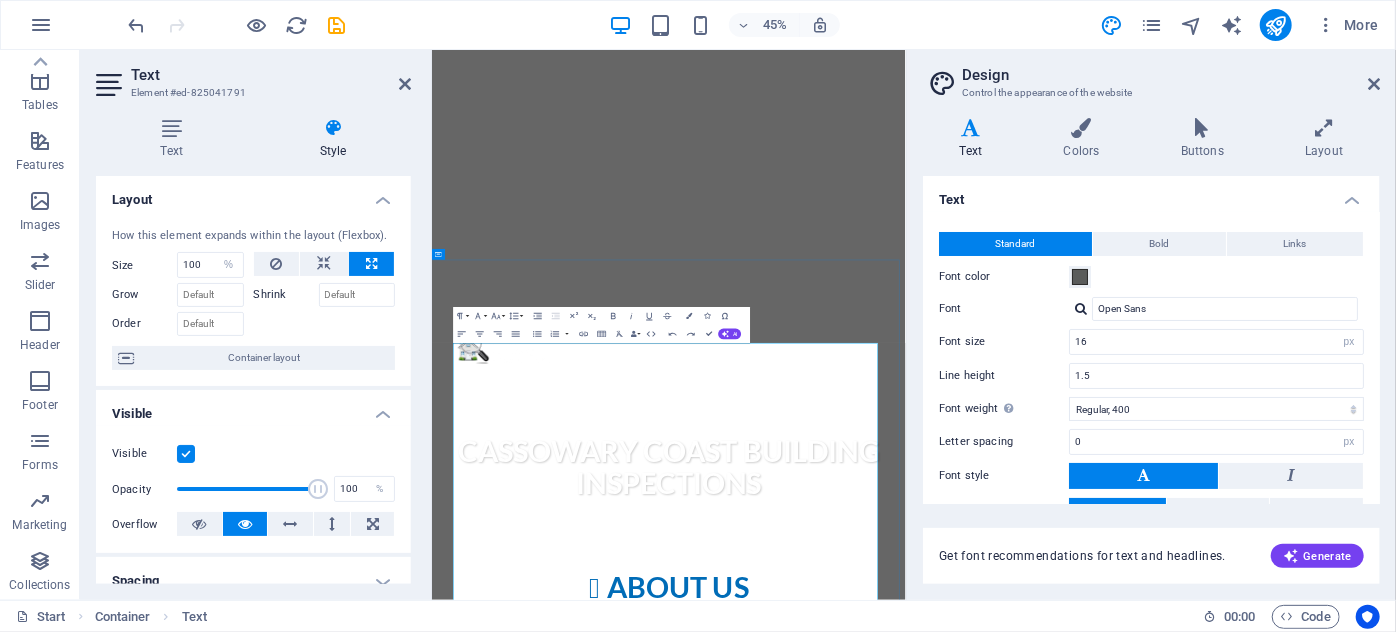 click on "For a building & pest inspection [CITY], [CITY], [CITY], [CITY], [CITY], [CITY] or other areas in Far North Queensland or a house inspection, Cassowary Coast Building Inspections has the industry’s most detailed and informative building inspection report on the market. Our reports are “Full Defect Building Reports” that meet and exceed the Australian Standard (AS4349.1-2007). All building & pest inspection reports are specific and as individual as the property you are purchasing." at bounding box center (958, 1423) 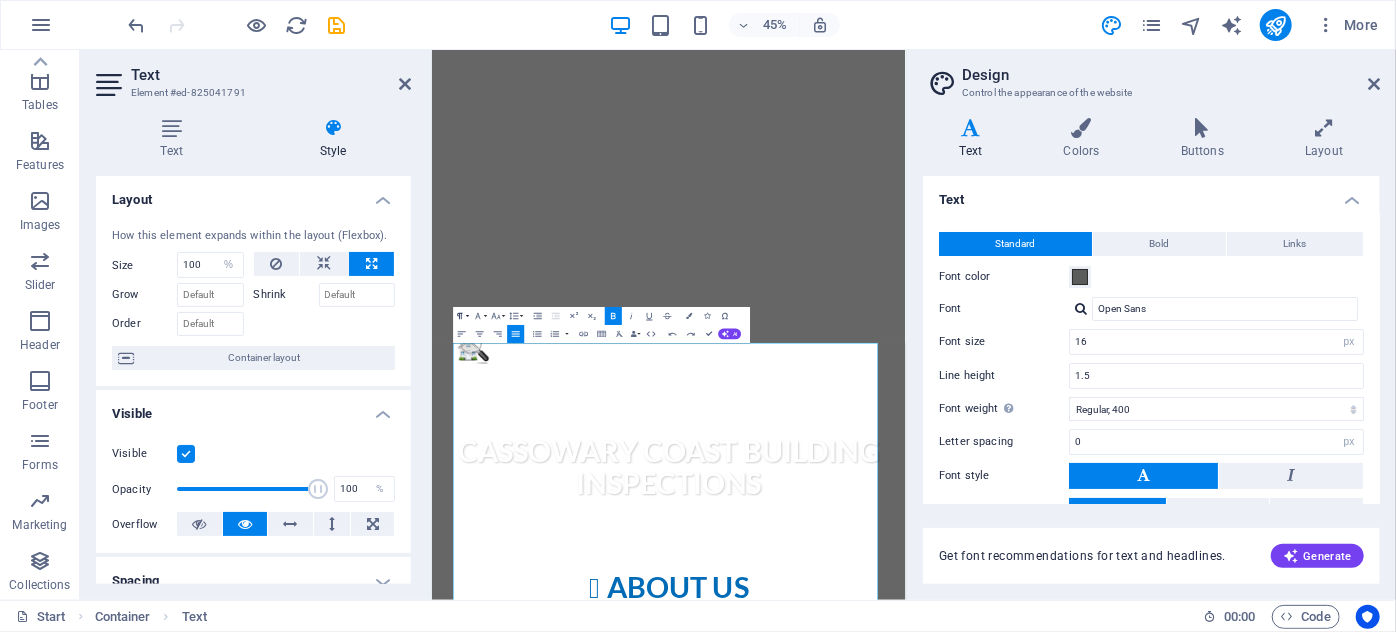 click on "Paragraph Format" at bounding box center (462, 316) 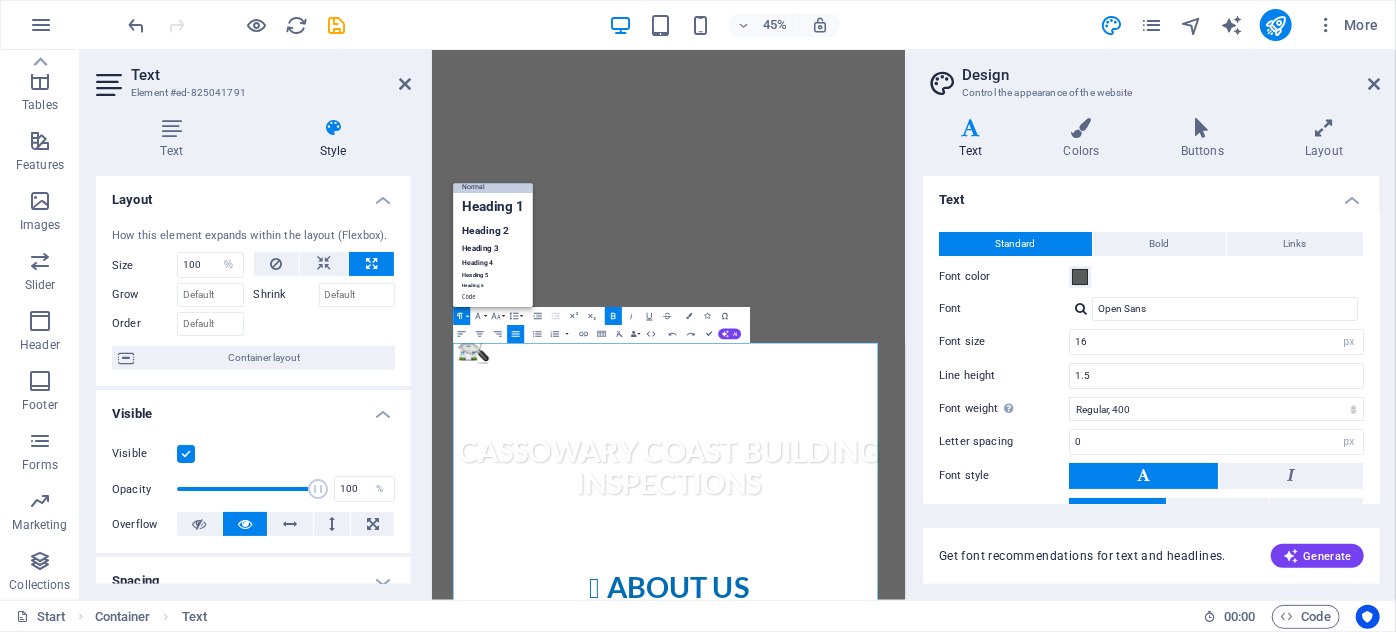 scroll, scrollTop: 16, scrollLeft: 0, axis: vertical 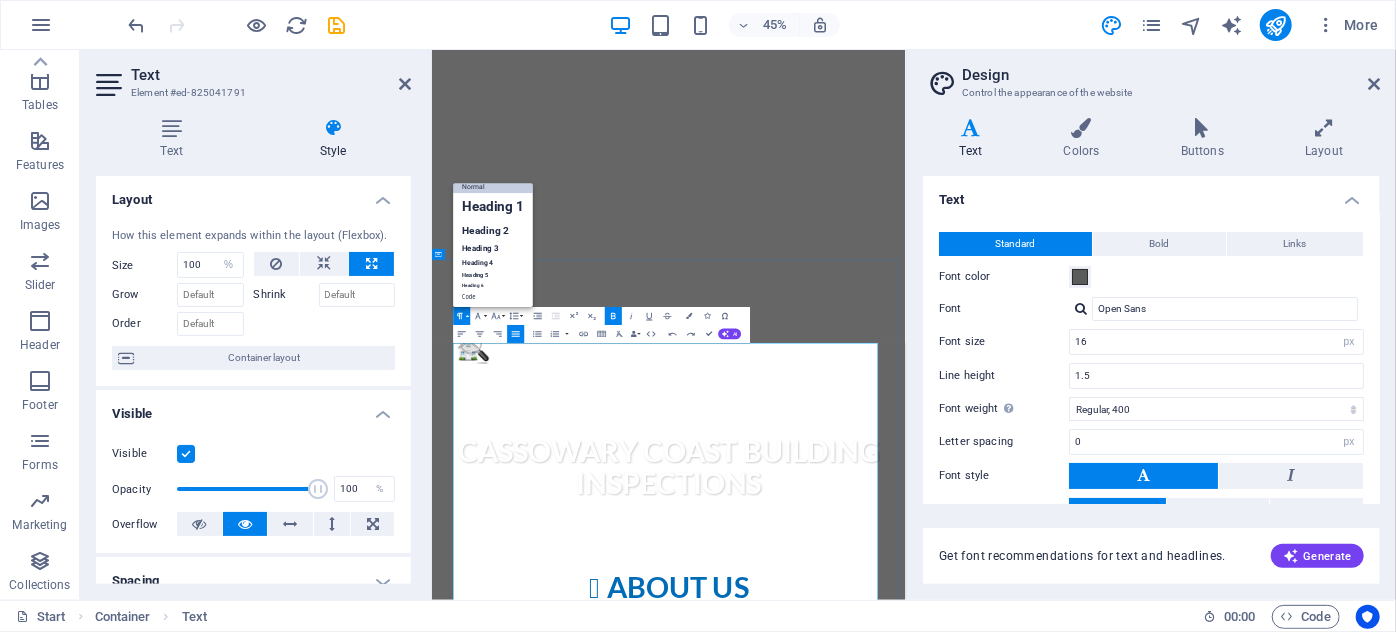 click on "Inspection Reports - the most reputable in Far North Queensland" at bounding box center [792, 1327] 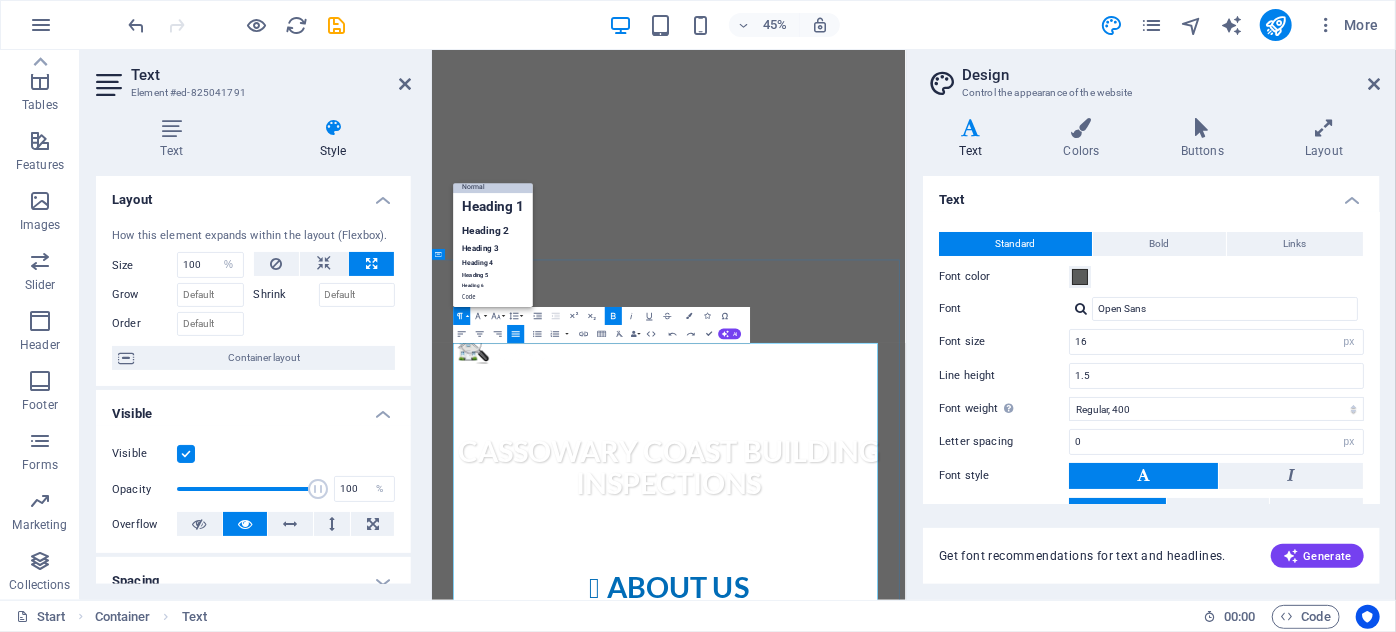 click on "Inspection Reports - the most reputable in Far North Queensland" at bounding box center (792, 1327) 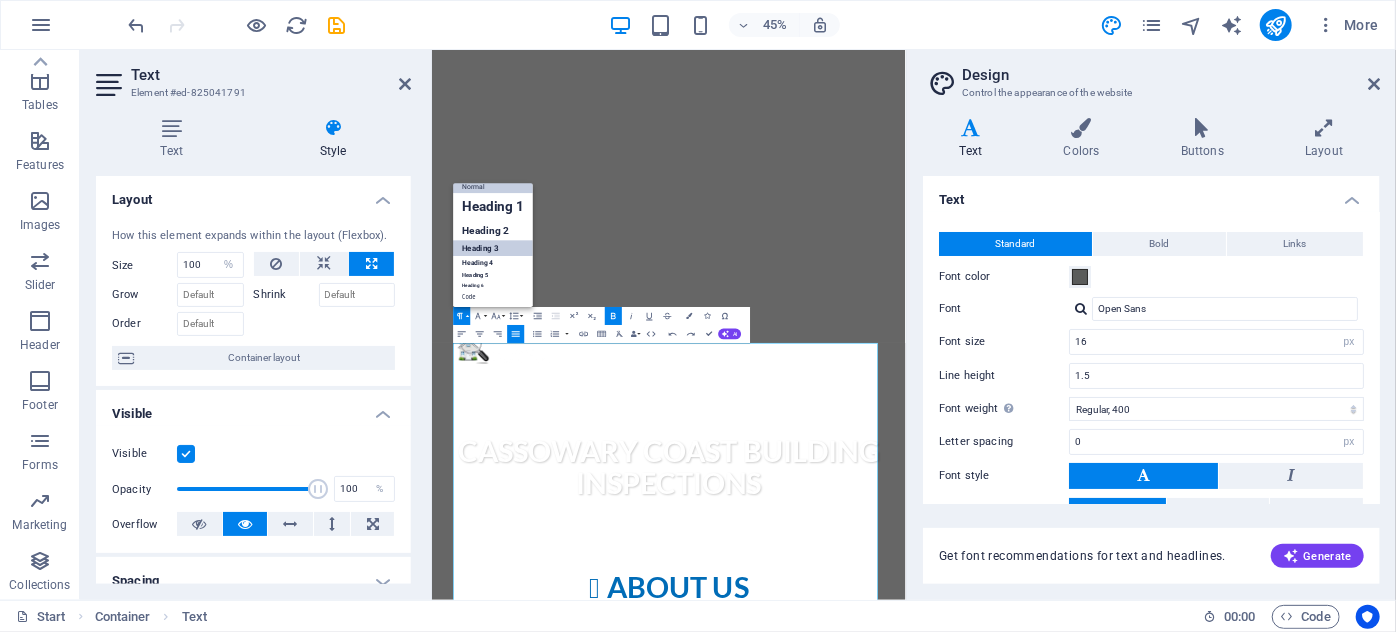 click on "Heading 3" at bounding box center (494, 248) 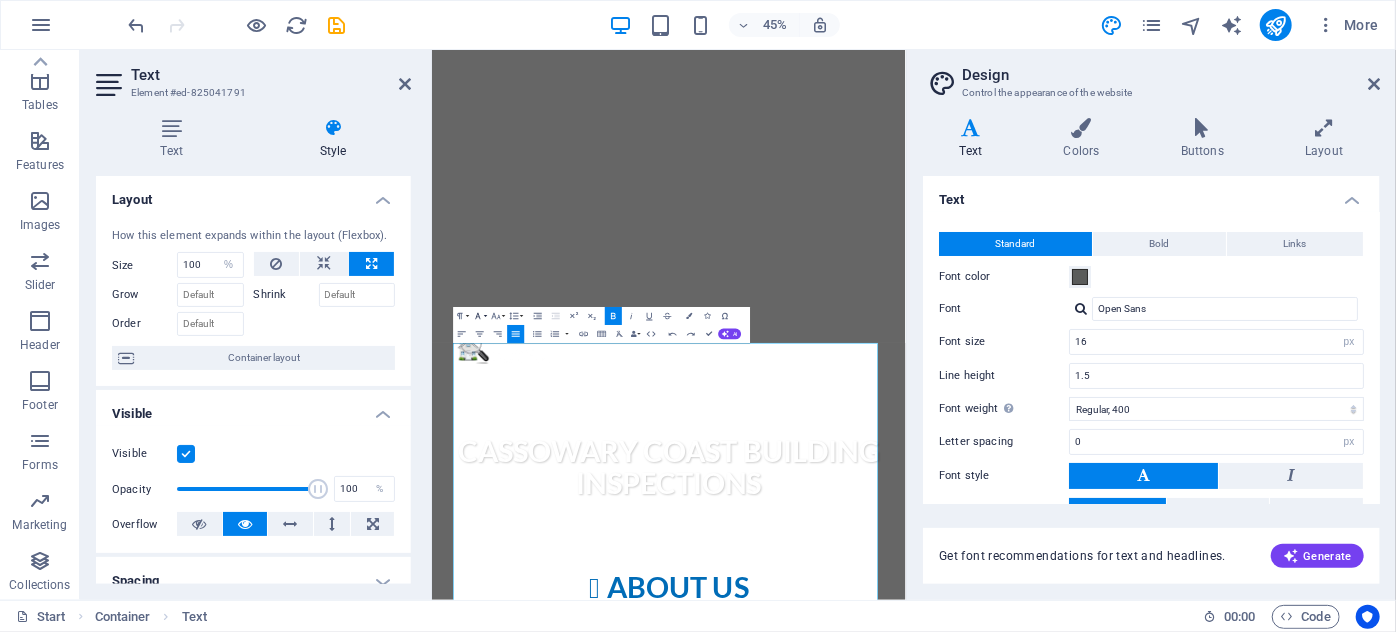 click on "Font Family" at bounding box center (480, 316) 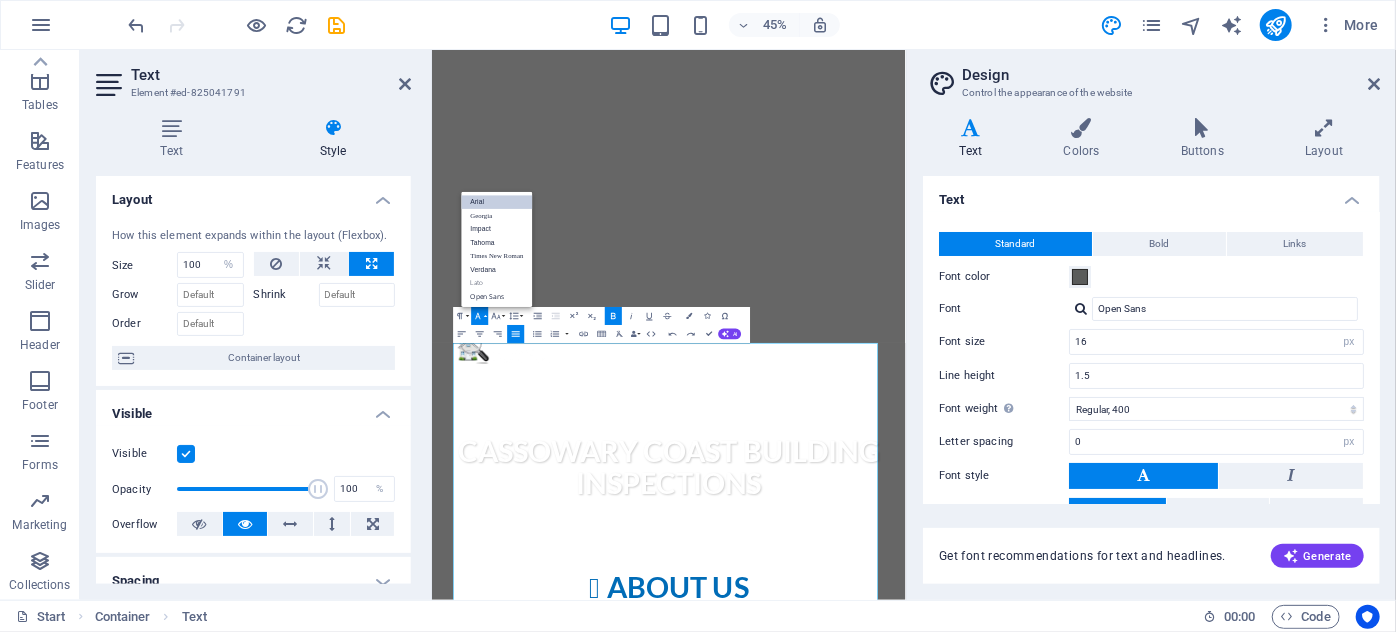 scroll, scrollTop: 0, scrollLeft: 0, axis: both 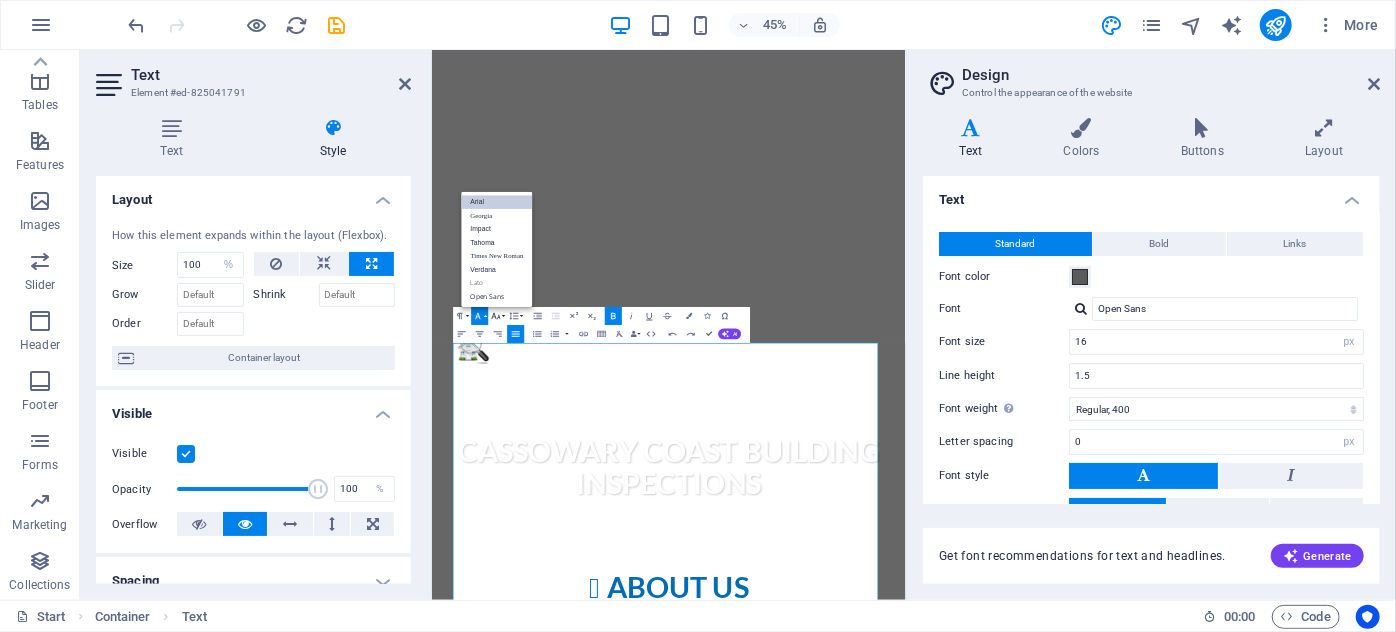 click on "Font Size" at bounding box center (498, 316) 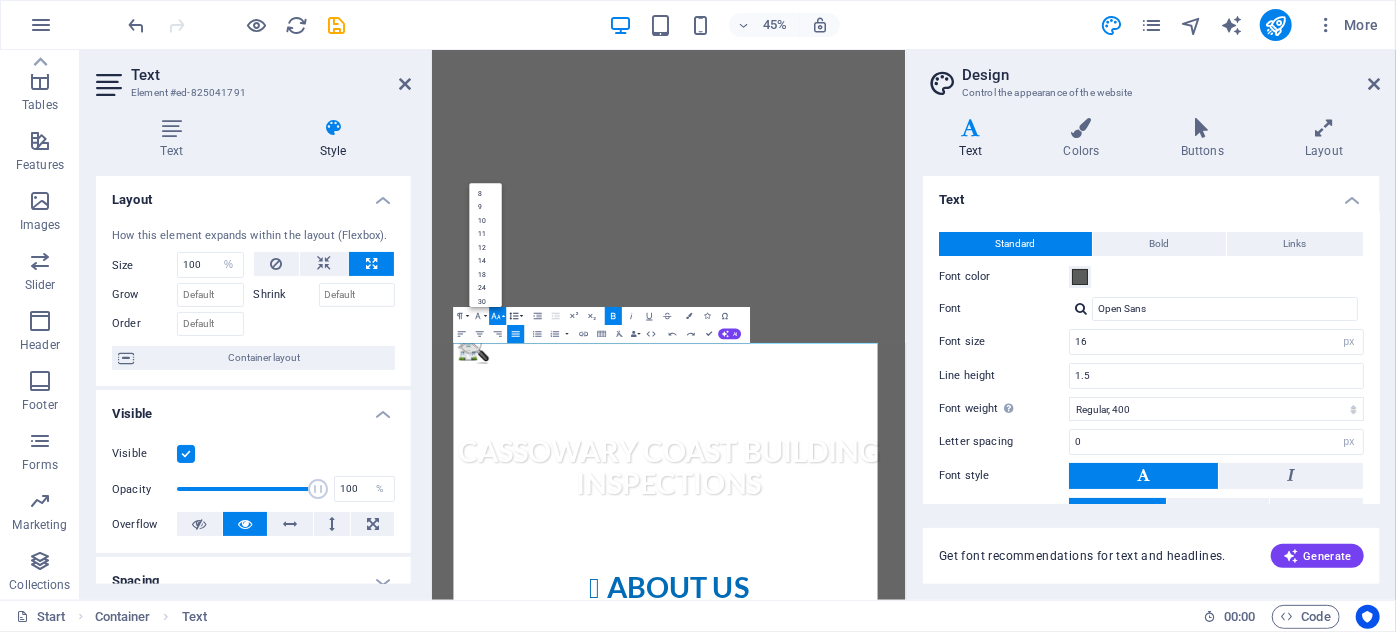 click on "Line Height" at bounding box center (516, 316) 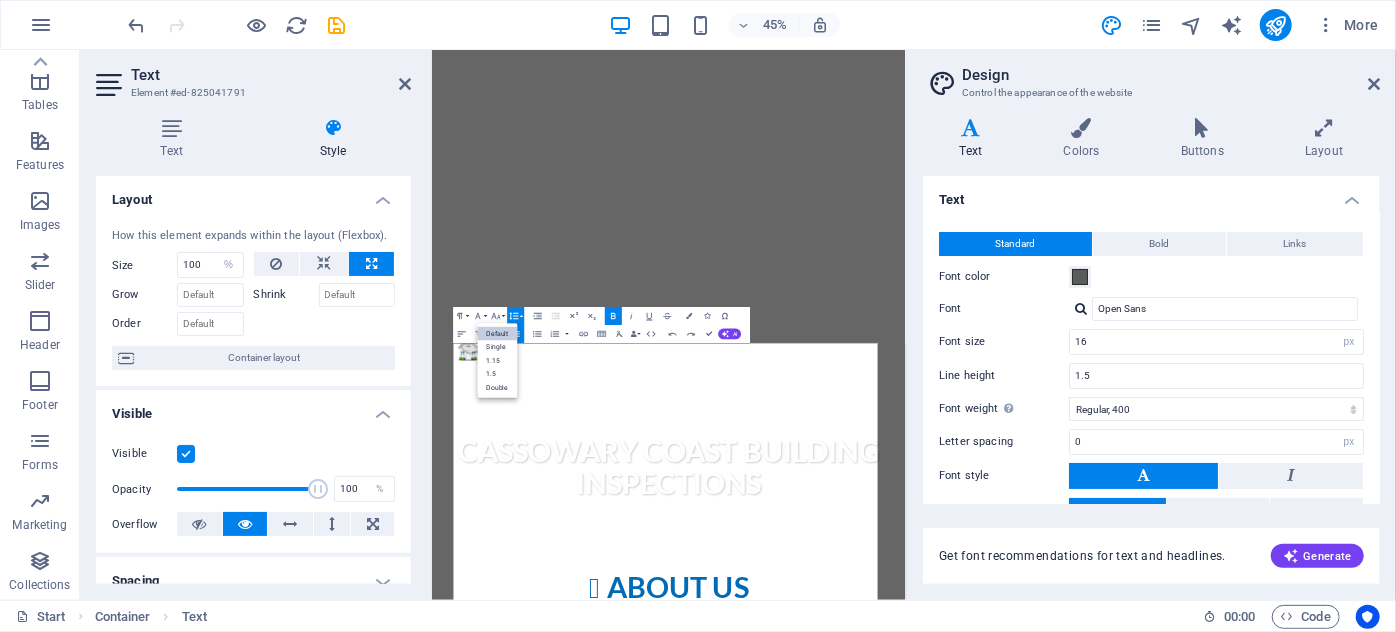 scroll, scrollTop: 0, scrollLeft: 0, axis: both 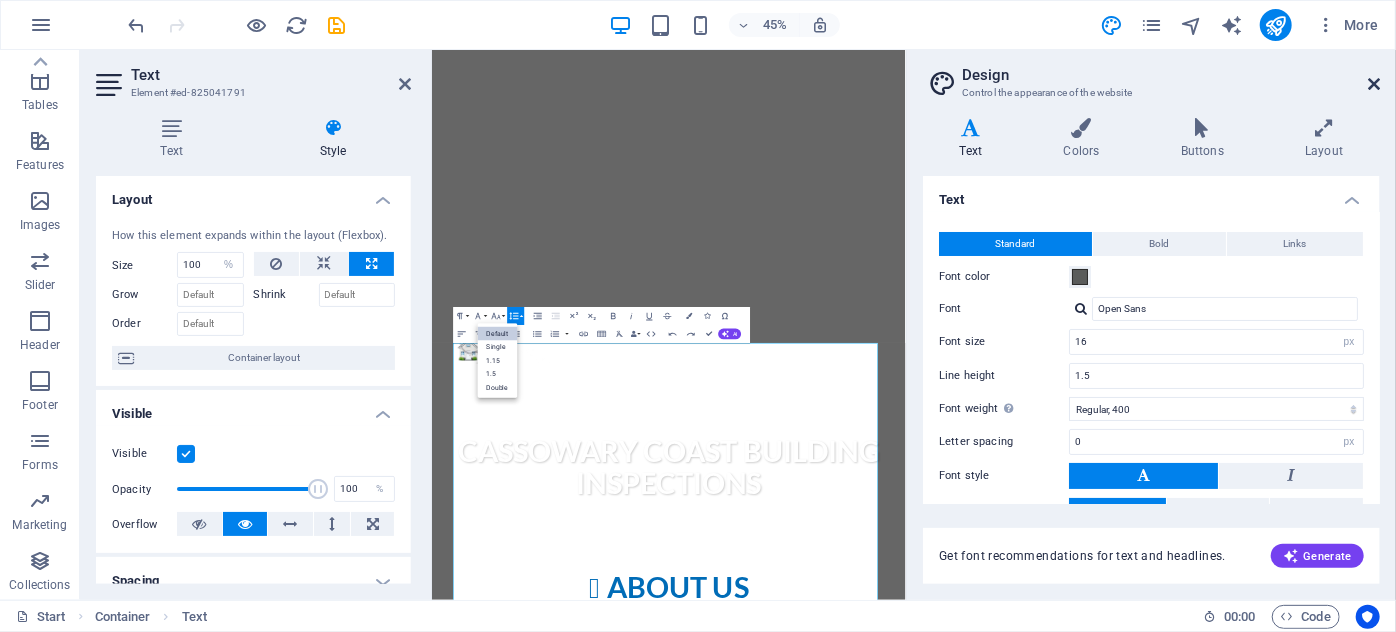 click at bounding box center [1374, 84] 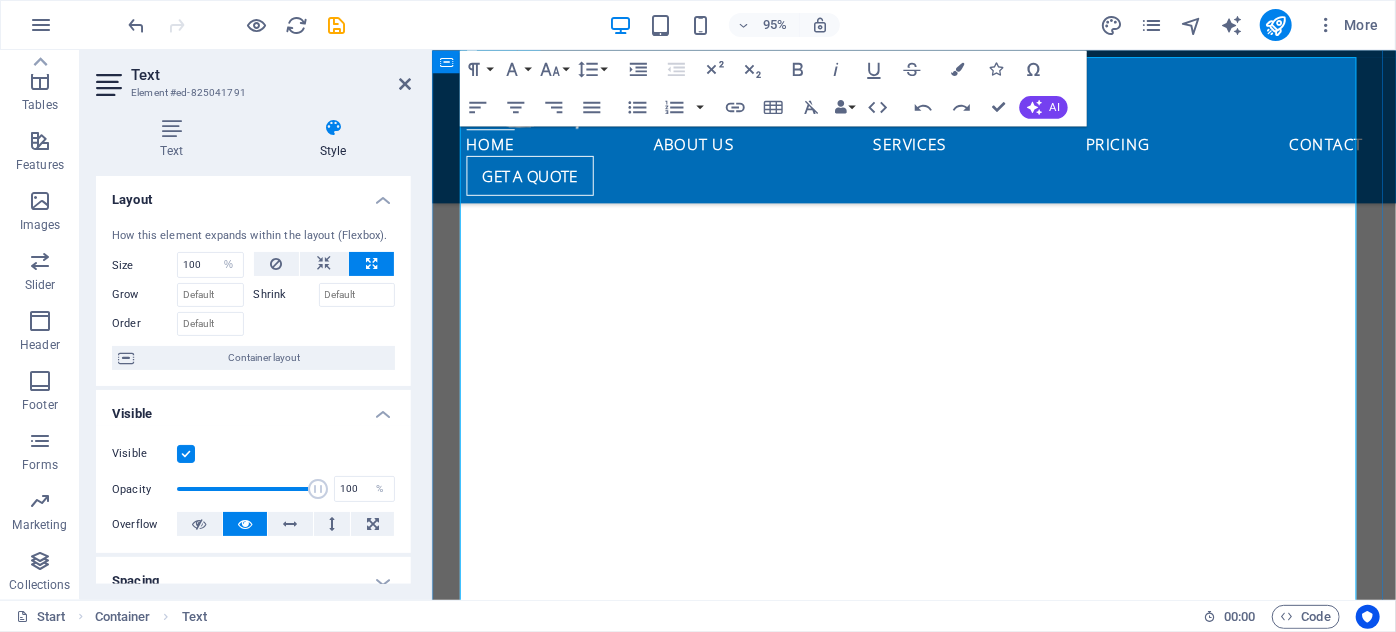 click on "Thorough, reliable and credible Property Inspection Reports" at bounding box center [678, 1478] 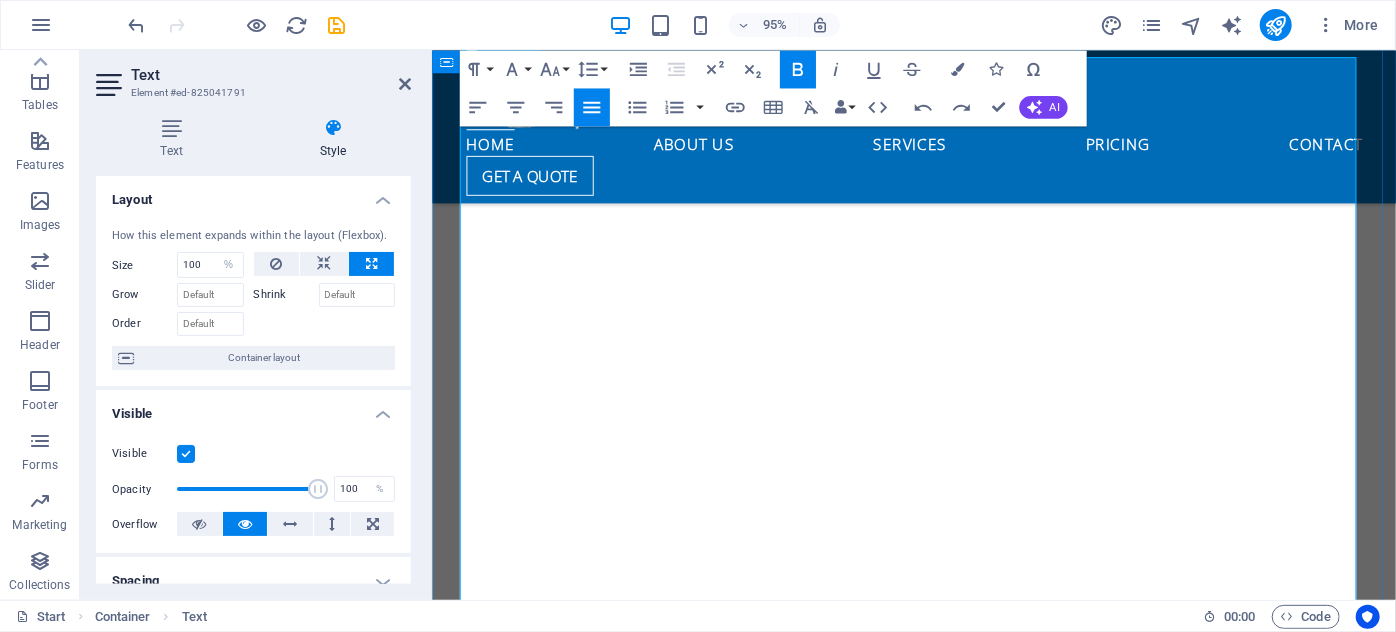 click on "Thorough, reliable and credible Property Inspection Reports A Cassowary Coast Building Inspections report will outline faults accurately and the pest & building inspection report is written in an easy to read (layman’s terms) format. Not only will a Cassowary Coast Building Inspections report tell you what the fault is, the report will also tell you how to go about repairing the fault and will provide you with the time frames that the faults should ideally be repaired within, so that you can plan your future maintenance. A Cassowary Coast Building Inspections report will also tell you the severity of the fault as well as which items were inspected and found to be satisfactory. The Difference Could Save You Big $$$ Booking a comprehensive pest & building inspection will save you time, money and heartache, everyday. How Much Does A Building Inspection Cost? So what does a building inspection include? Full defect building inspection report Individual and specific to your property Precise description" at bounding box center (939, 1826) 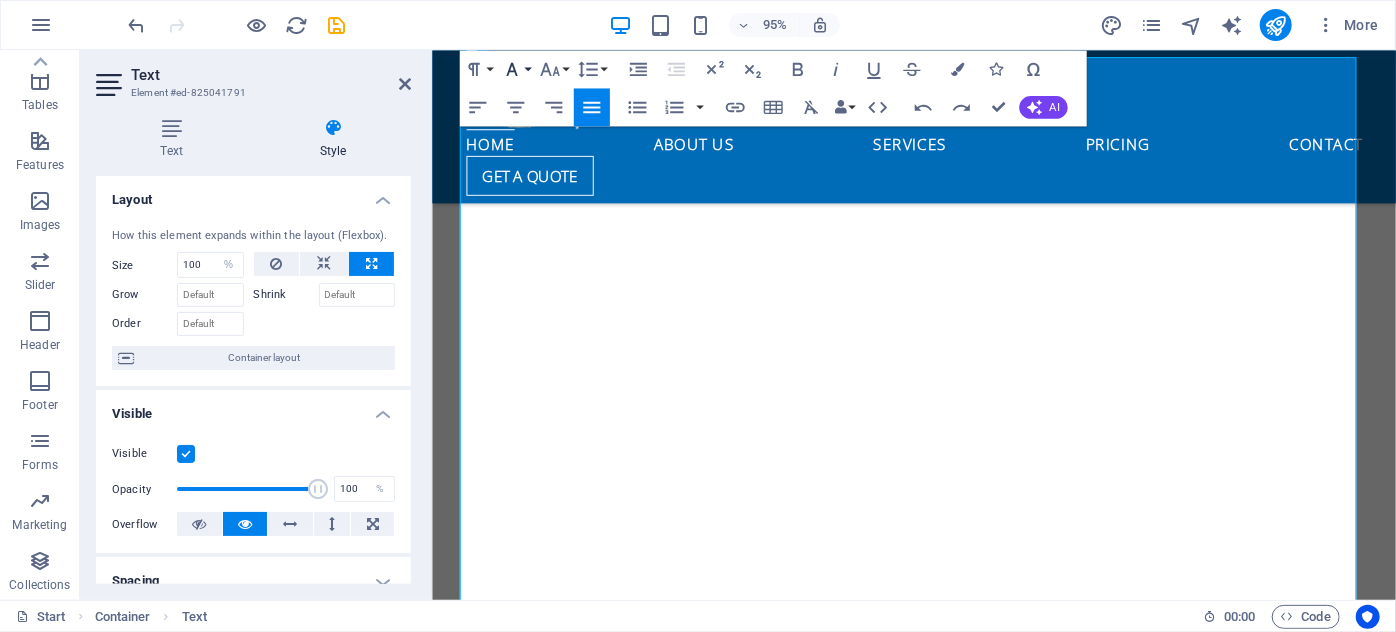 click on "Font Family" at bounding box center [515, 69] 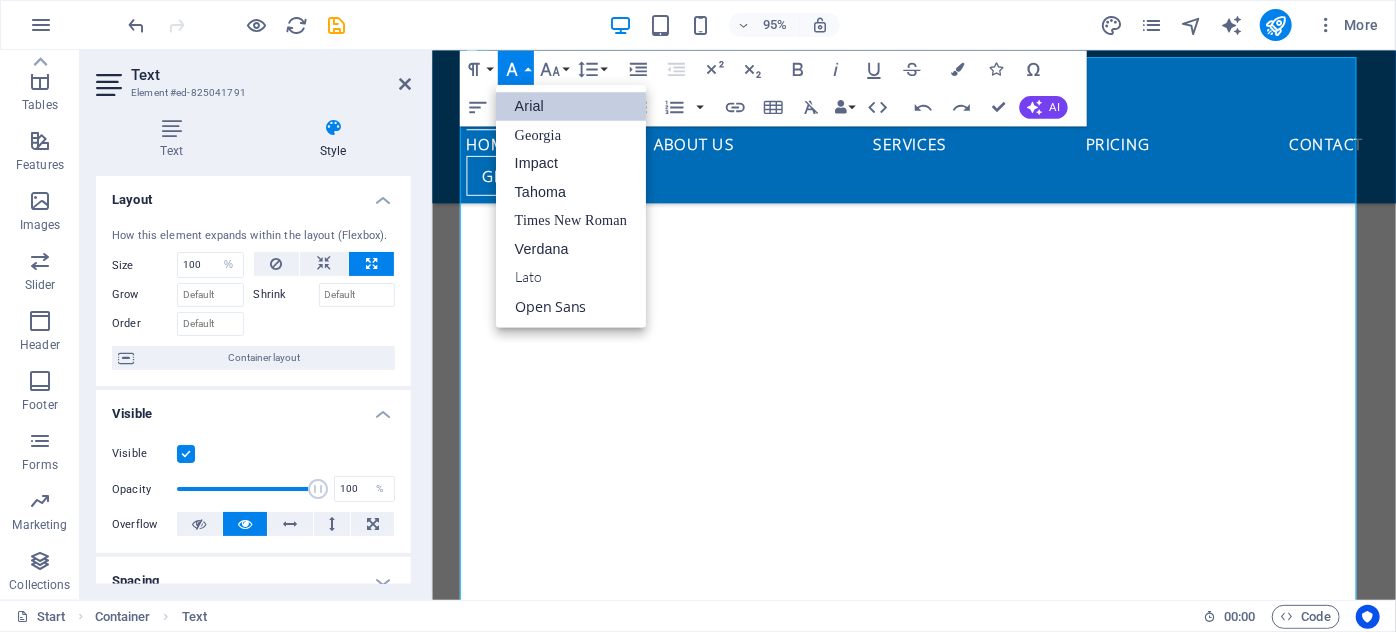 scroll, scrollTop: 0, scrollLeft: 0, axis: both 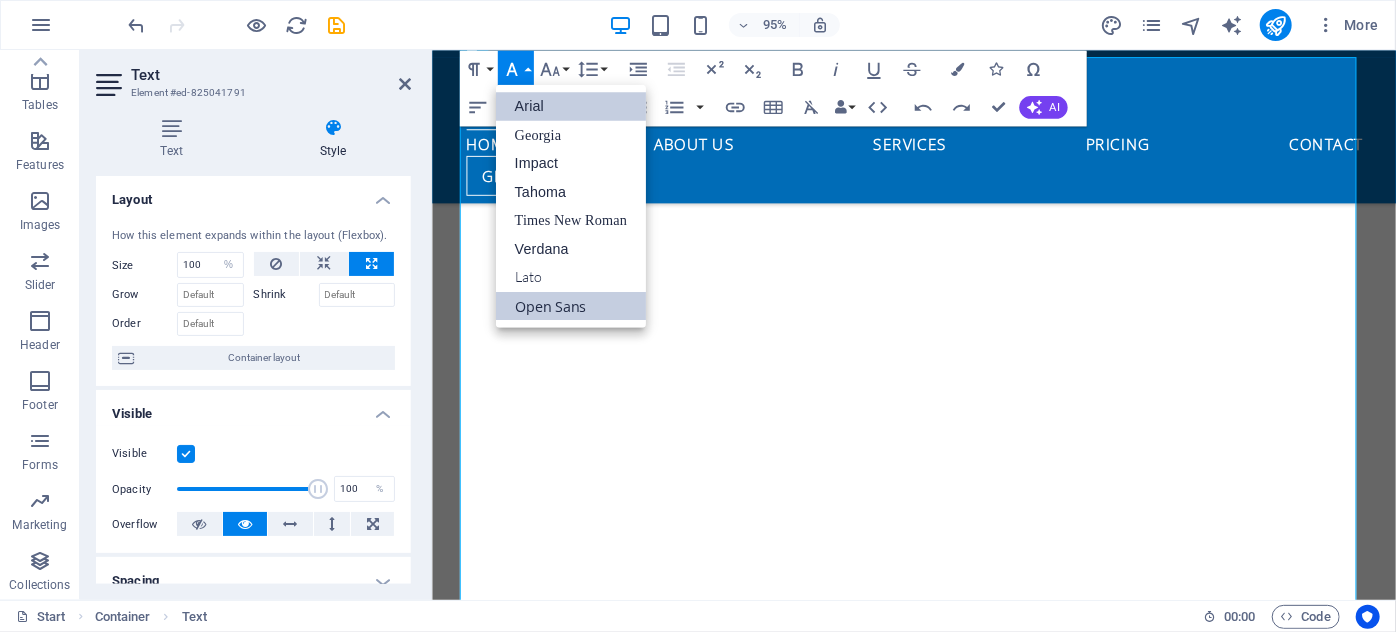 click on "Open Sans" at bounding box center (570, 305) 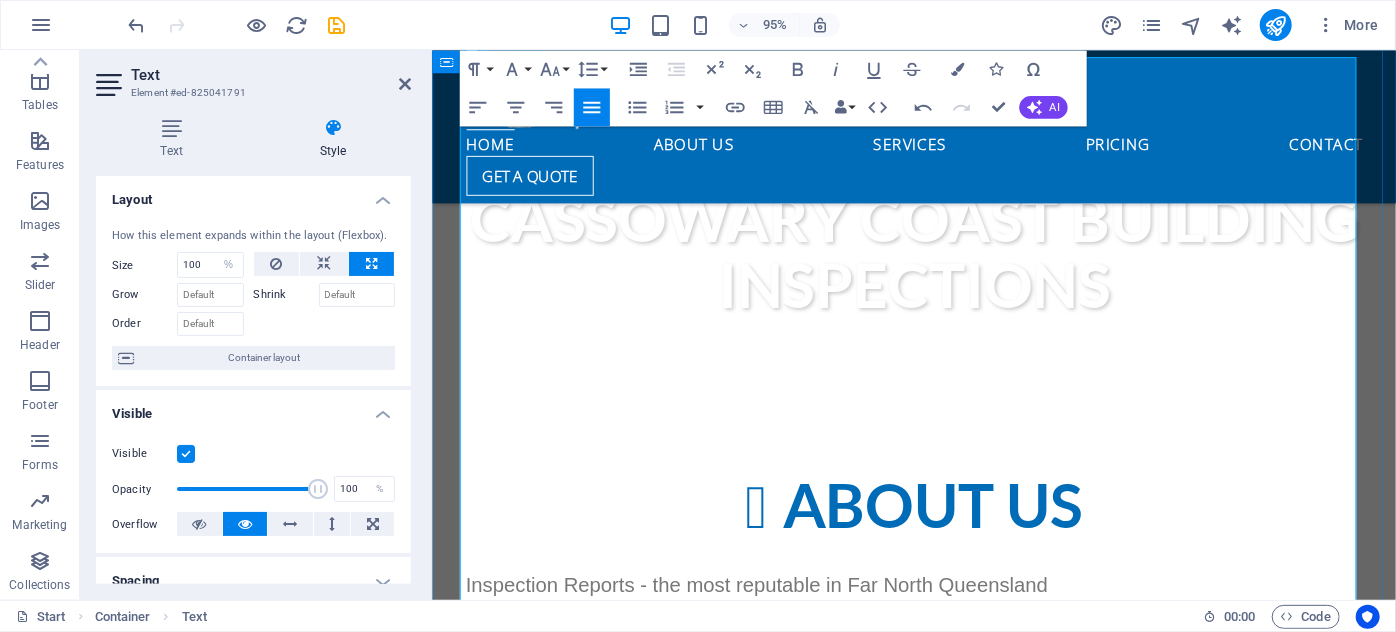 drag, startPoint x: 891, startPoint y: 324, endPoint x: 457, endPoint y: 315, distance: 434.09332 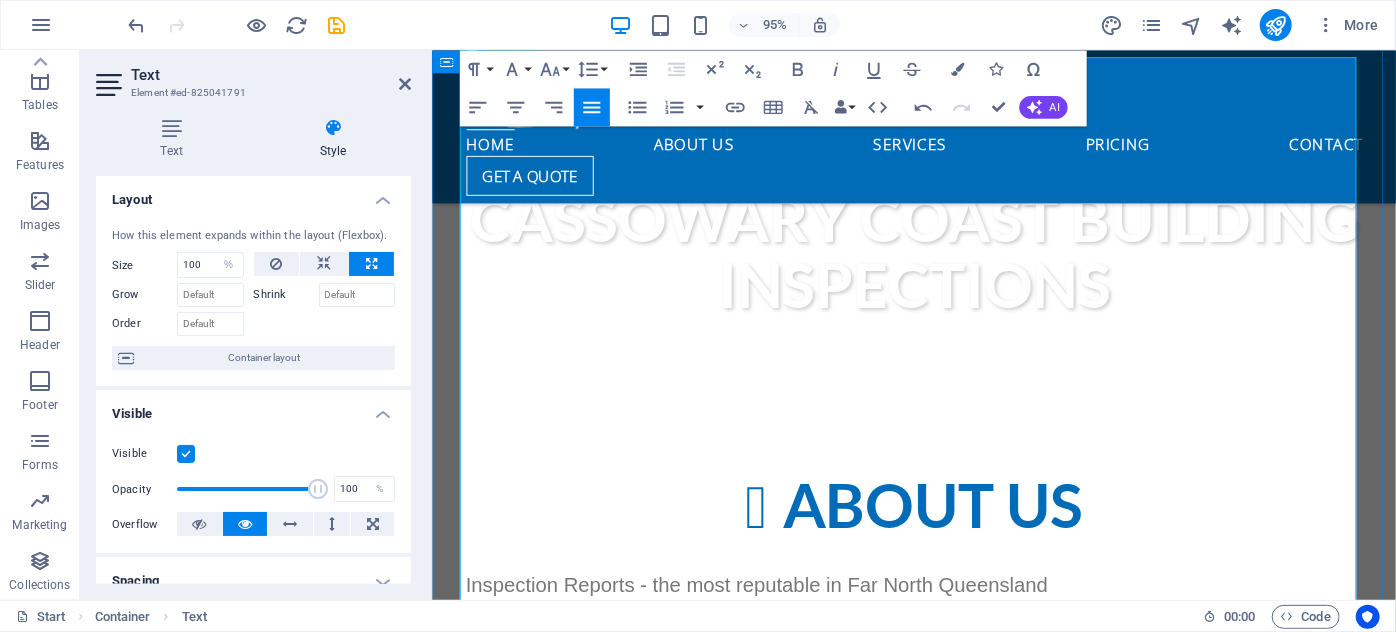 click on "About us Inspection Reports - the most reputable in Far North Queensland For a building & pest inspection [CITY], [CITY], [CITY], [CITY], [CITY], [CITY] or other areas in Far North Queensland or a house inspection, Cassowary Coast Building Inspections has the industry’s most detailed and informative building inspection report on the market. Our reports are “Full Defect Building Reports” that meet and exceed the Australian Standard (AS4349.1-2007). All building & pest inspection reports are specific and as individual as the property you are purchasing. Thorough, reliable and credible Property Inspection Reports A Cassowary Coast The Difference Could Save You Big $$$ Booking a comprehensive pest & building inspection will save you time, money and heartache, everyday. How Much Does A Building Inspection Cost? So what does a building inspection include? Full defect building inspection report Individual and specific to your property Precise description" at bounding box center [938, 1033] 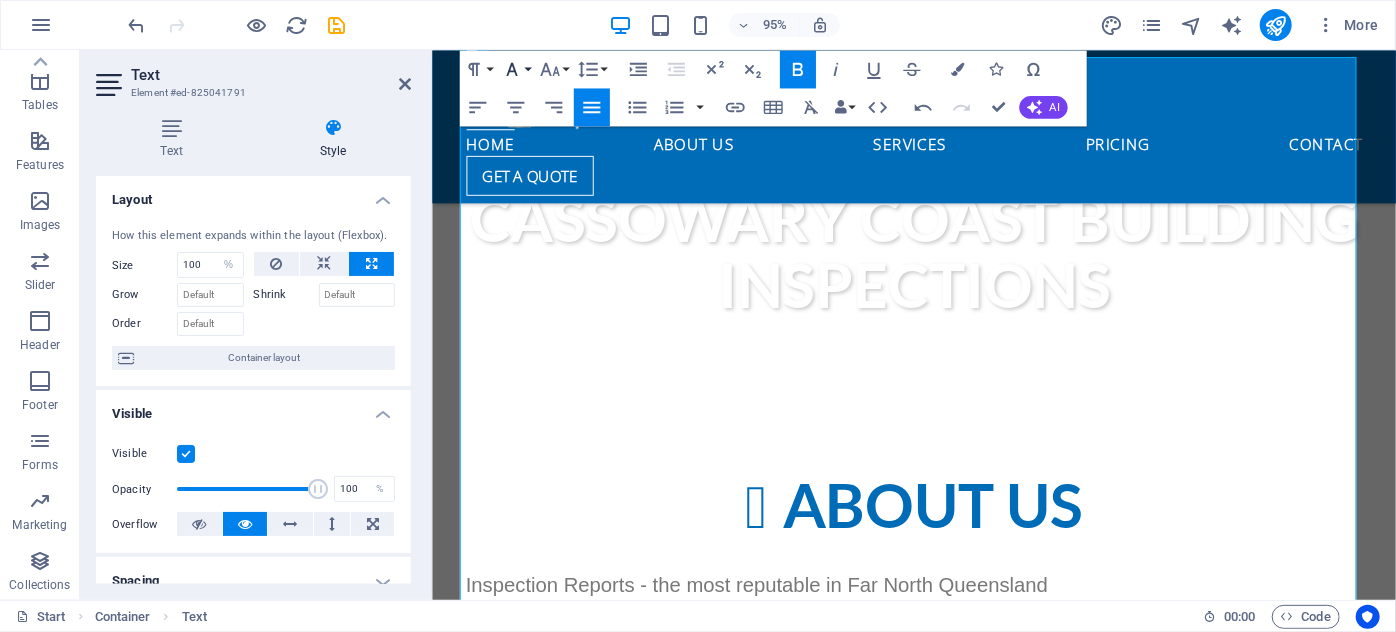 click on "Font Family" at bounding box center [515, 69] 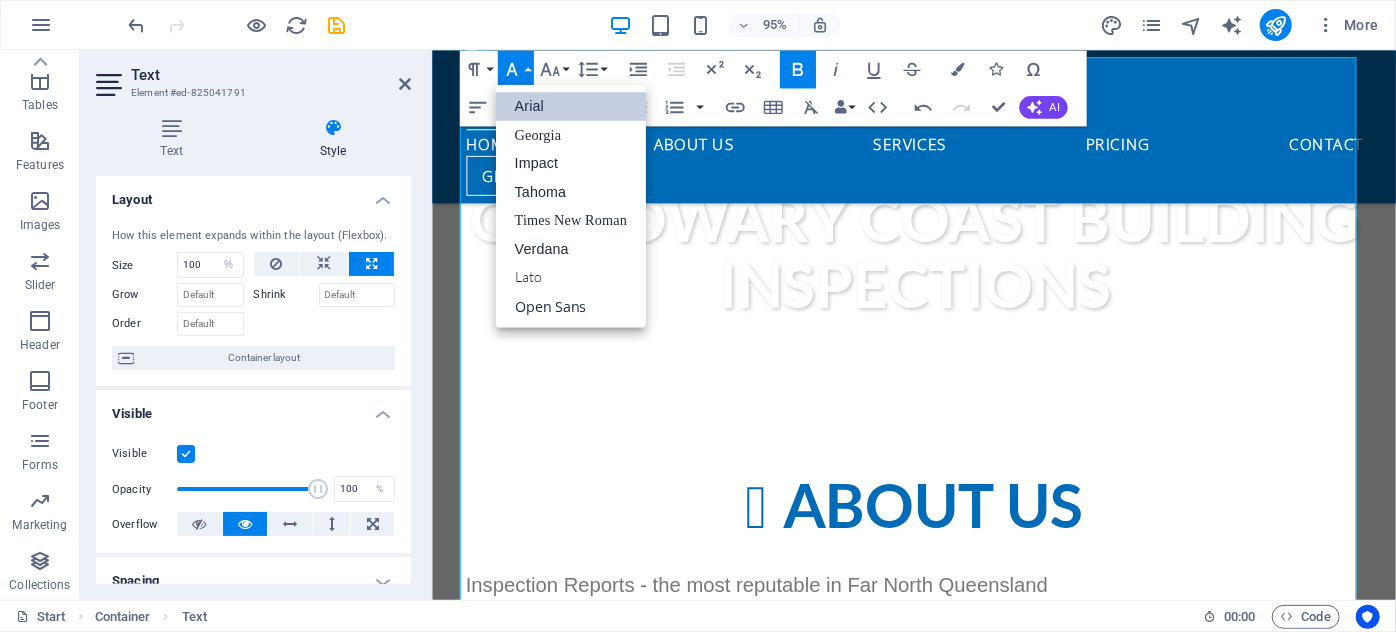 scroll, scrollTop: 0, scrollLeft: 0, axis: both 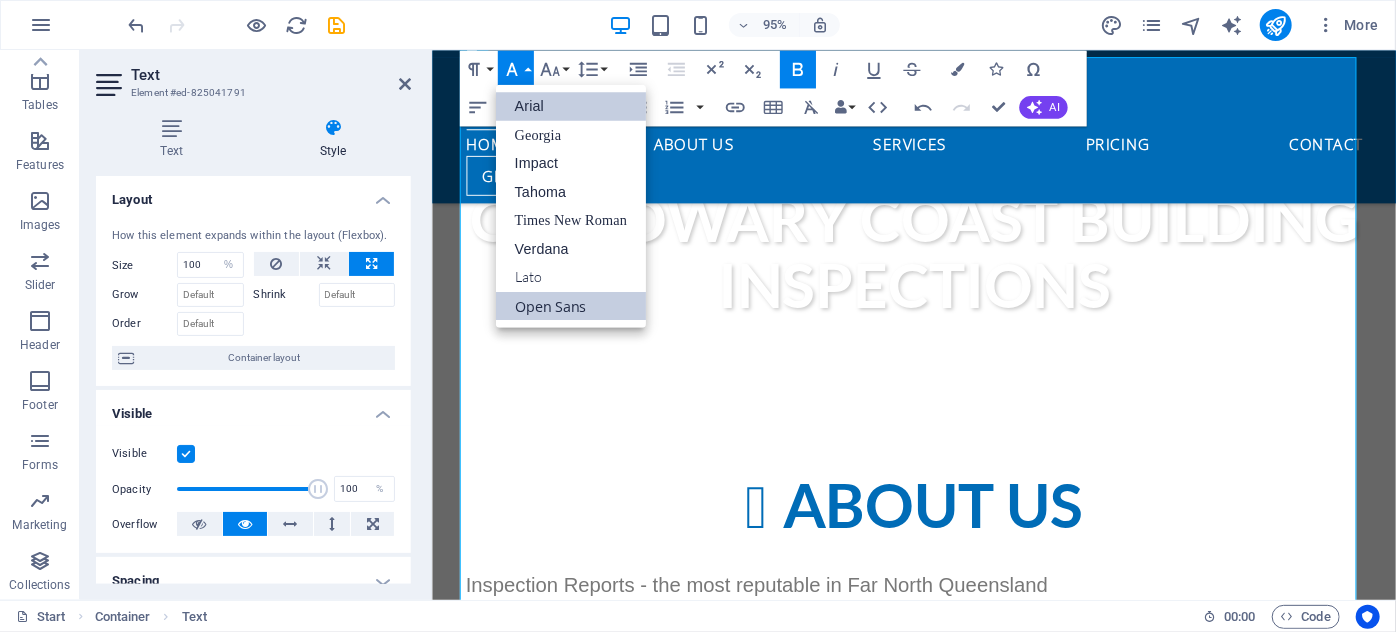 click on "Open Sans" at bounding box center [570, 305] 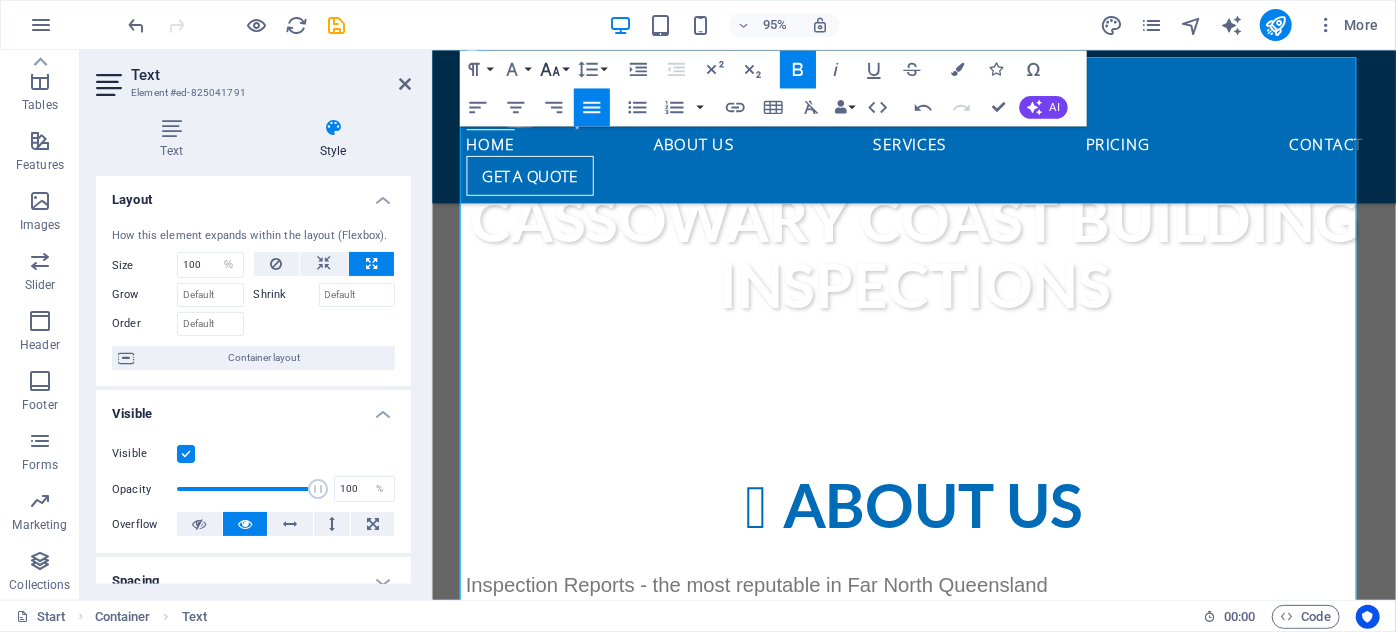 click on "Font Size" at bounding box center [553, 69] 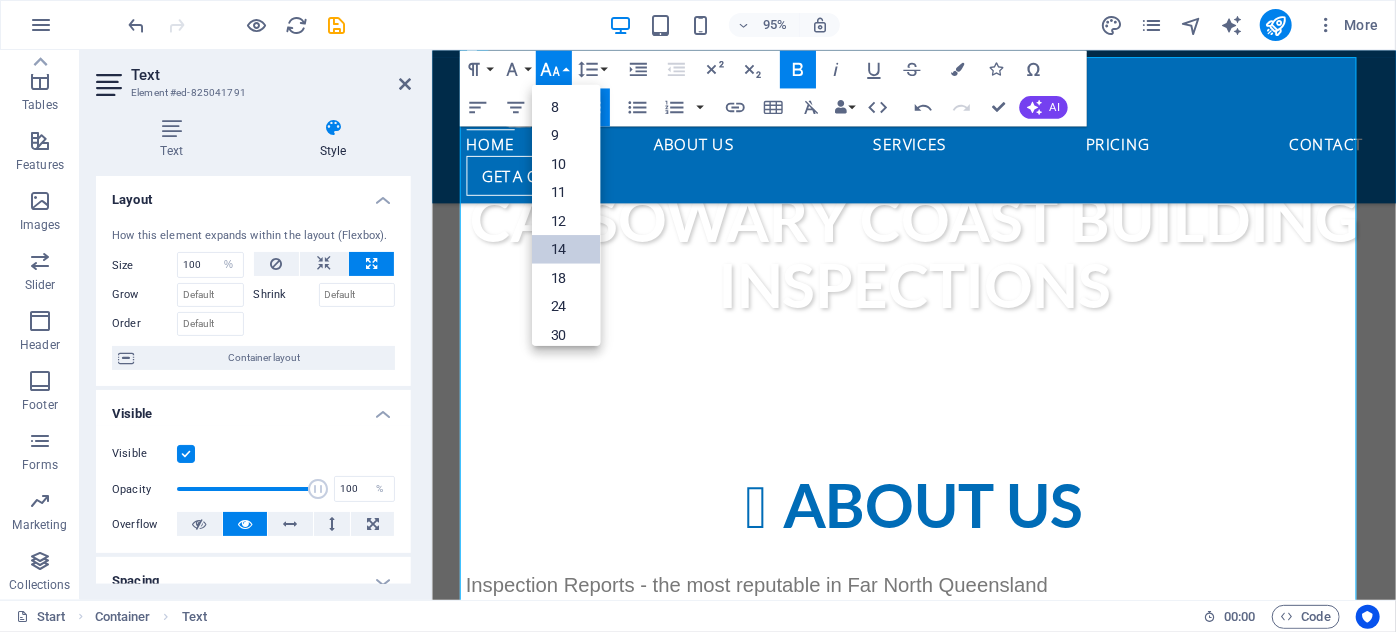 click on "14" at bounding box center [565, 248] 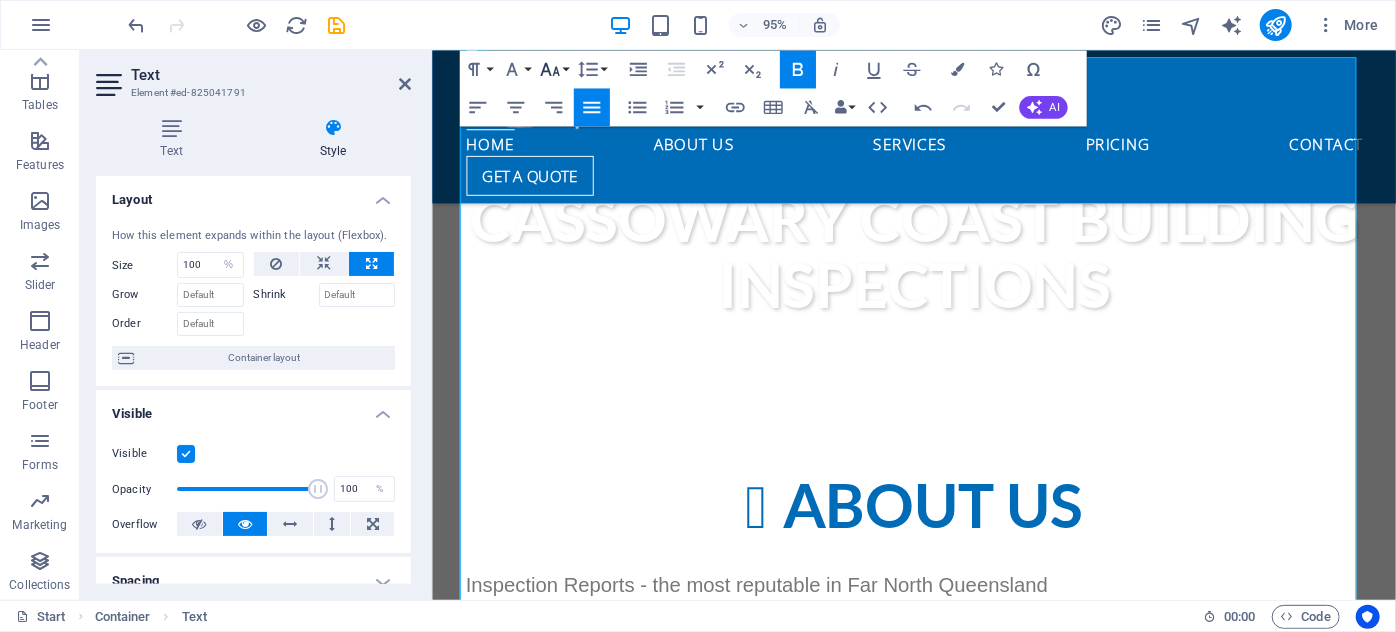 click 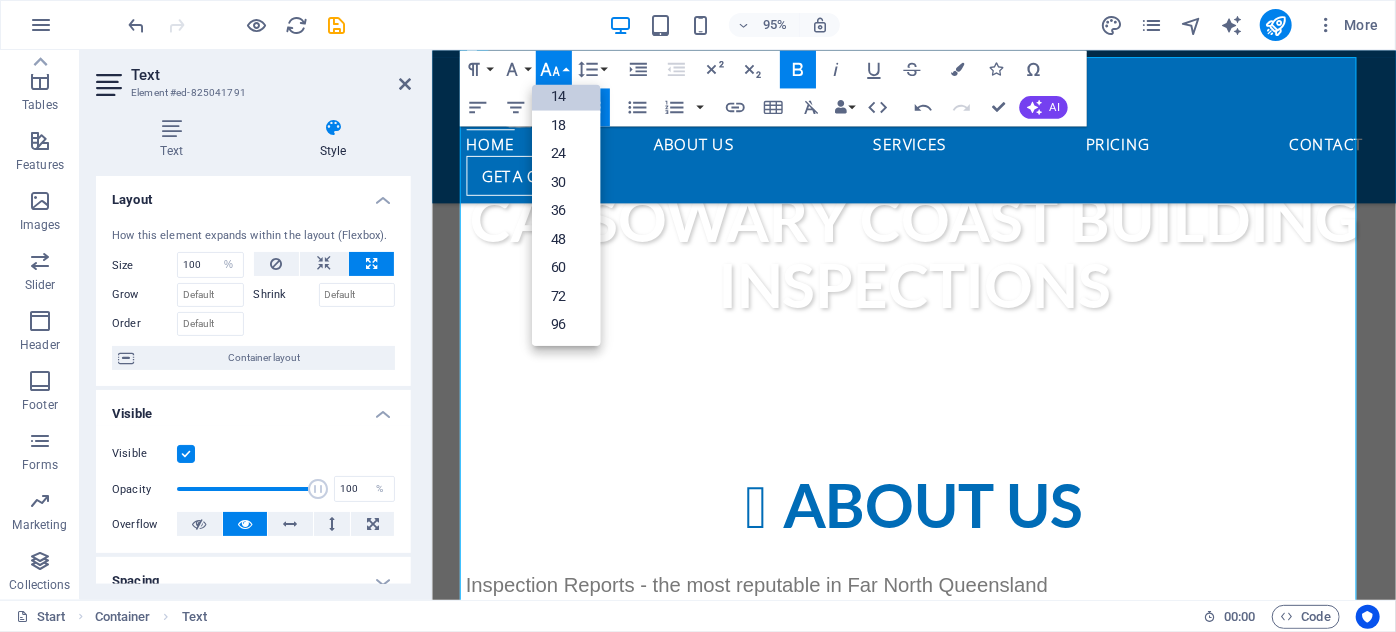 scroll, scrollTop: 161, scrollLeft: 0, axis: vertical 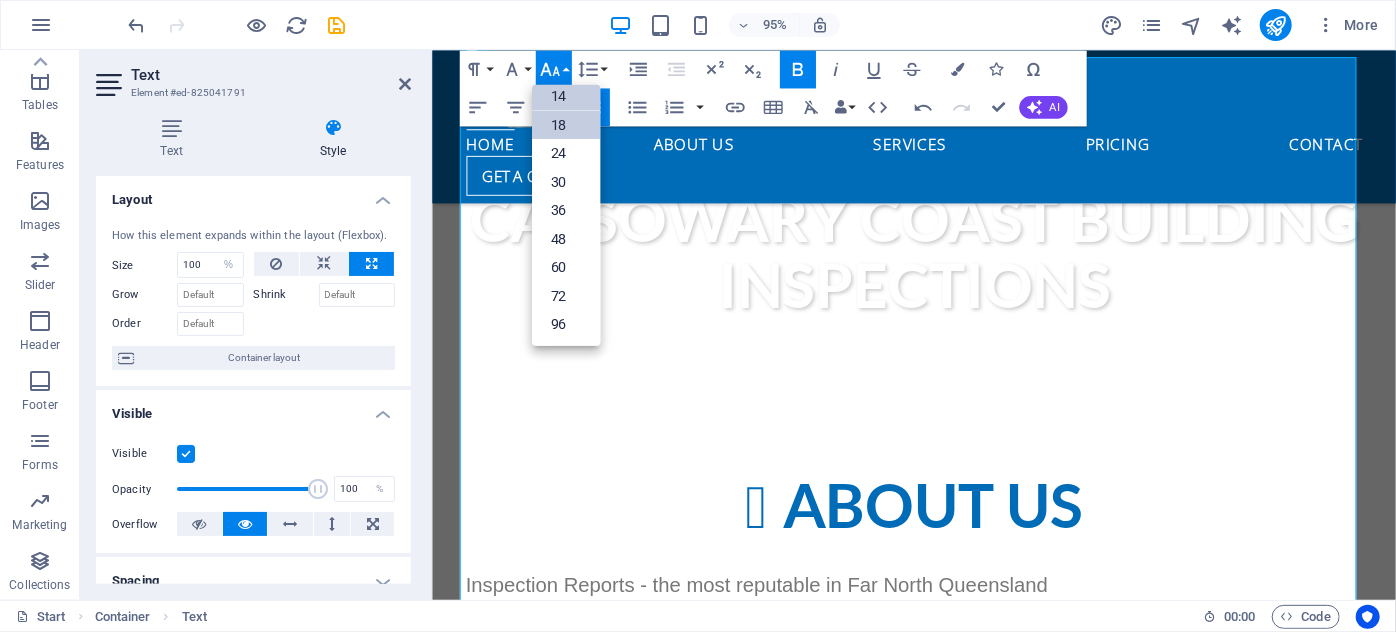 click on "18" at bounding box center (565, 124) 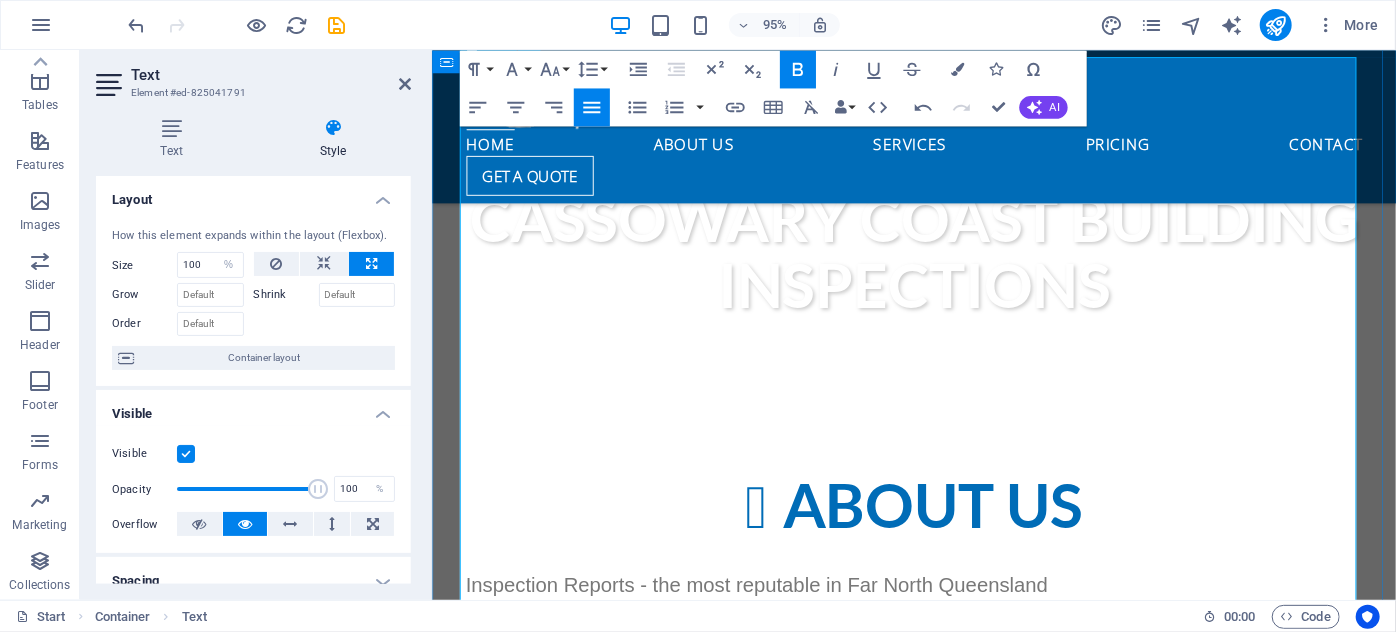 click on "Thorough, reliable and credible Property Inspection Reports A Cassowary Coast ​ Building Inspections report will outline faults accurately and the pest & building inspection report is written in an easy to read (layman’s terms) format. Not only will a Cassowary Coast Building Inspections report tell you what the fault is, the report will also tell you how to go about repairing the fault and will provide you with the time frames that the faults should ideally be repaired within, so that you can plan your future maintenance. A Cassowary Coast Building Inspections report will also tell you the severity of the fault as well as which items were inspected and found to be satisfactory. The Difference Could Save You Big $$$ Booking a comprehensive pest & building inspection will save you time, money and heartache, everyday. How Much Does A Building Inspection Cost? So what does a building inspection include? Full defect building inspection report Individual and specific to your property Precise description" at bounding box center (939, 1183) 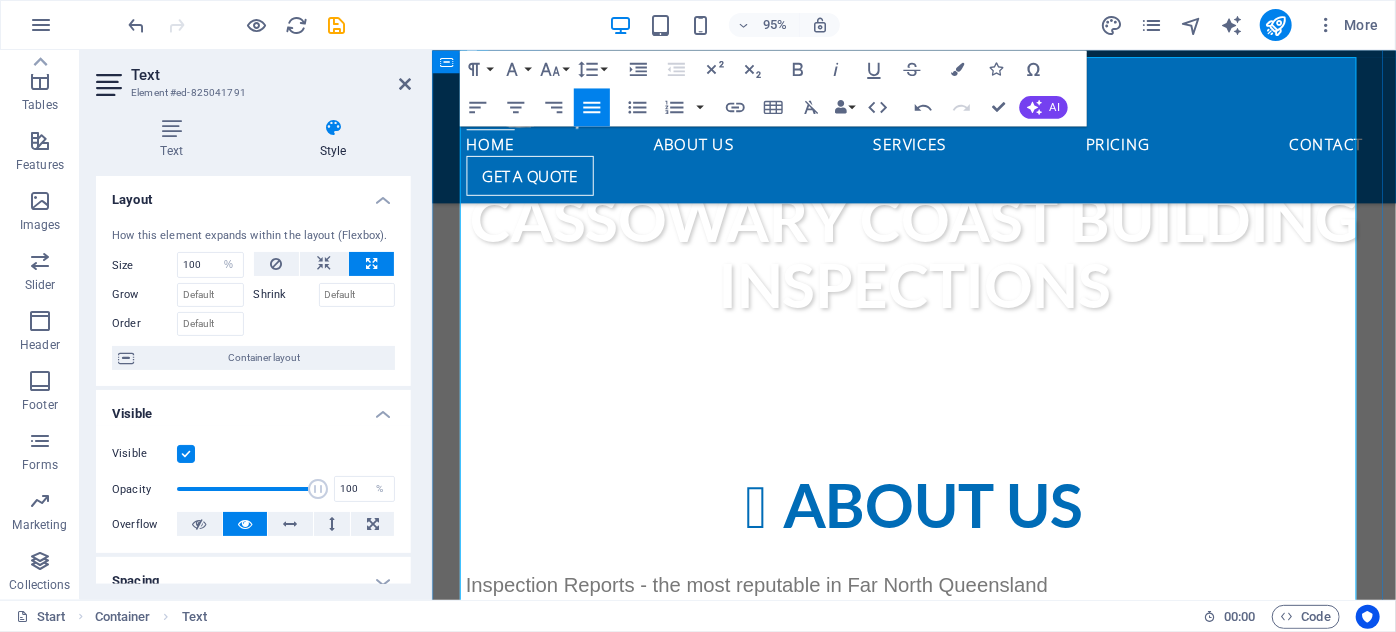 drag, startPoint x: 955, startPoint y: 330, endPoint x: 455, endPoint y: 330, distance: 500 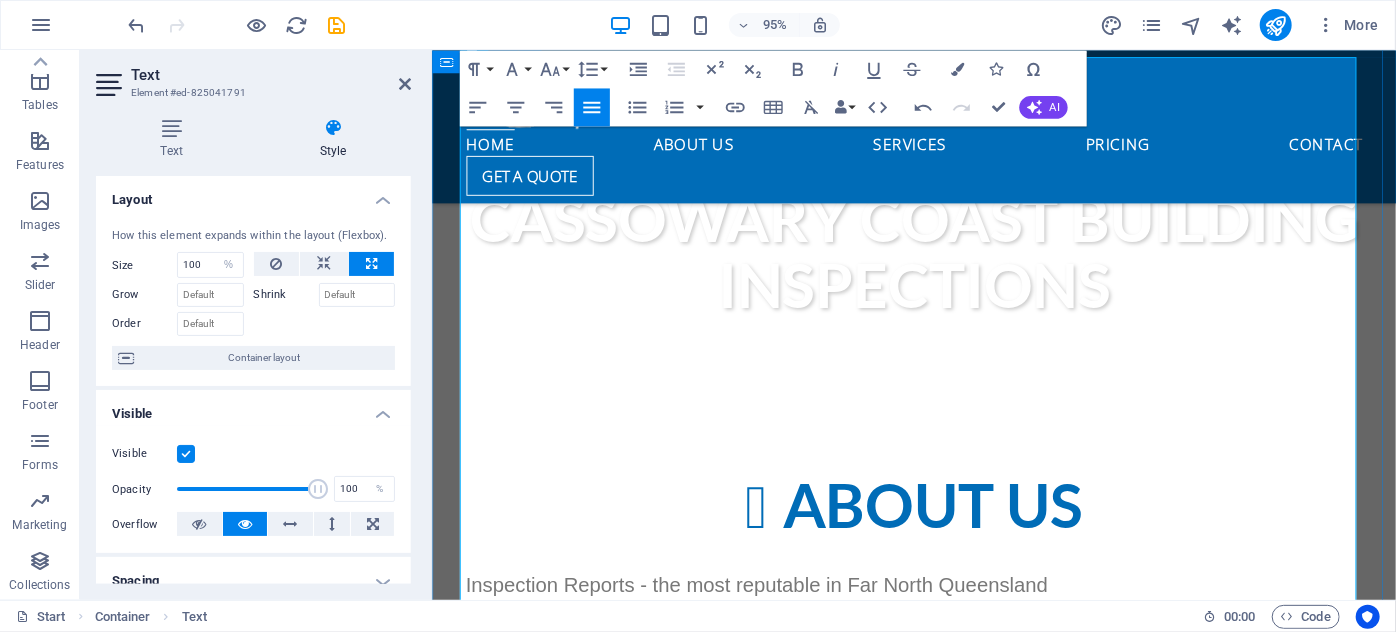 click on "About us Inspection Reports - the most reputable in Far North Queensland For a building & pest inspection [CITY], [CITY], [CITY], [CITY], [CITY], [CITY] or other areas in Far North Queensland or a house inspection, Cassowary Coast Building Inspections has the industry’s most detailed and informative building inspection report on the market. Our reports are “Full Defect Building Reports” that meet and exceed the Australian Standard (AS4349.1-2007). All building & pest inspection reports are specific and as individual as the property you are purchasing. Thorough, reliable and credible Property Inspection Reports A Cassowary Coast The Difference Could Save You Big $$$ Booking a comprehensive pest & building inspection will save you time, money and heartache, everyday. How Much Does A Building Inspection Cost? So what does a building inspection include? Full defect building inspection report Individual and specific to your property Precise description" at bounding box center (938, 1034) 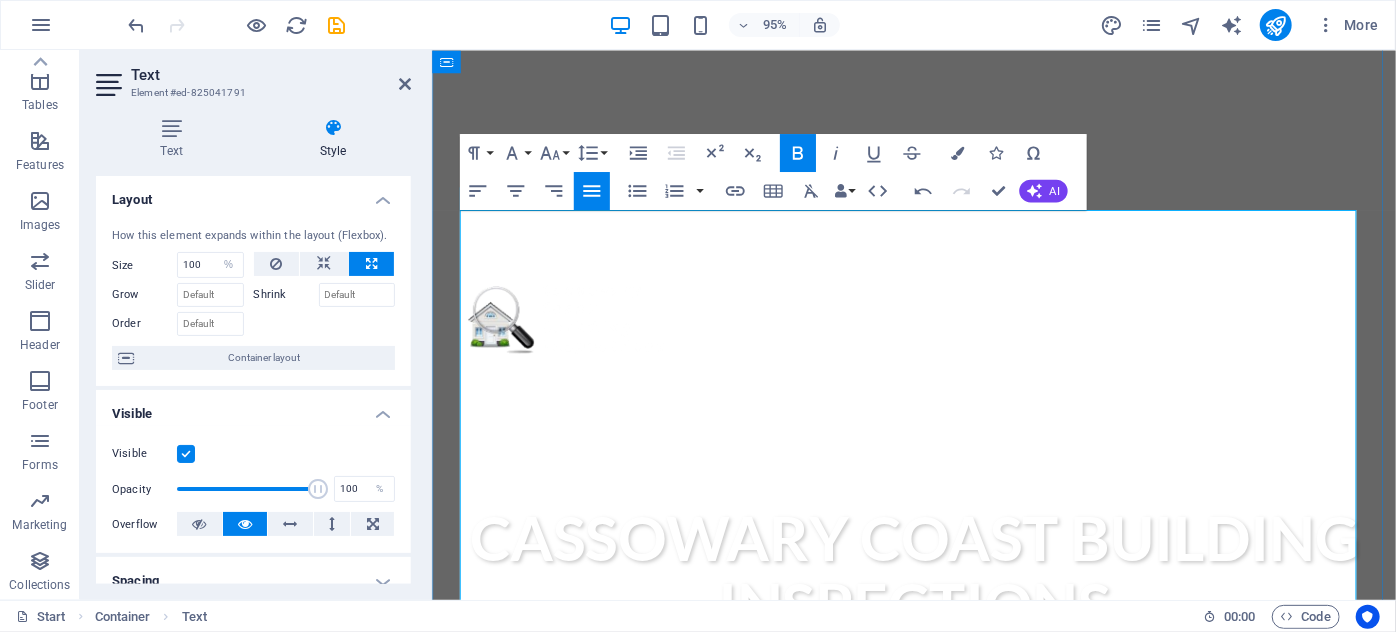 scroll, scrollTop: 483, scrollLeft: 0, axis: vertical 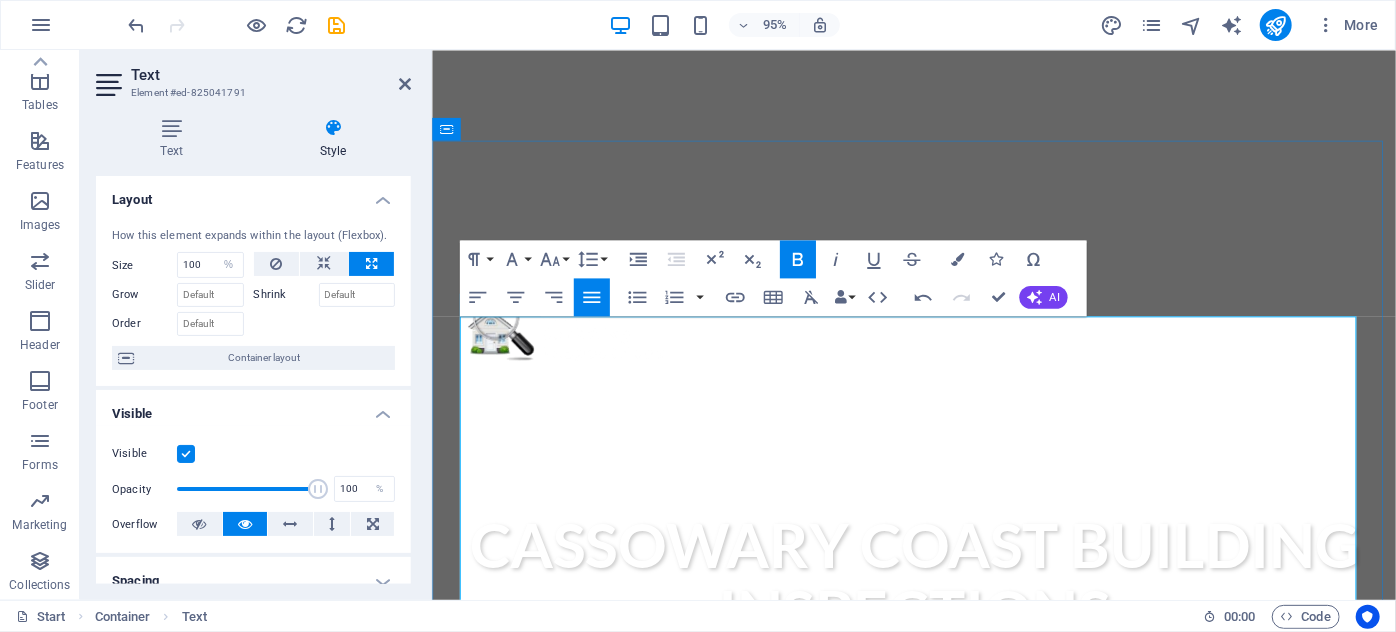 click on "Inspection Reports - the most reputable in Far North Queensland" at bounding box center (773, 956) 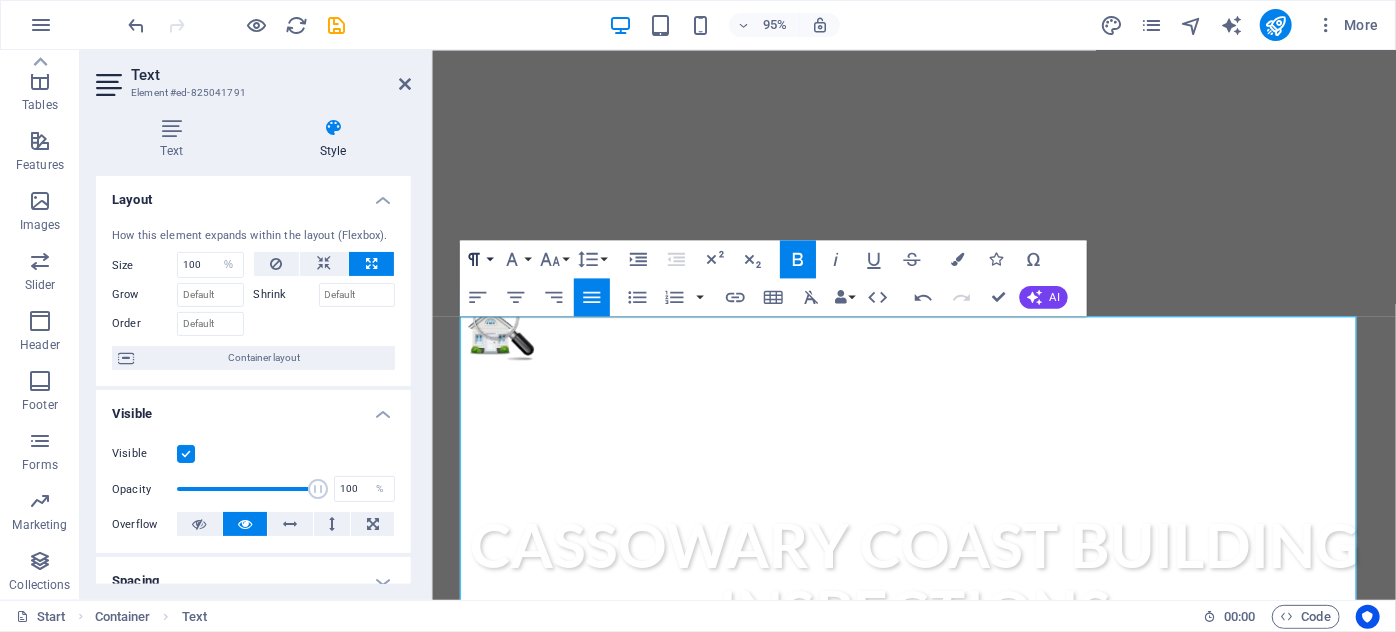 click on "Paragraph Format" at bounding box center [477, 259] 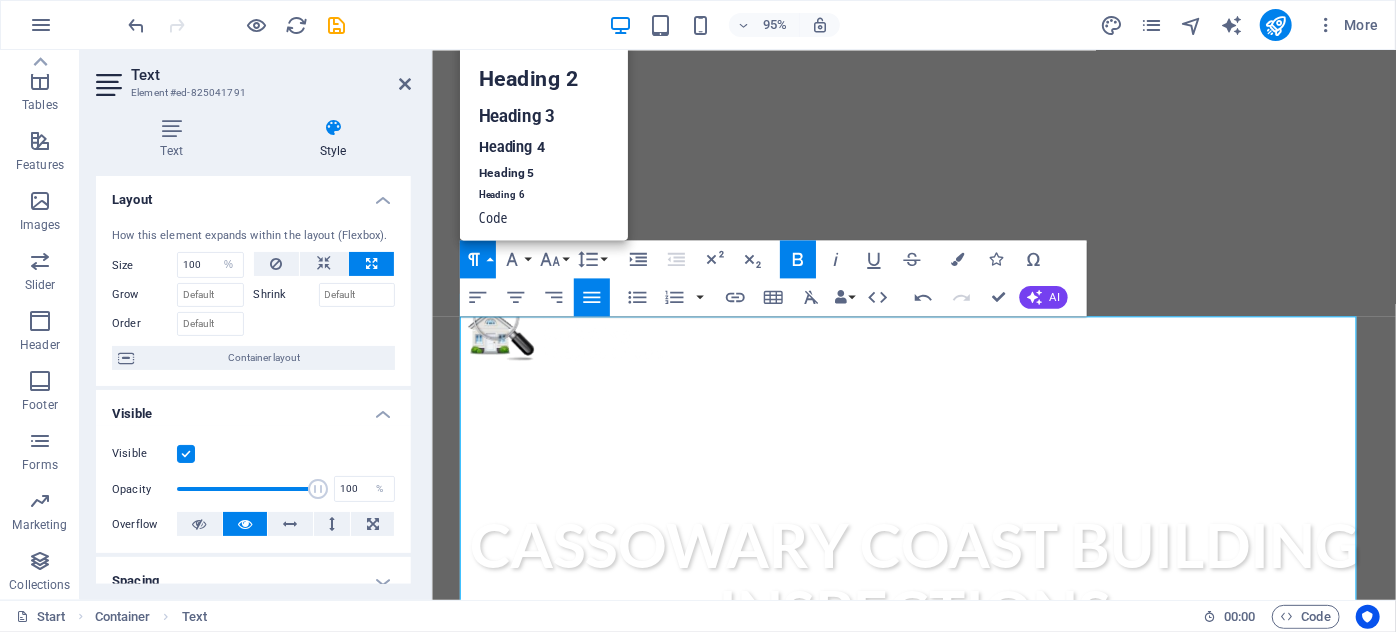 click on "Paragraph Format" at bounding box center [477, 259] 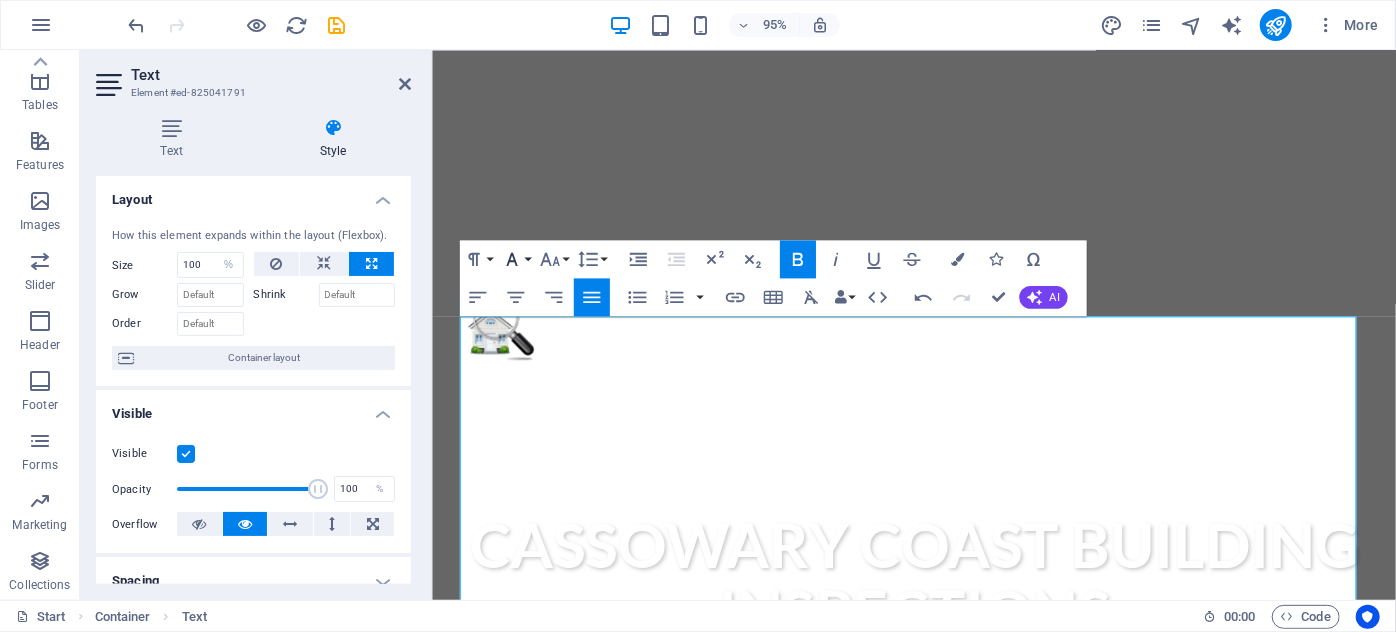 click on "Font Family" at bounding box center [515, 259] 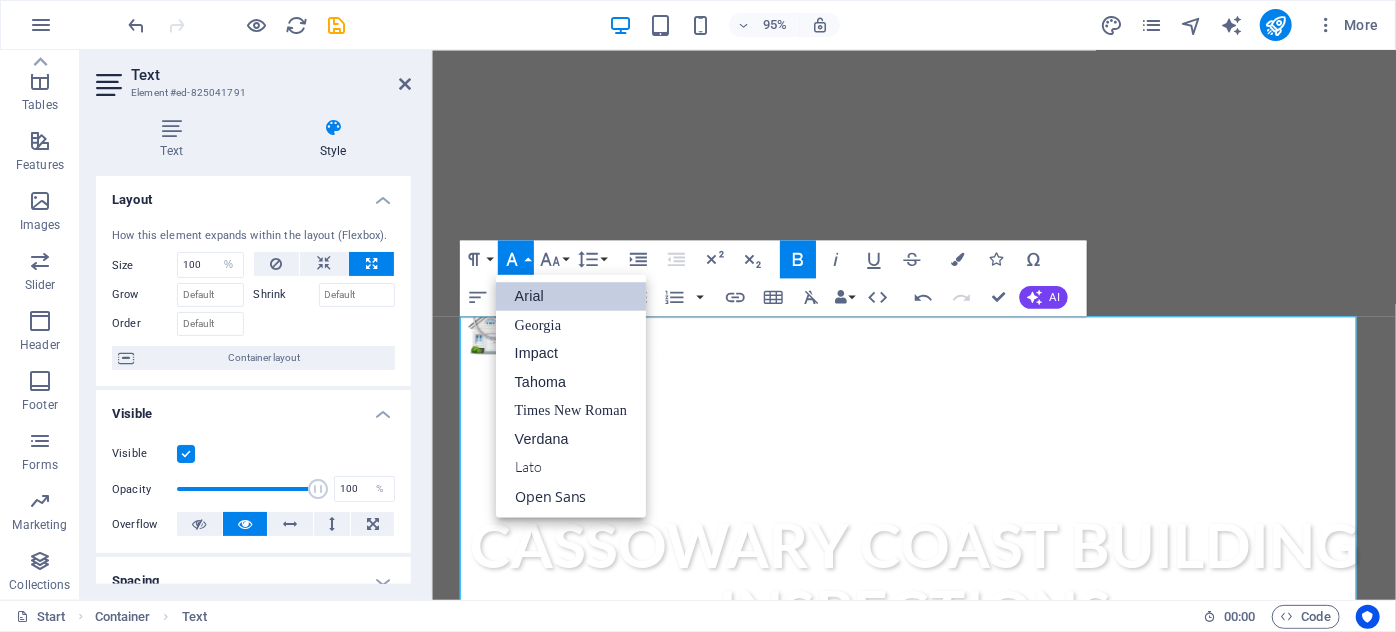 scroll, scrollTop: 0, scrollLeft: 0, axis: both 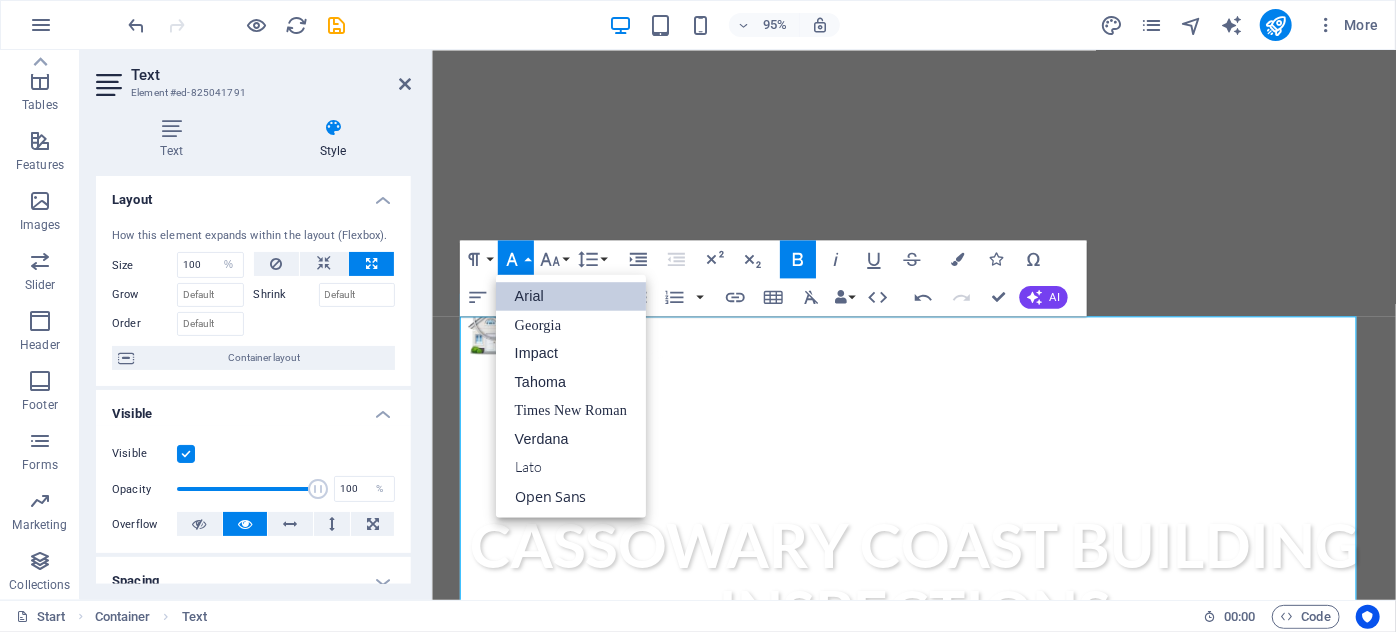 click on "Font Family" at bounding box center [515, 259] 